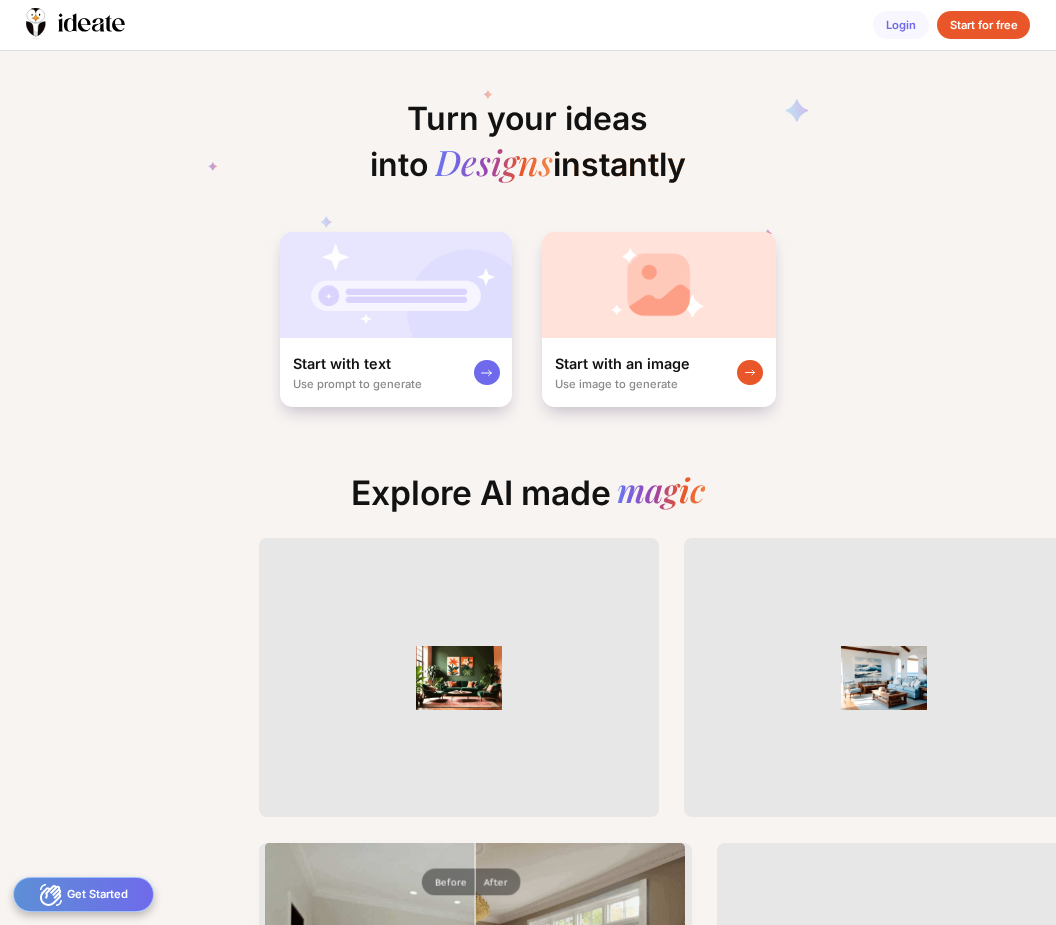 scroll, scrollTop: 0, scrollLeft: 0, axis: both 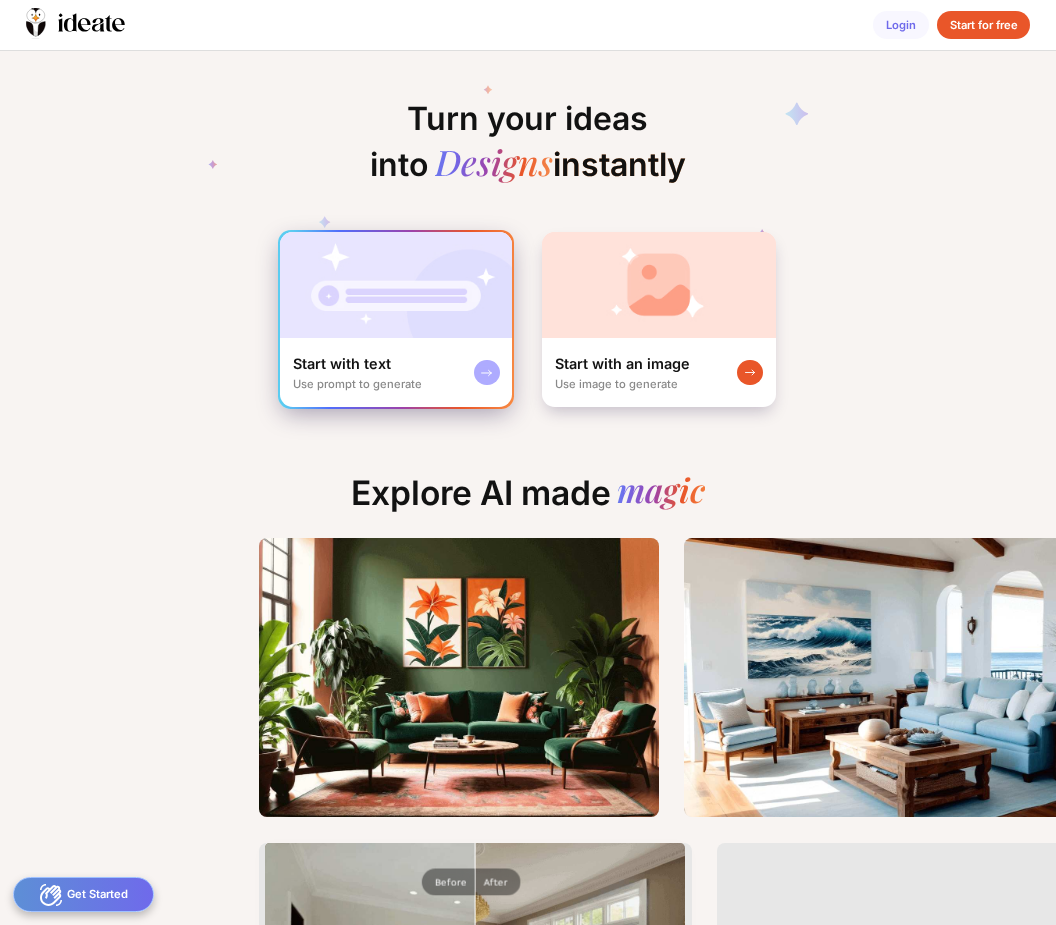 click on "Use prompt to generate" at bounding box center [357, 384] 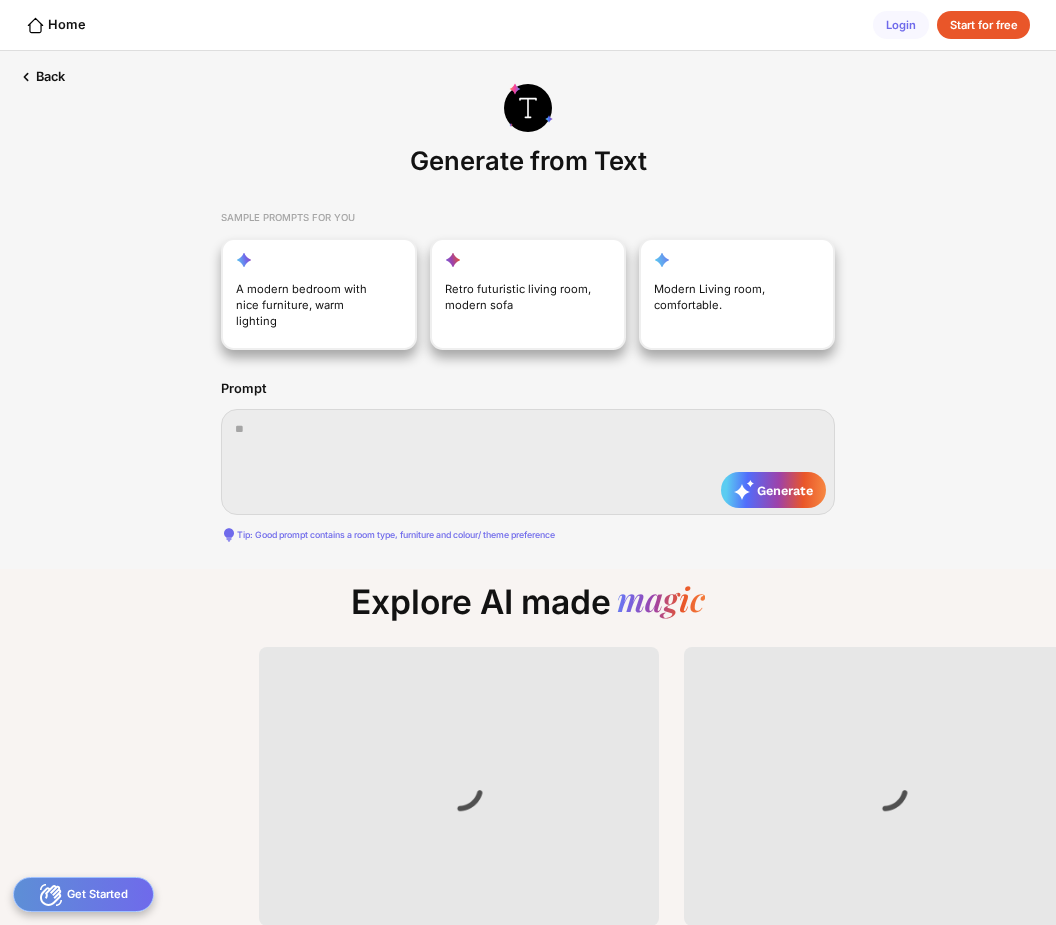 scroll, scrollTop: 0, scrollLeft: 95, axis: horizontal 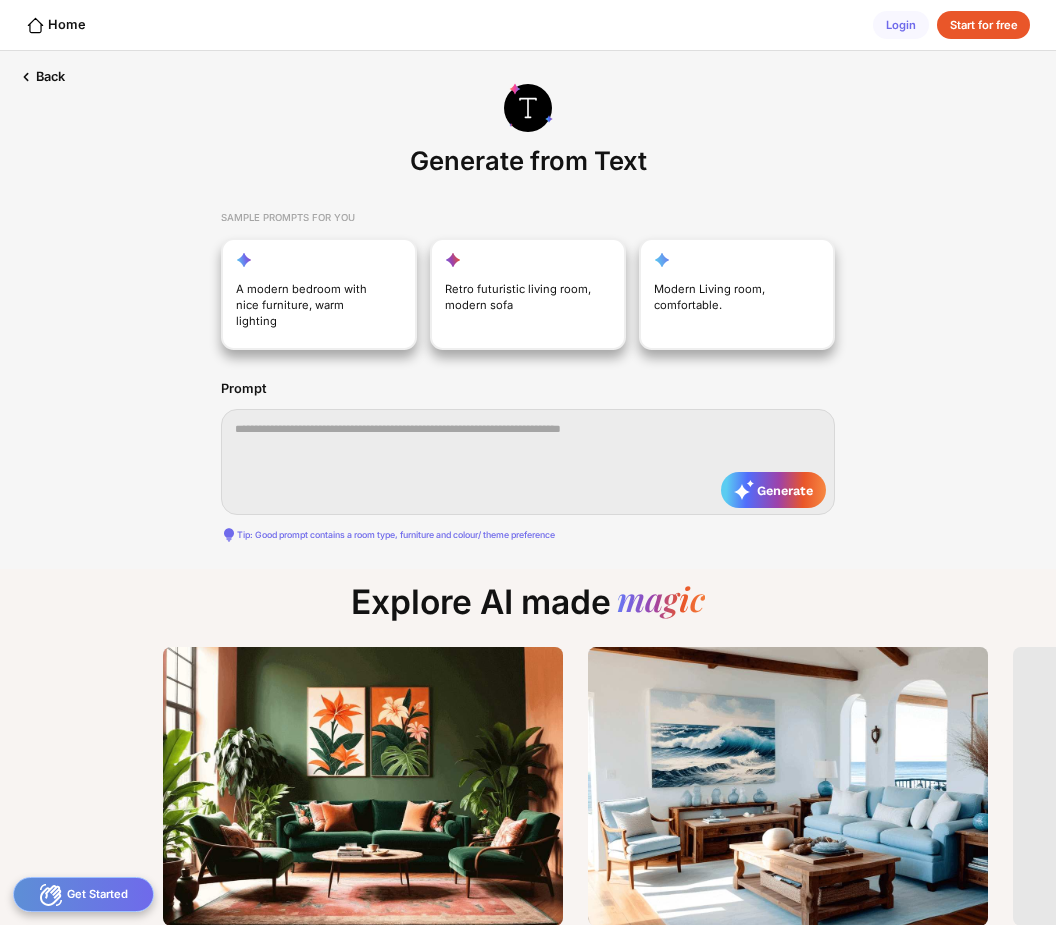 click at bounding box center [528, 462] 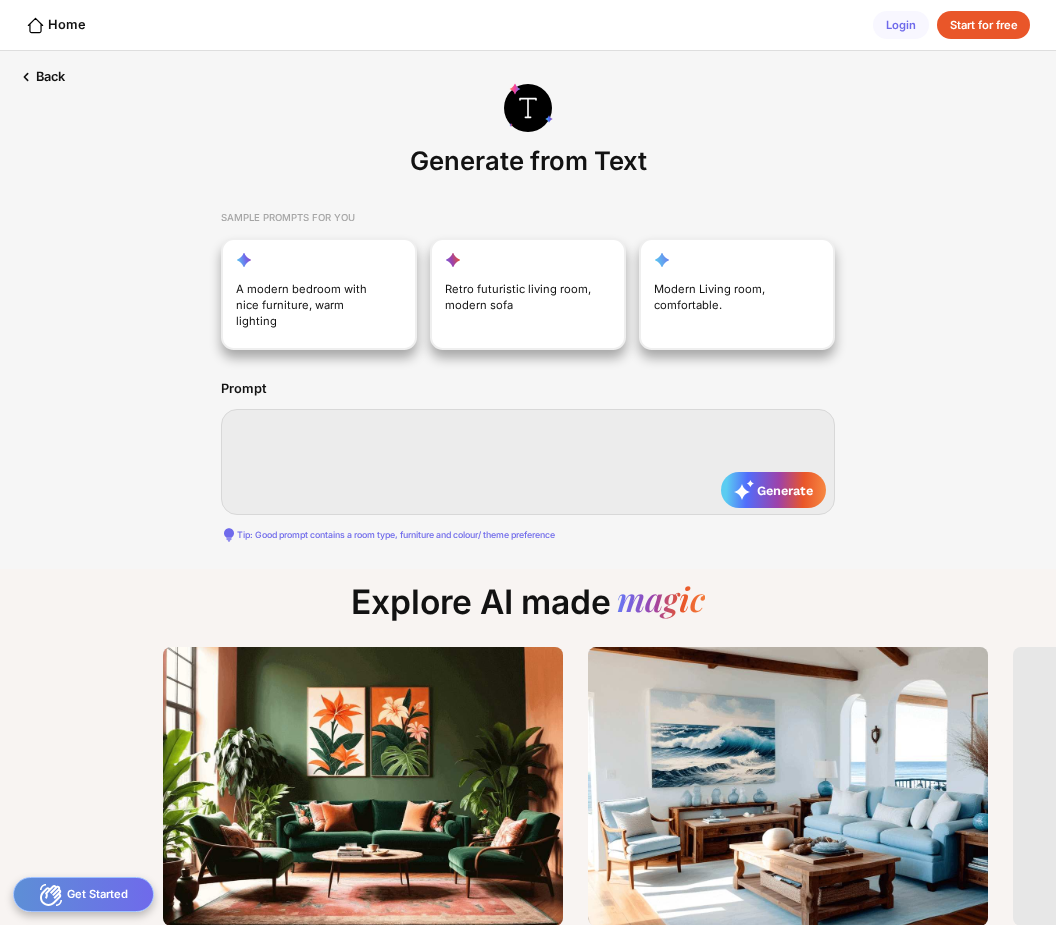type on "*" 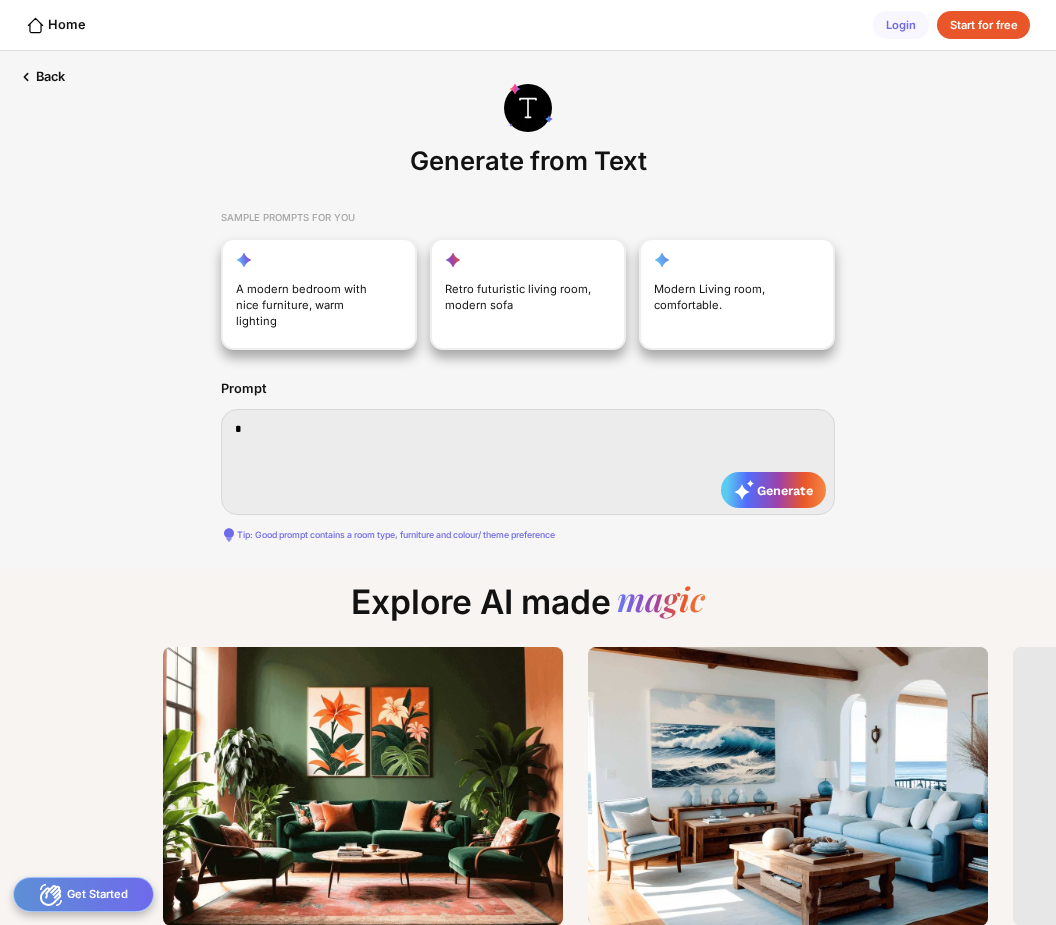 type on "**" 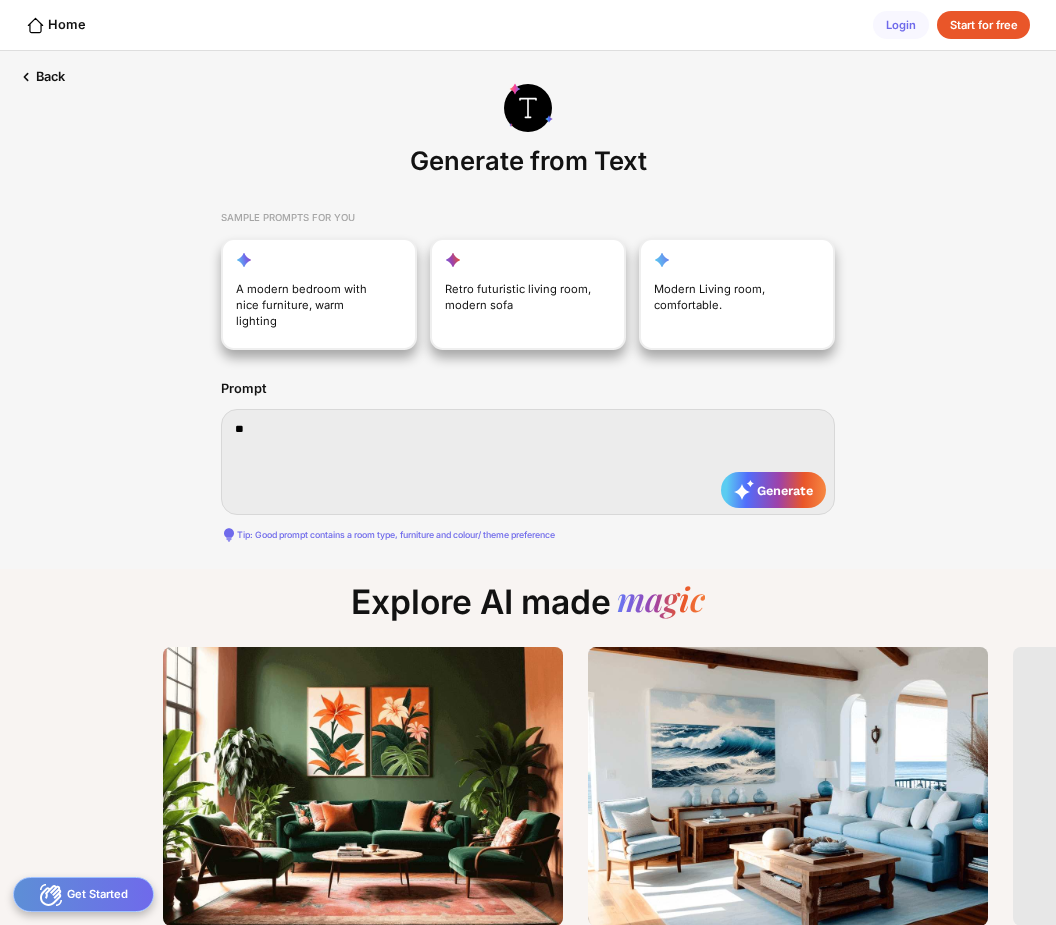 type on "***" 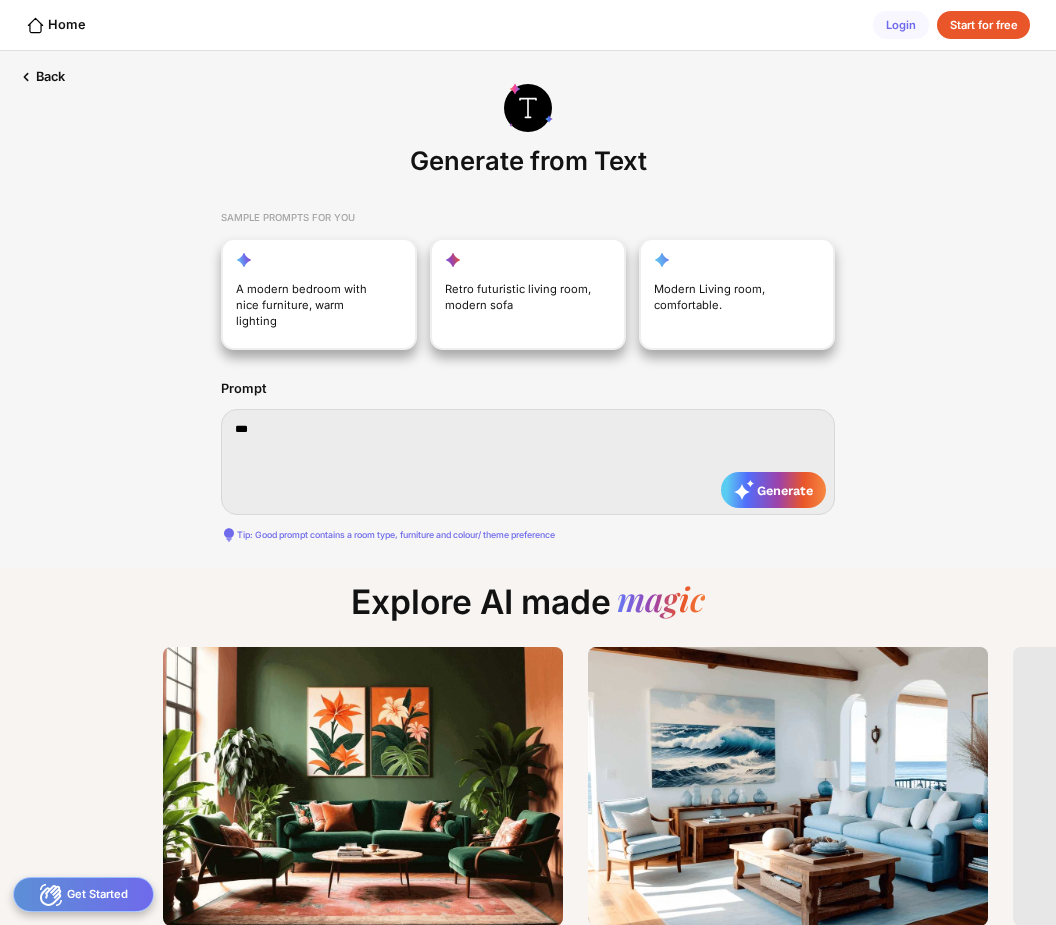 type on "****" 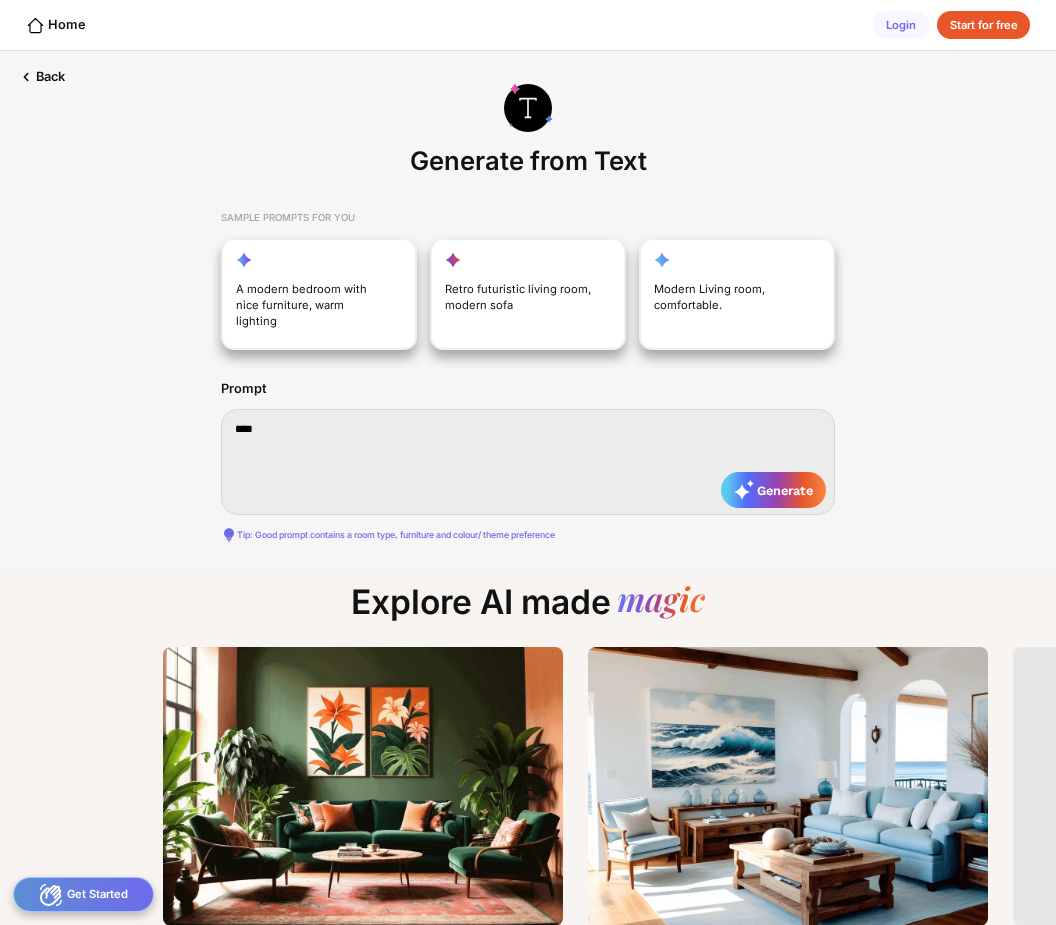 type on "*****" 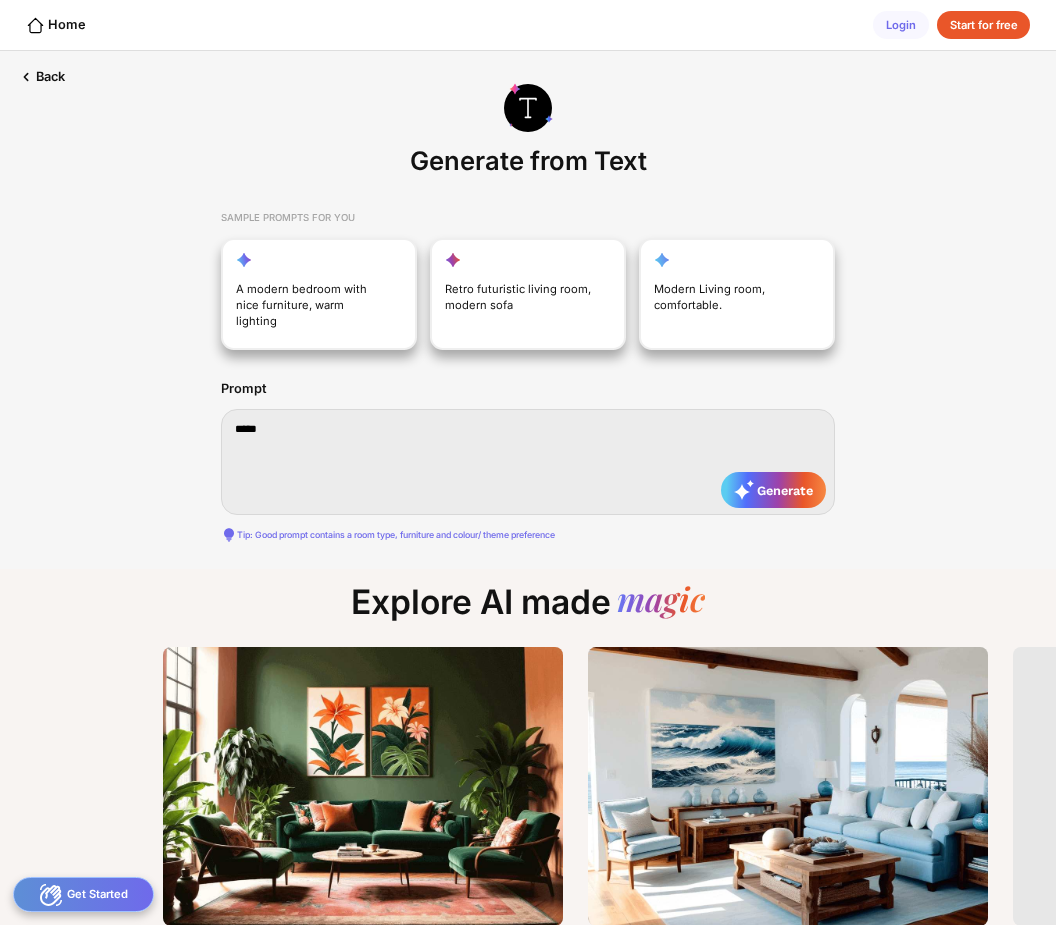 type on "******" 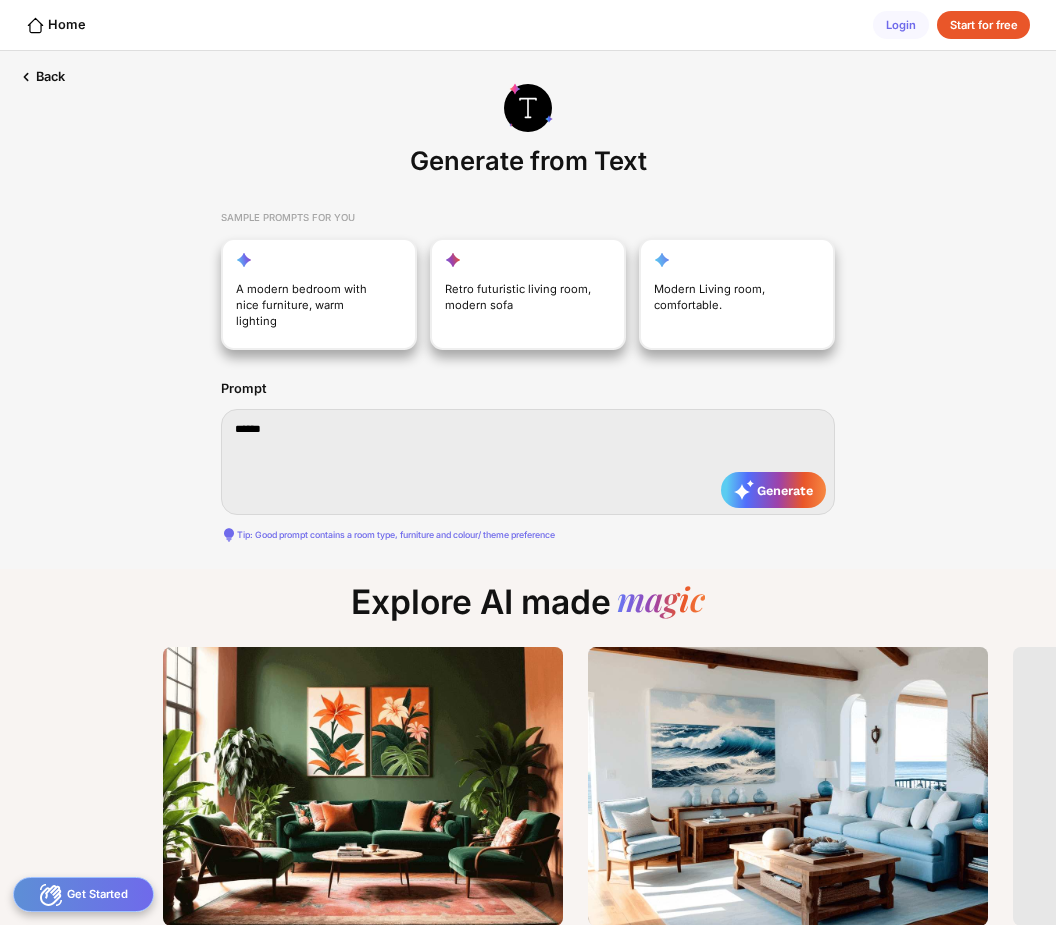 type on "******" 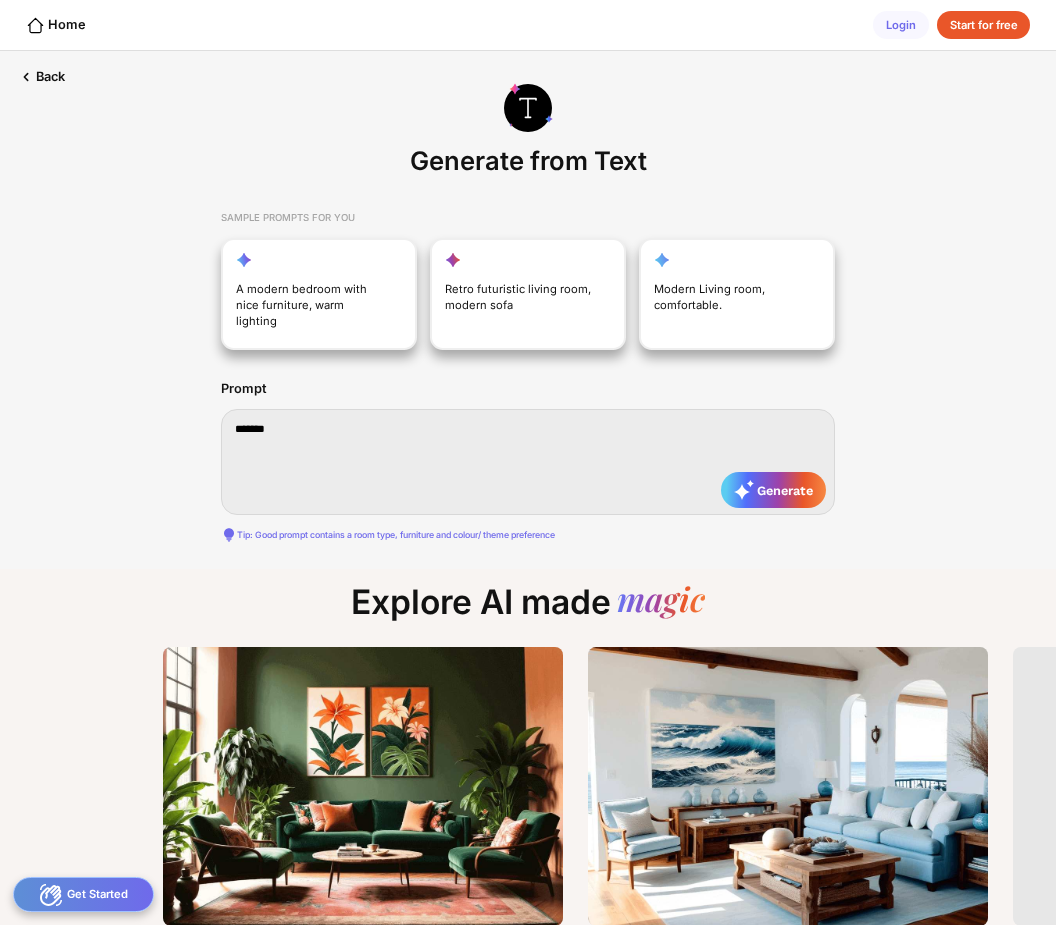 type on "********" 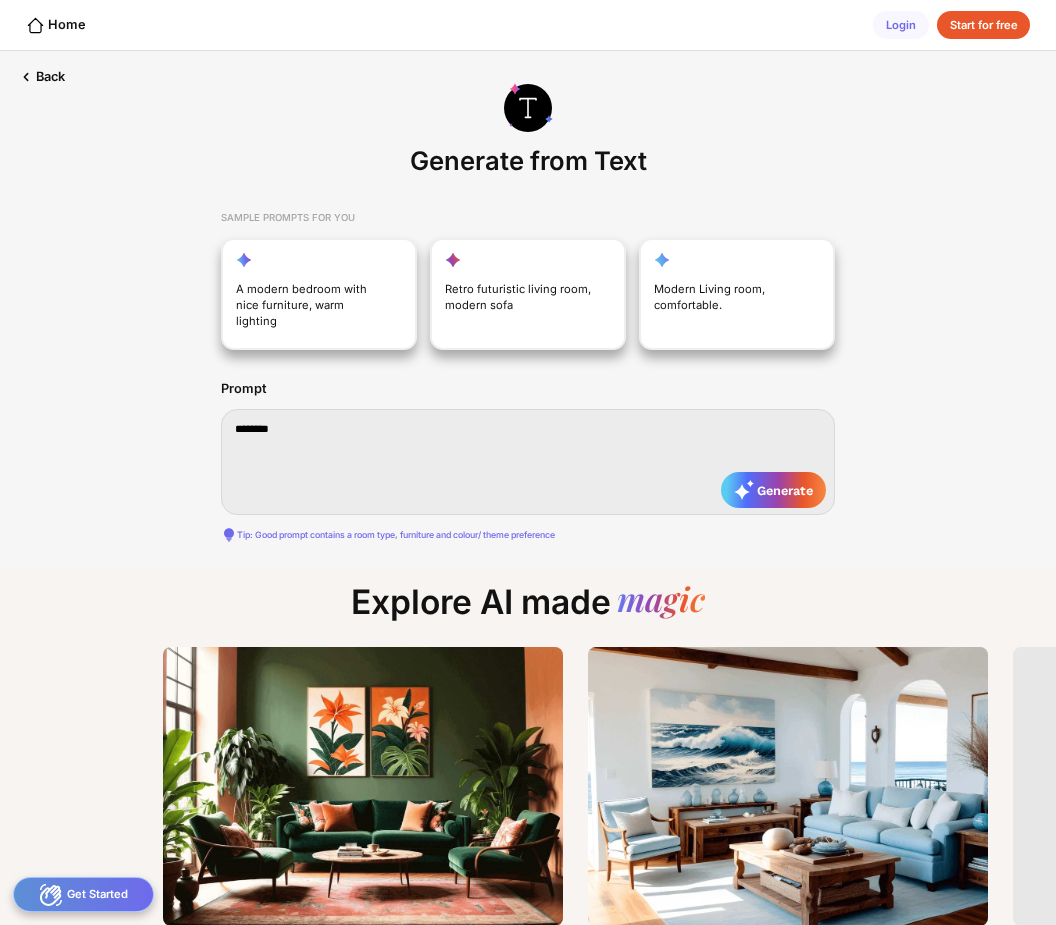 type on "********" 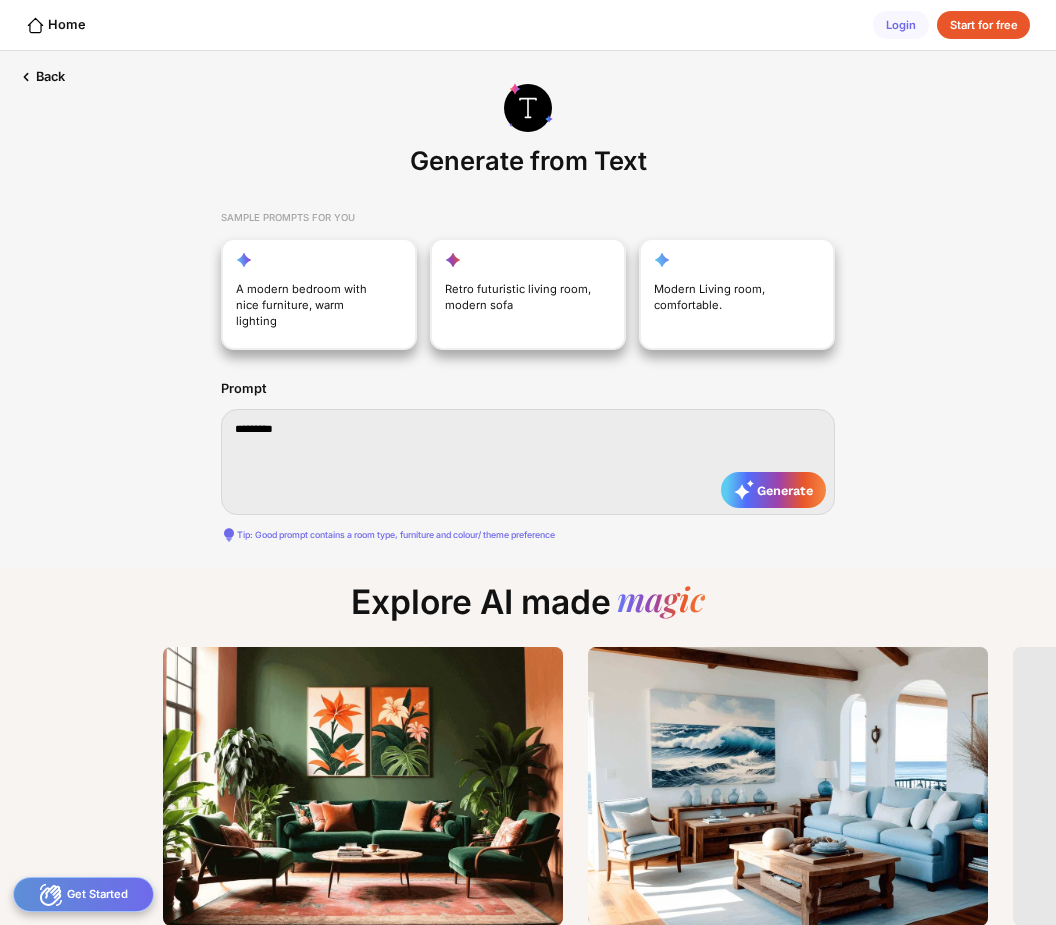 type on "**********" 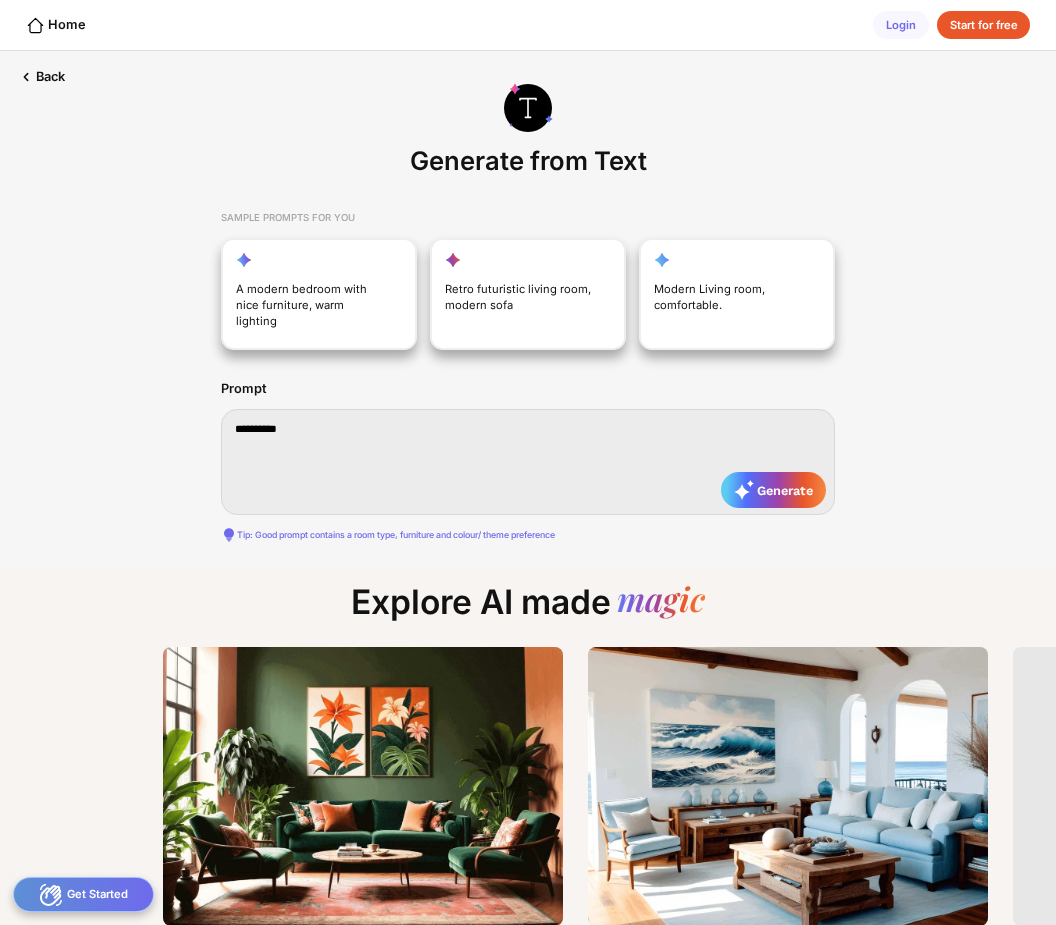 type on "**********" 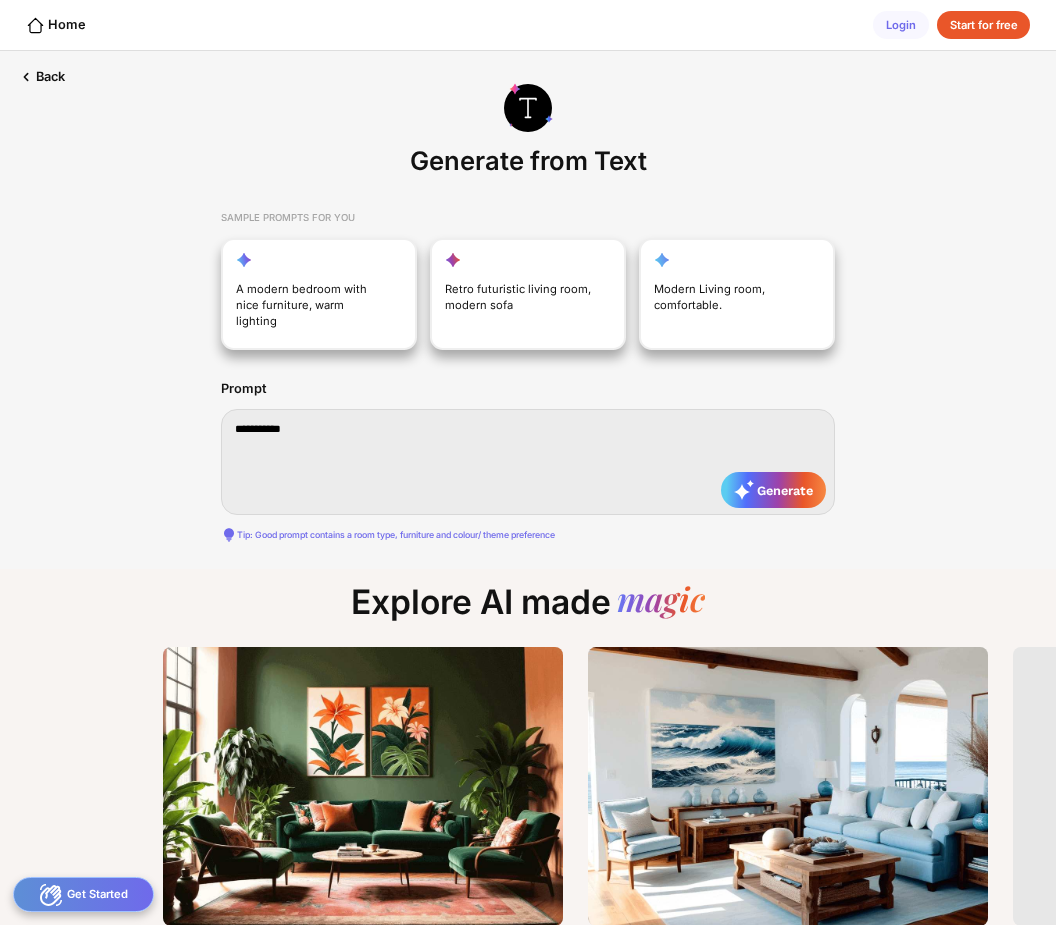 type on "**********" 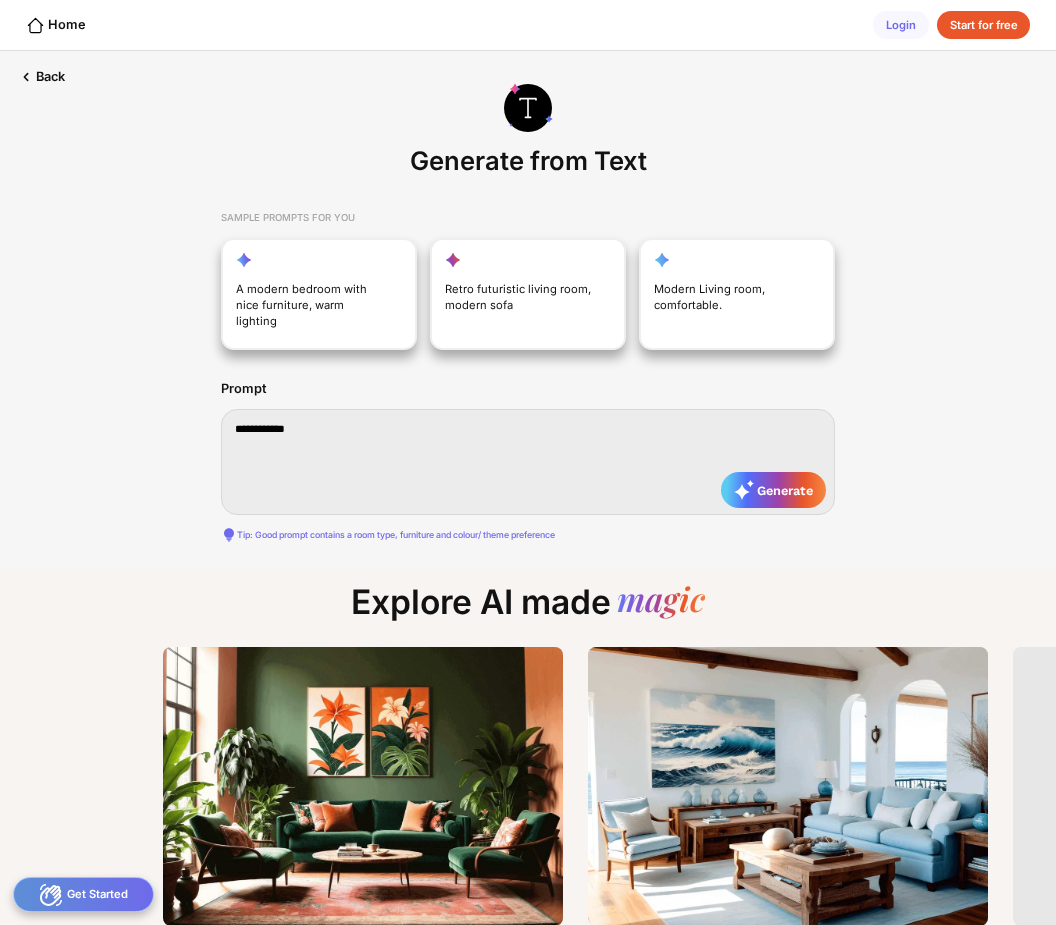 type on "**********" 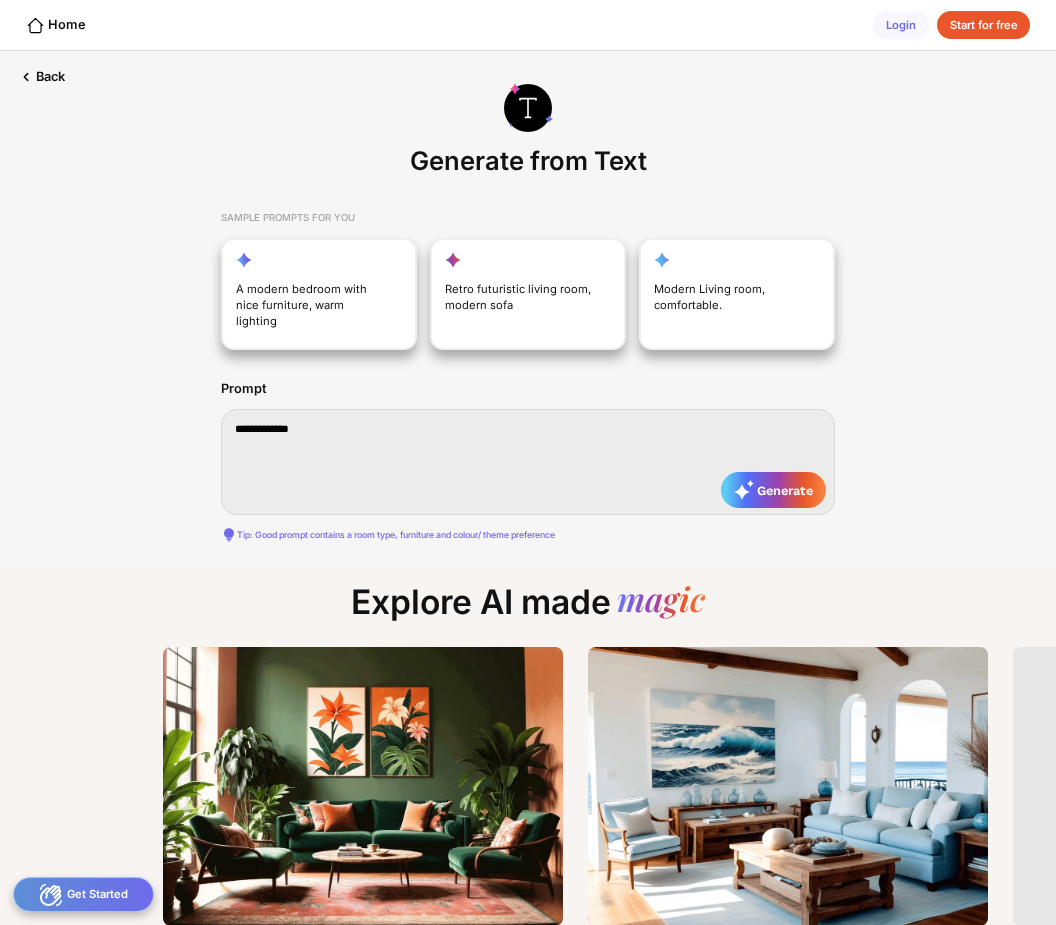 type on "**********" 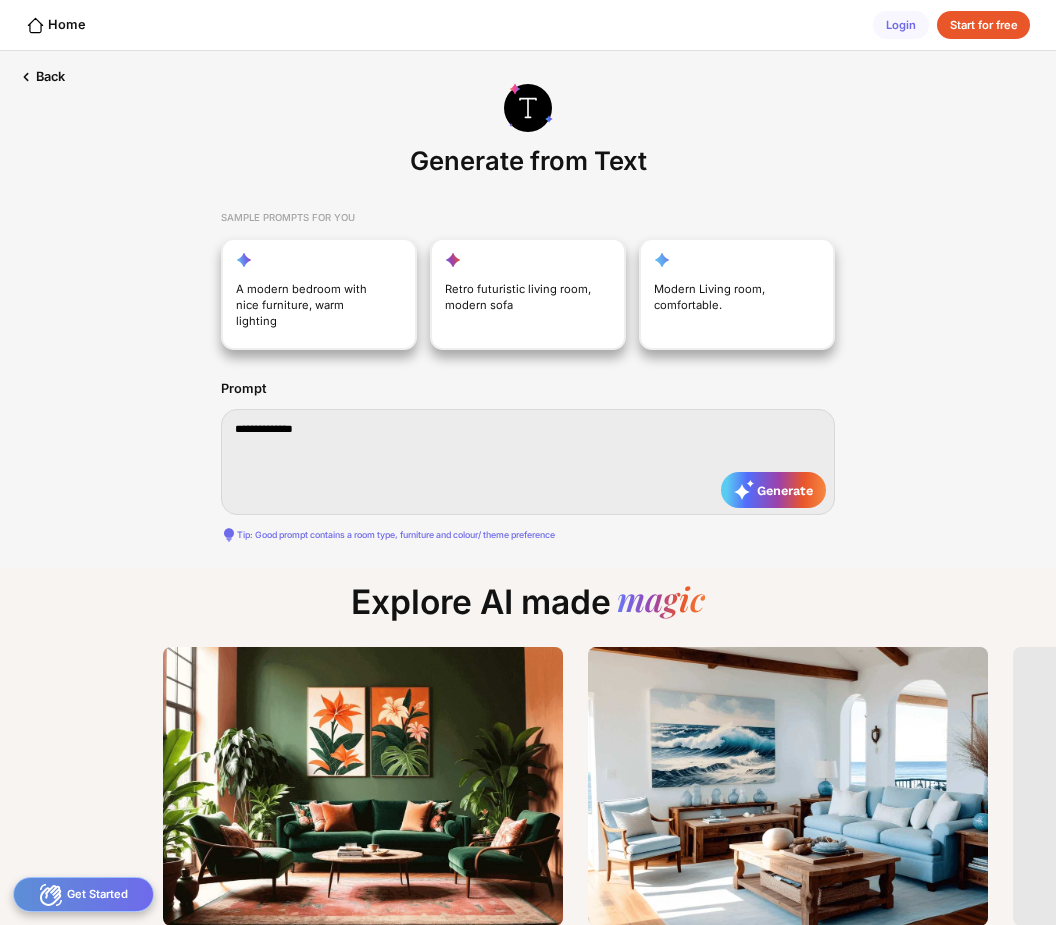 type on "**********" 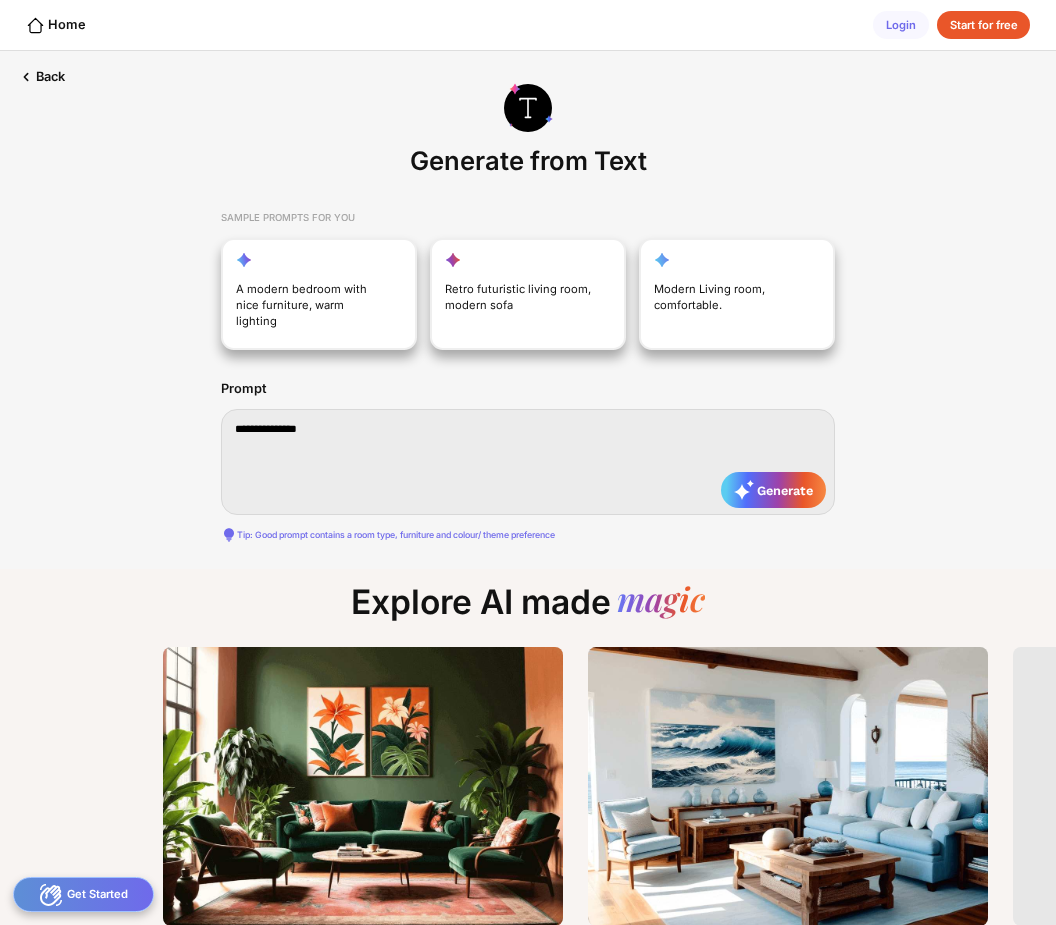 type on "**********" 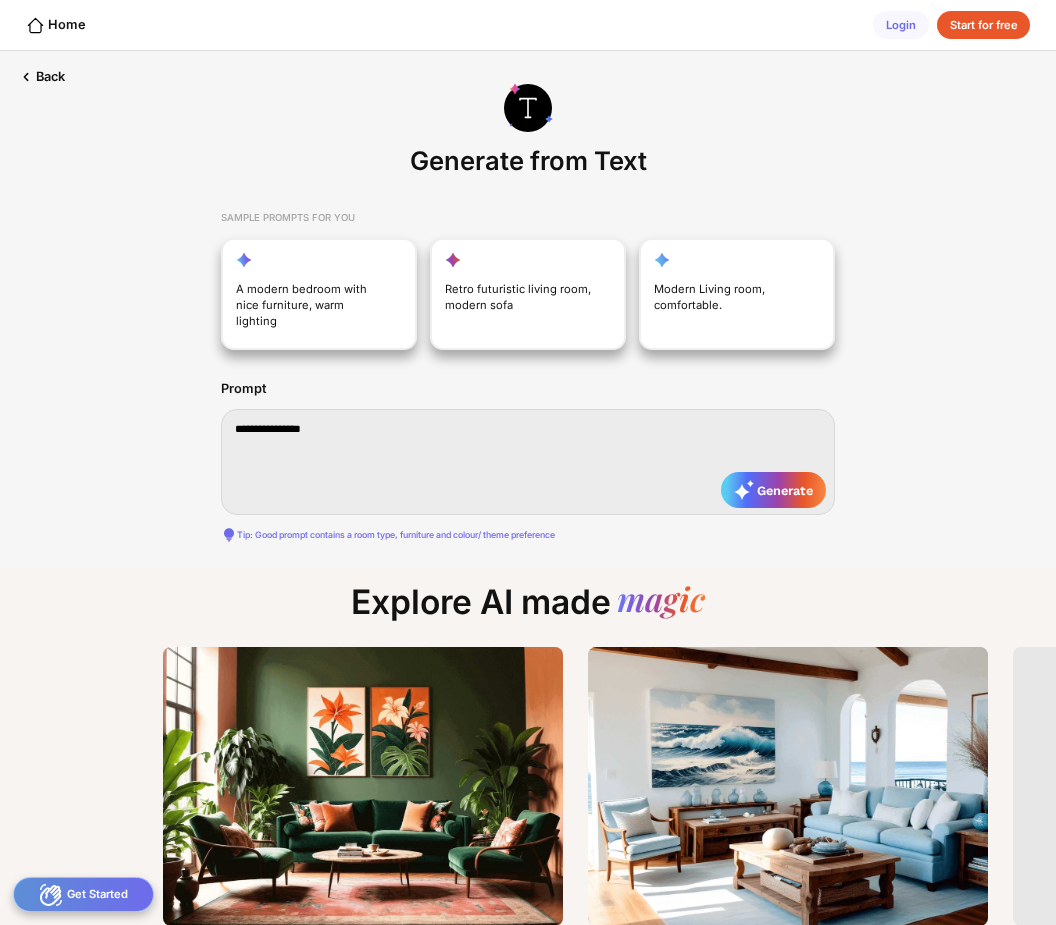 type on "**********" 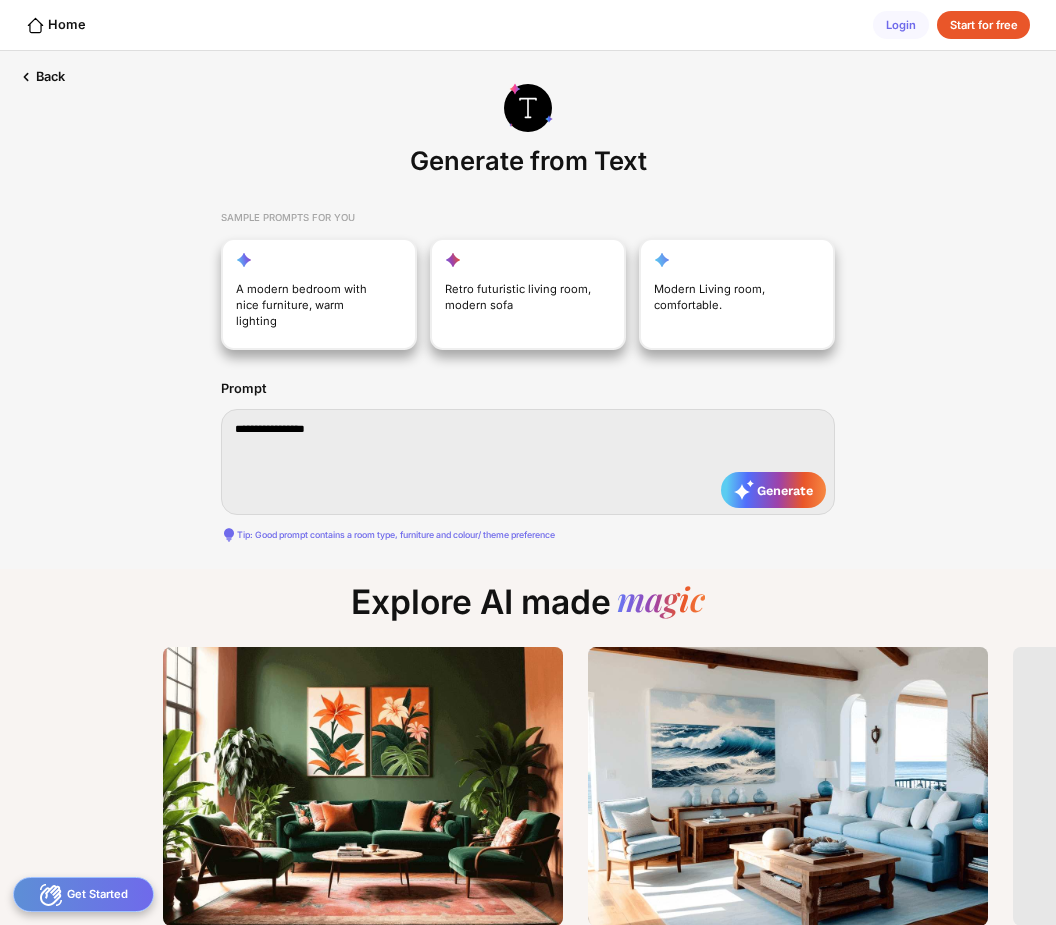 type on "**********" 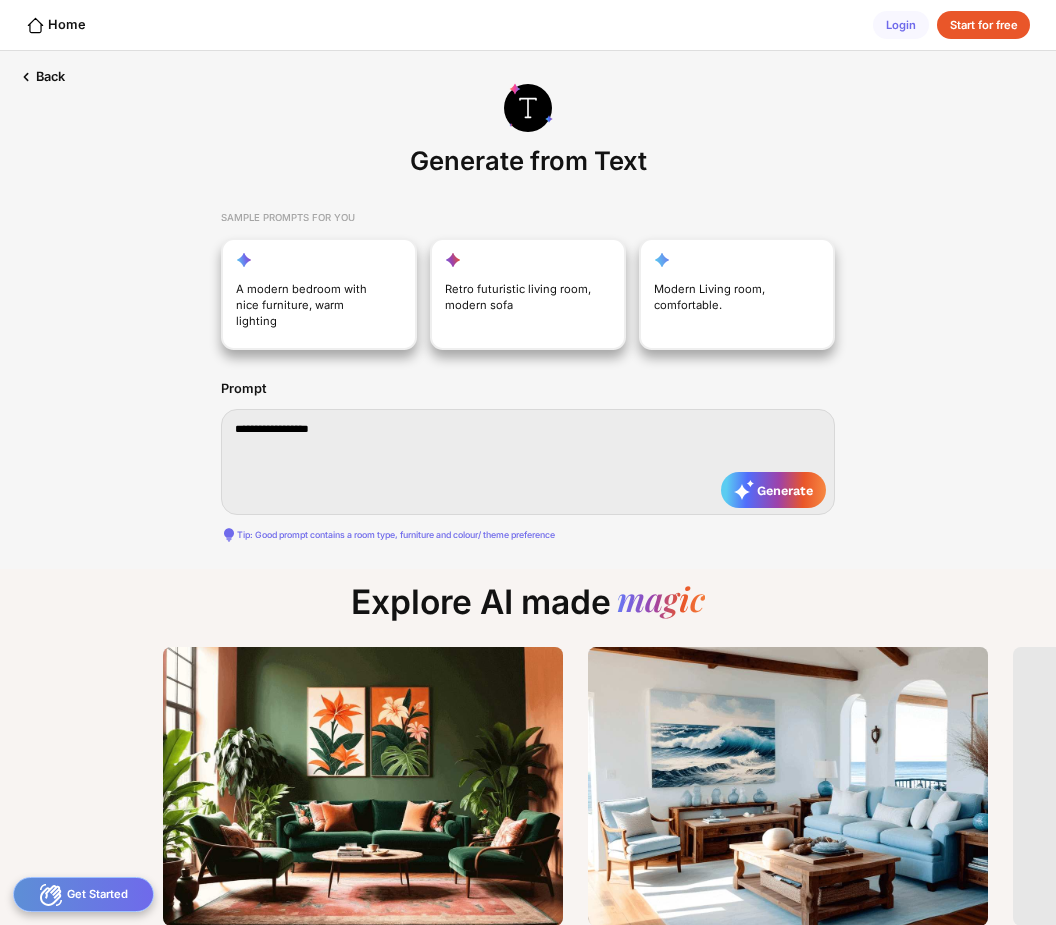 type on "**********" 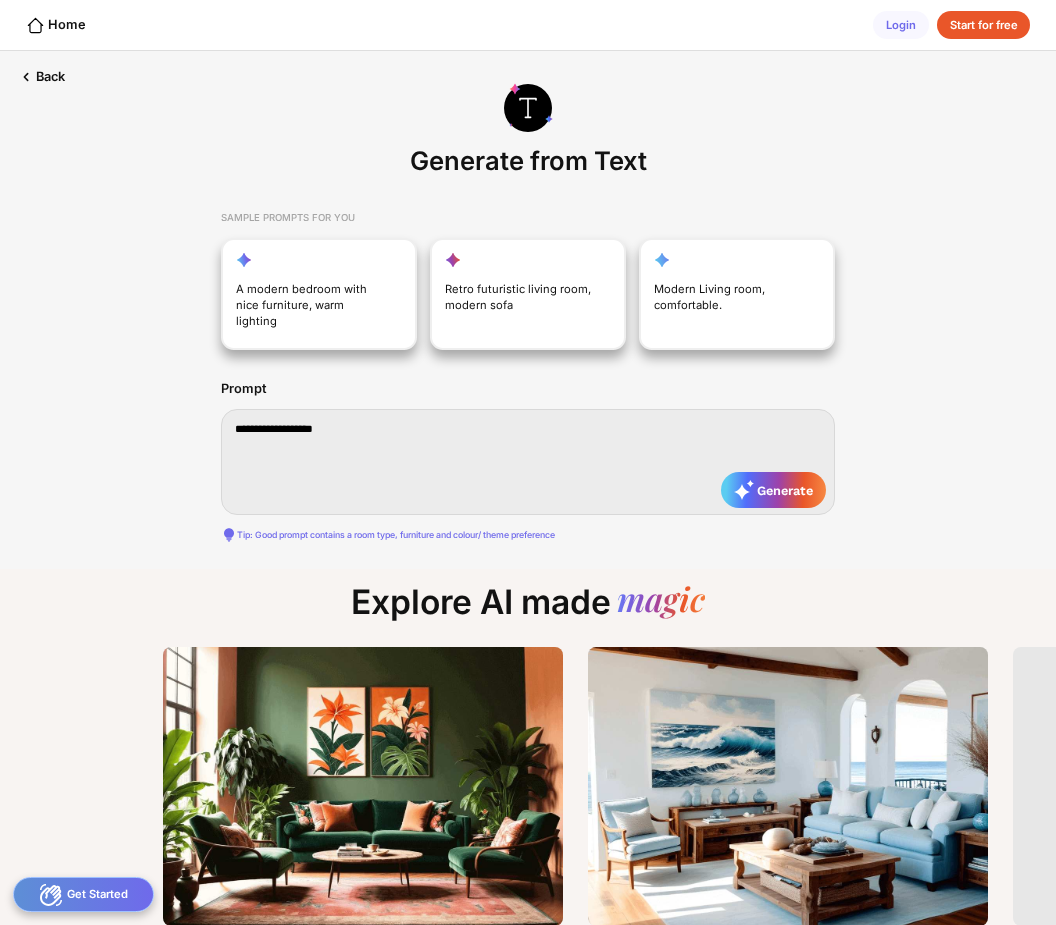 type on "**********" 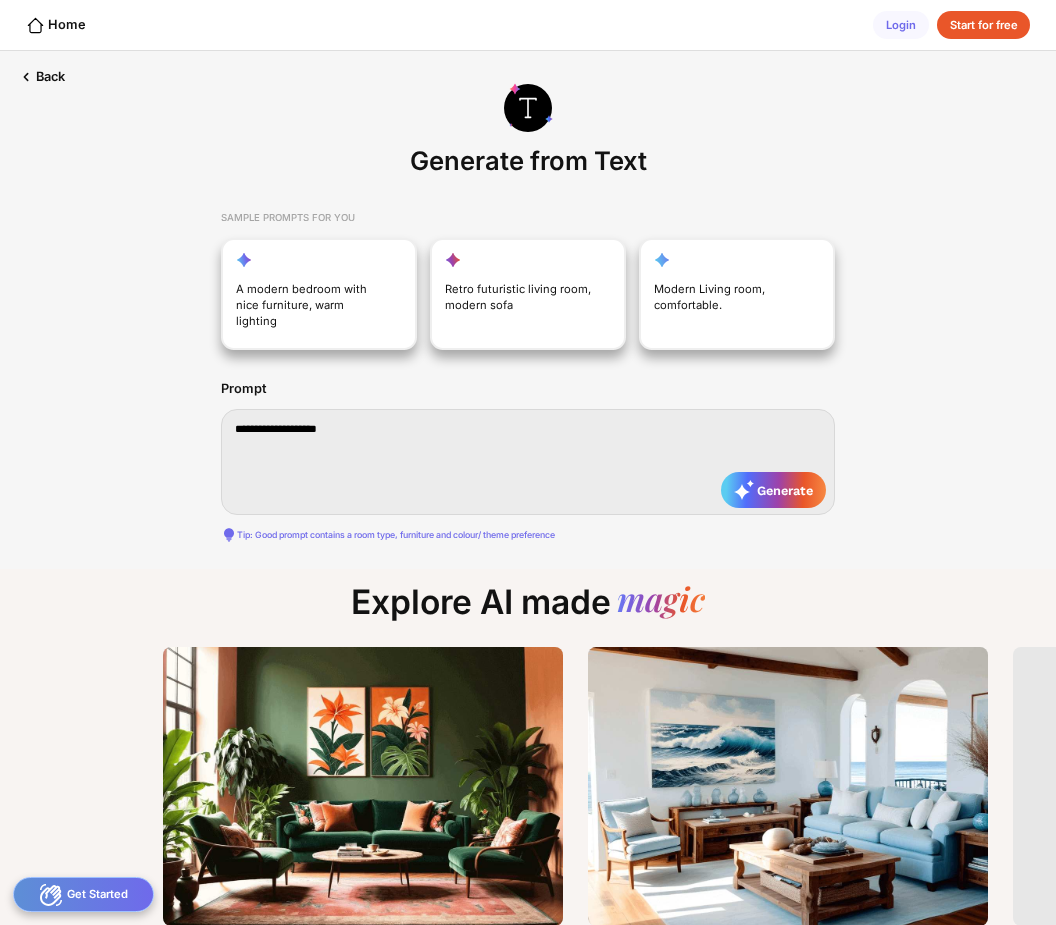 type on "**********" 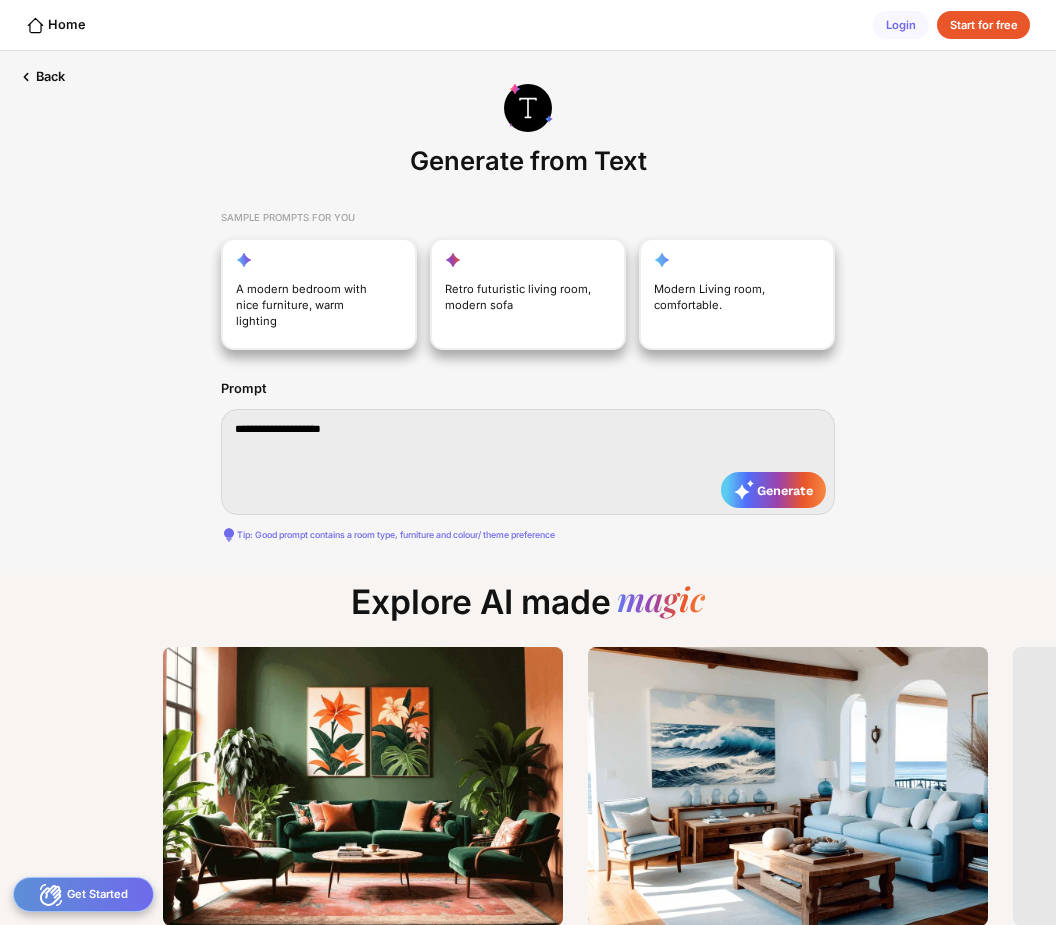 type on "**********" 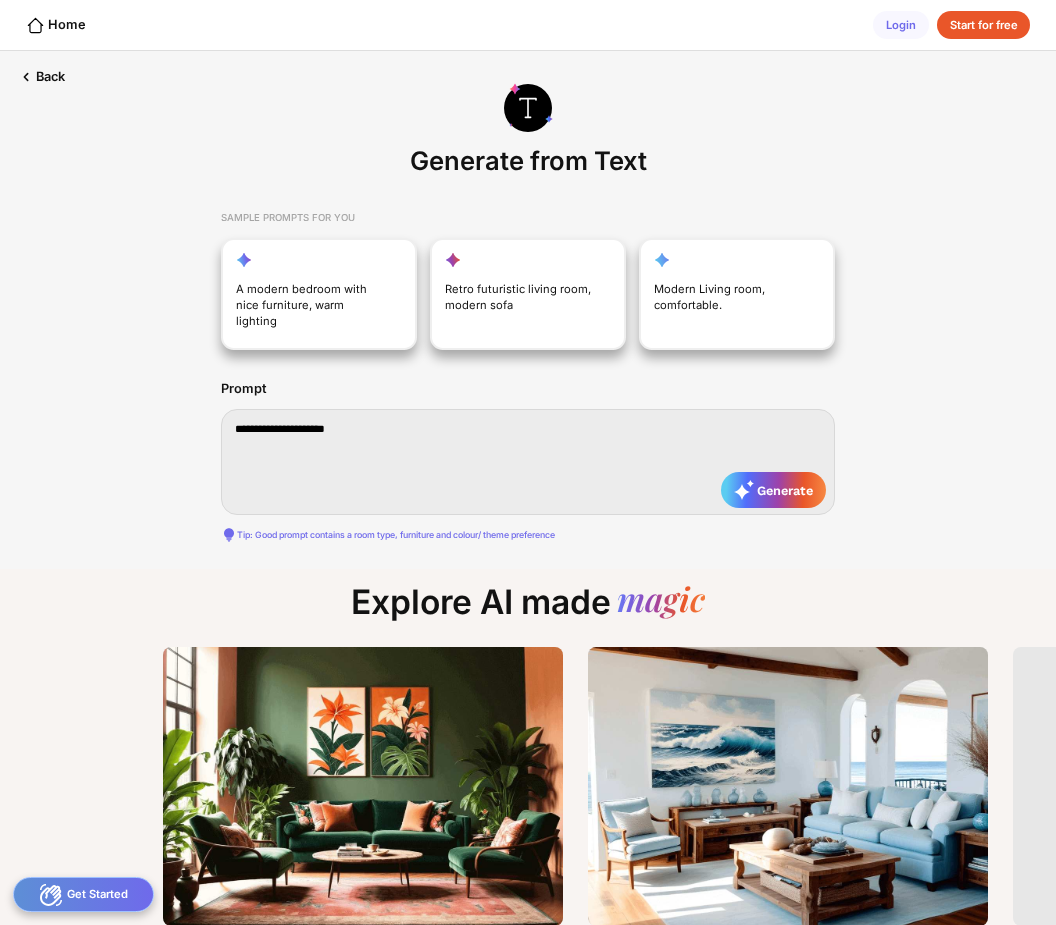 type on "**********" 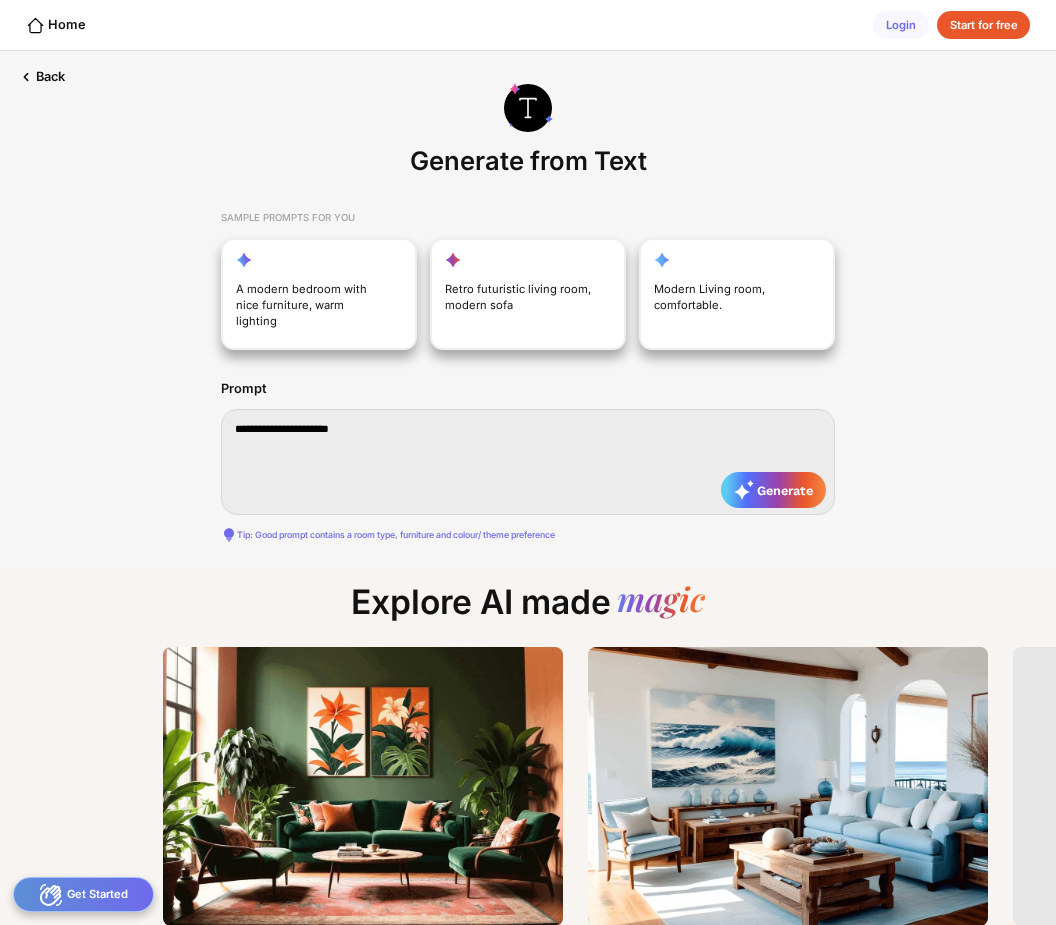 type on "**********" 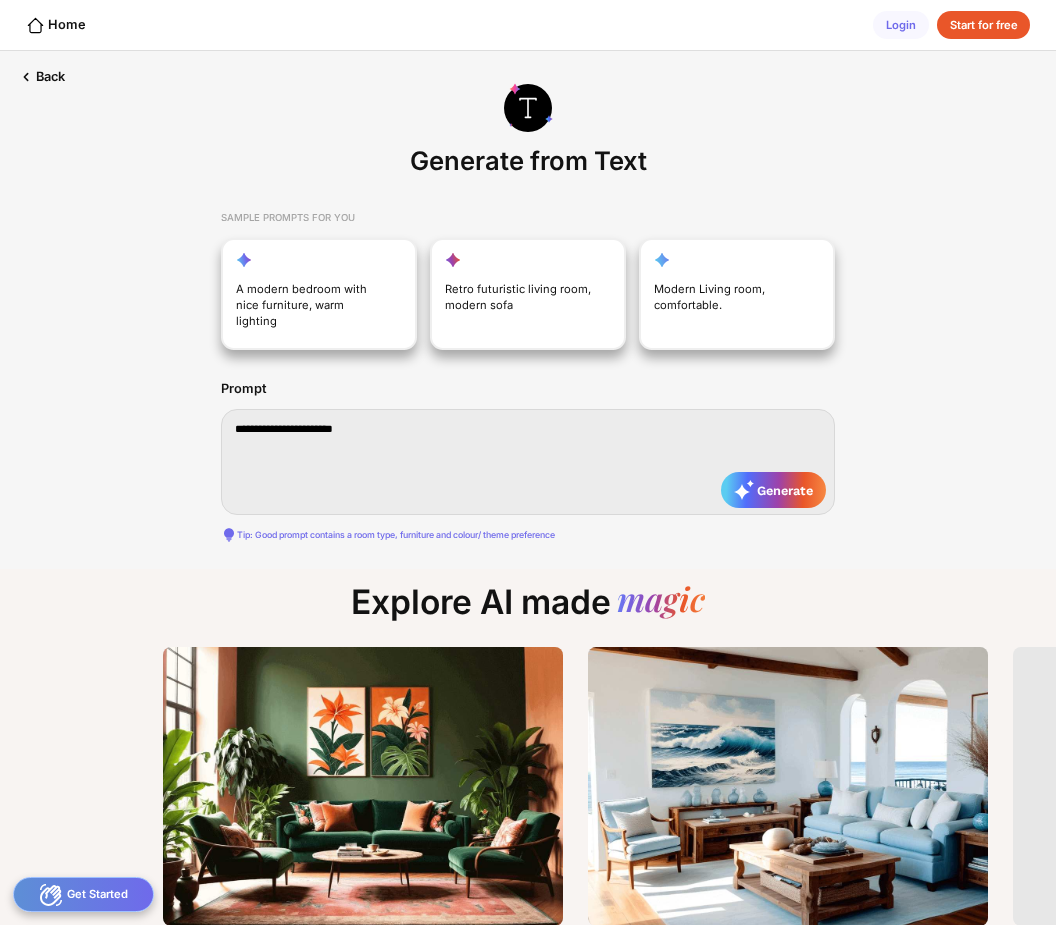 type on "**********" 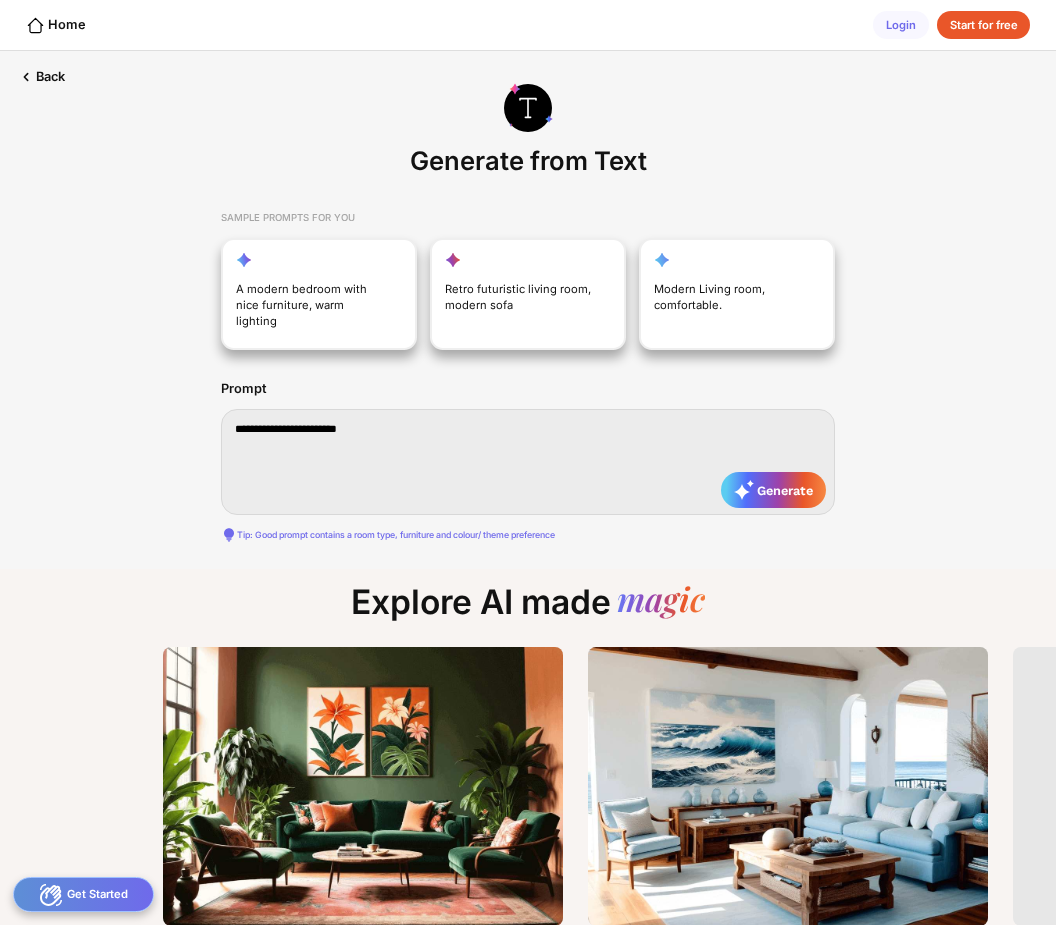 type on "**********" 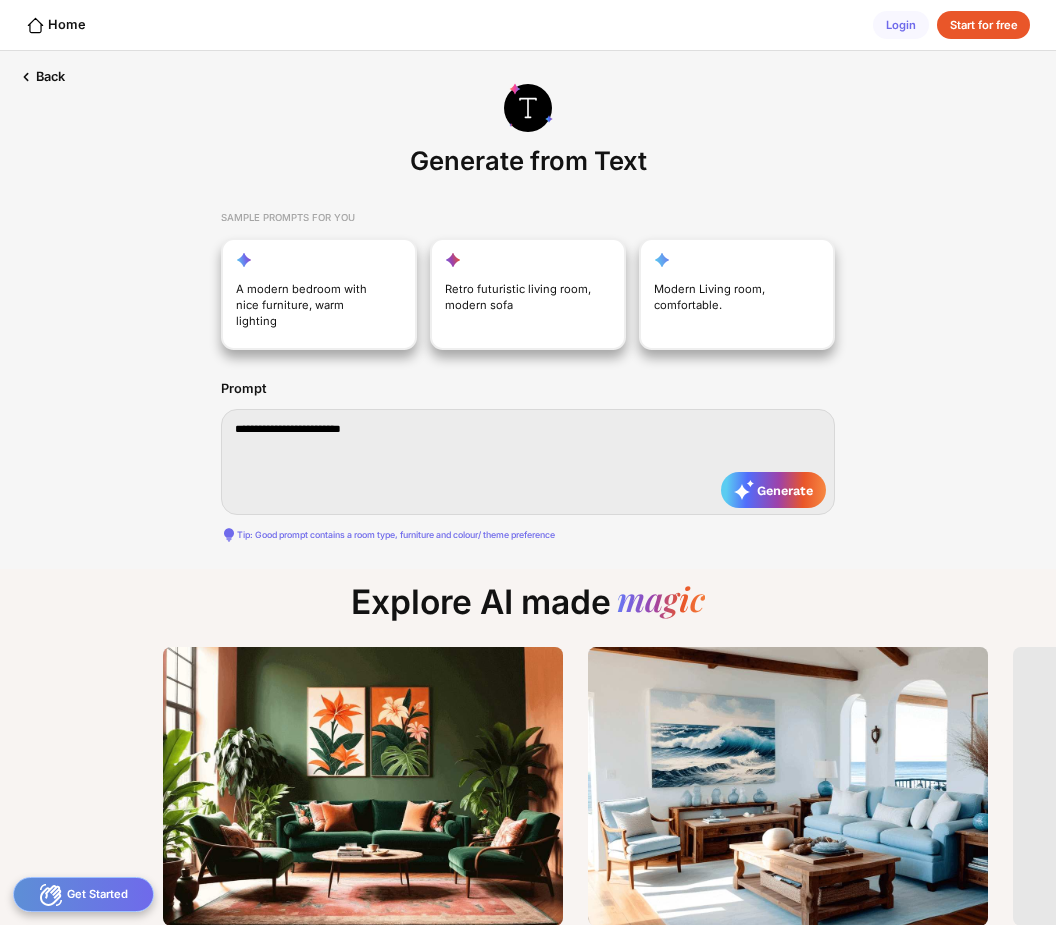 type on "**********" 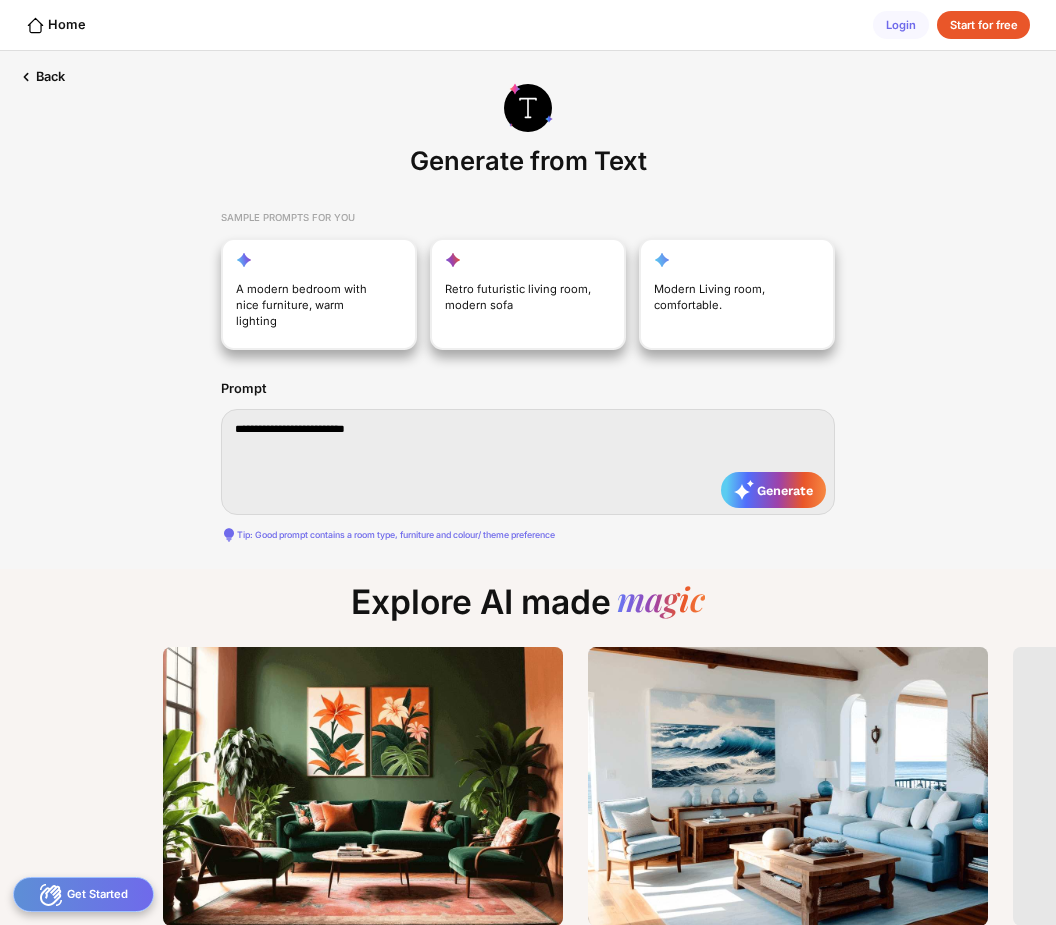 type on "**********" 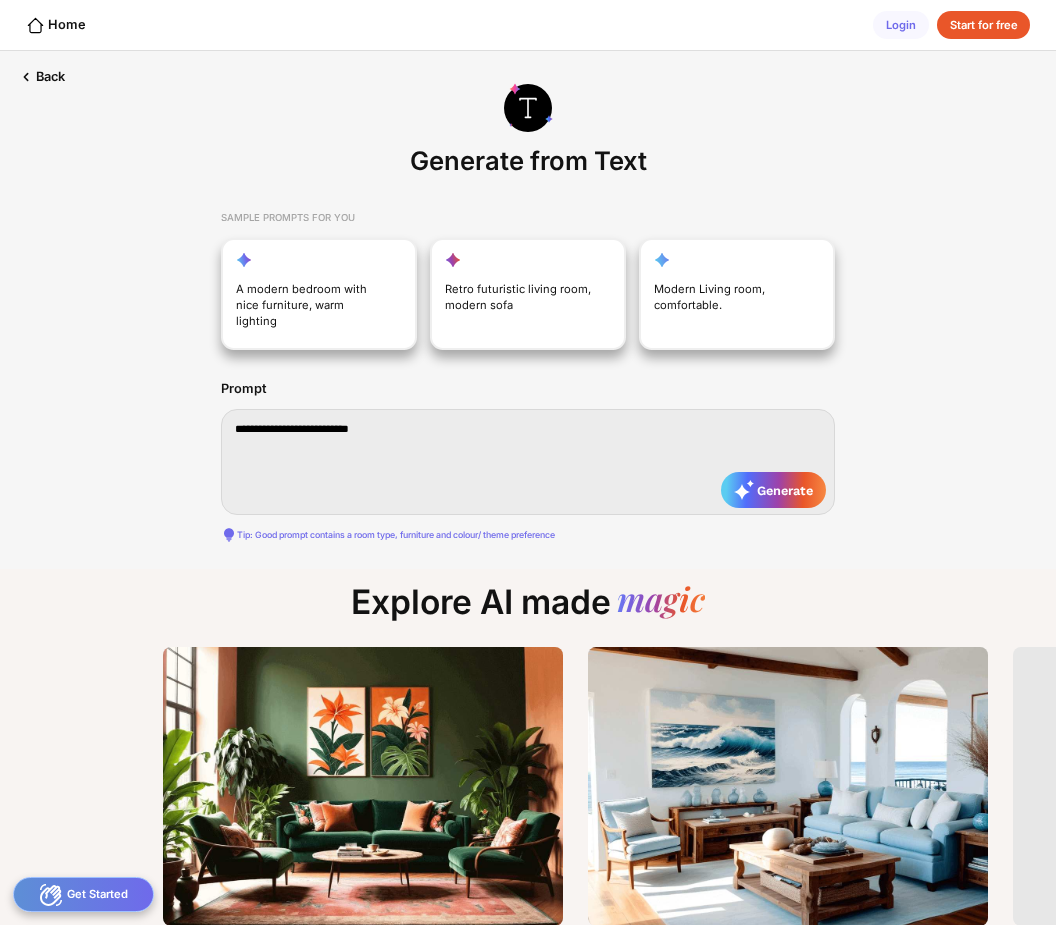 type on "**********" 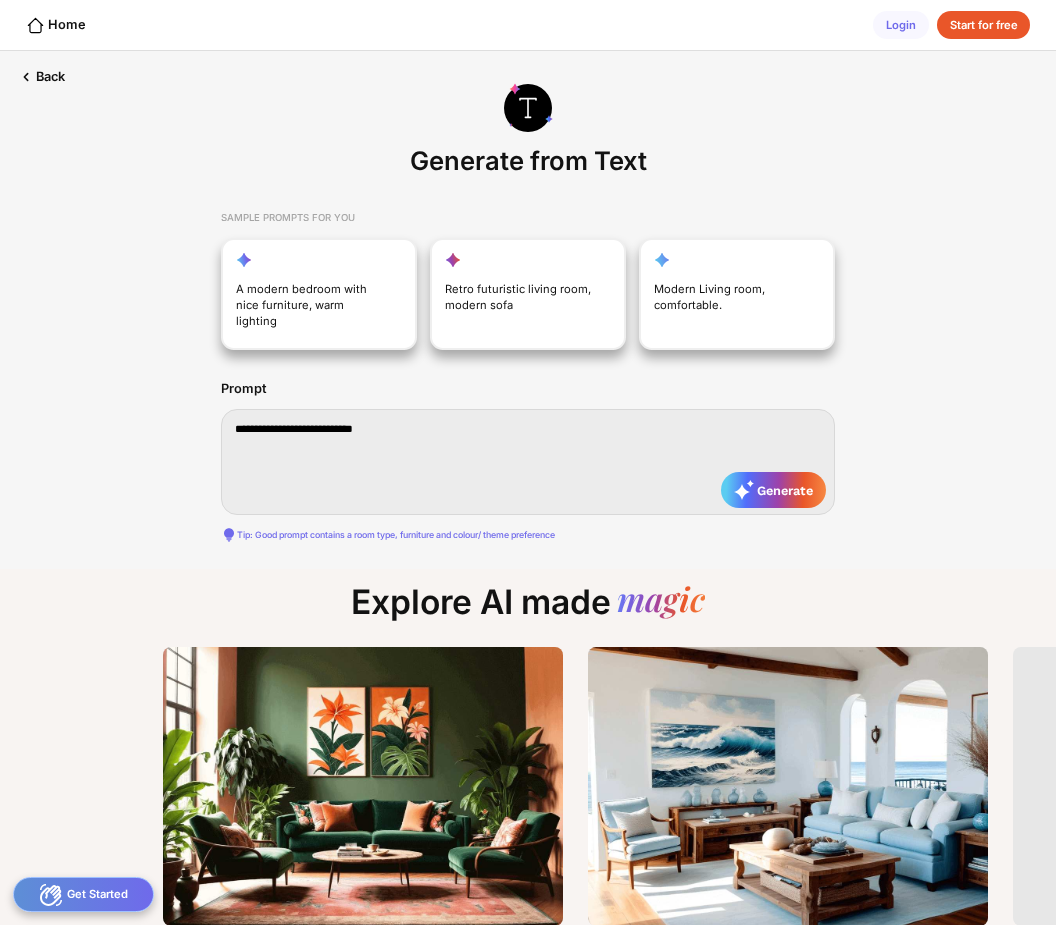 type on "**********" 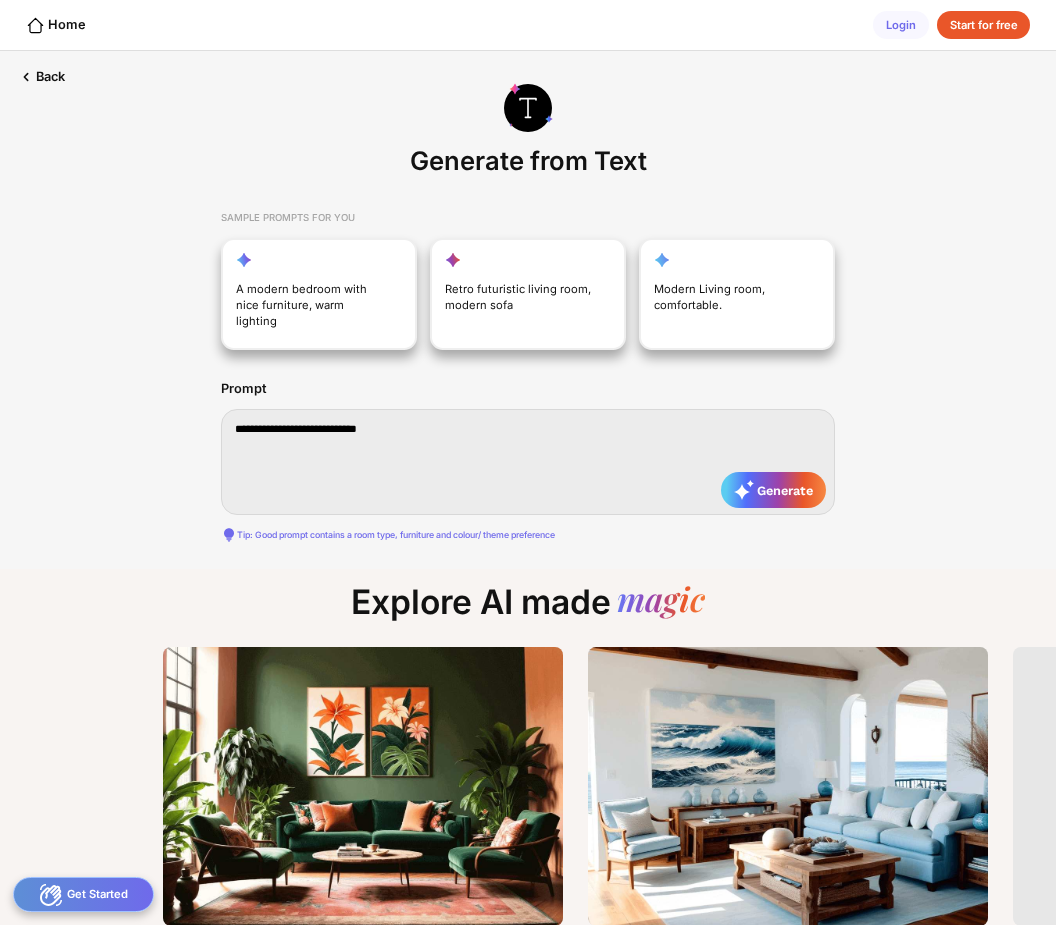 type on "**********" 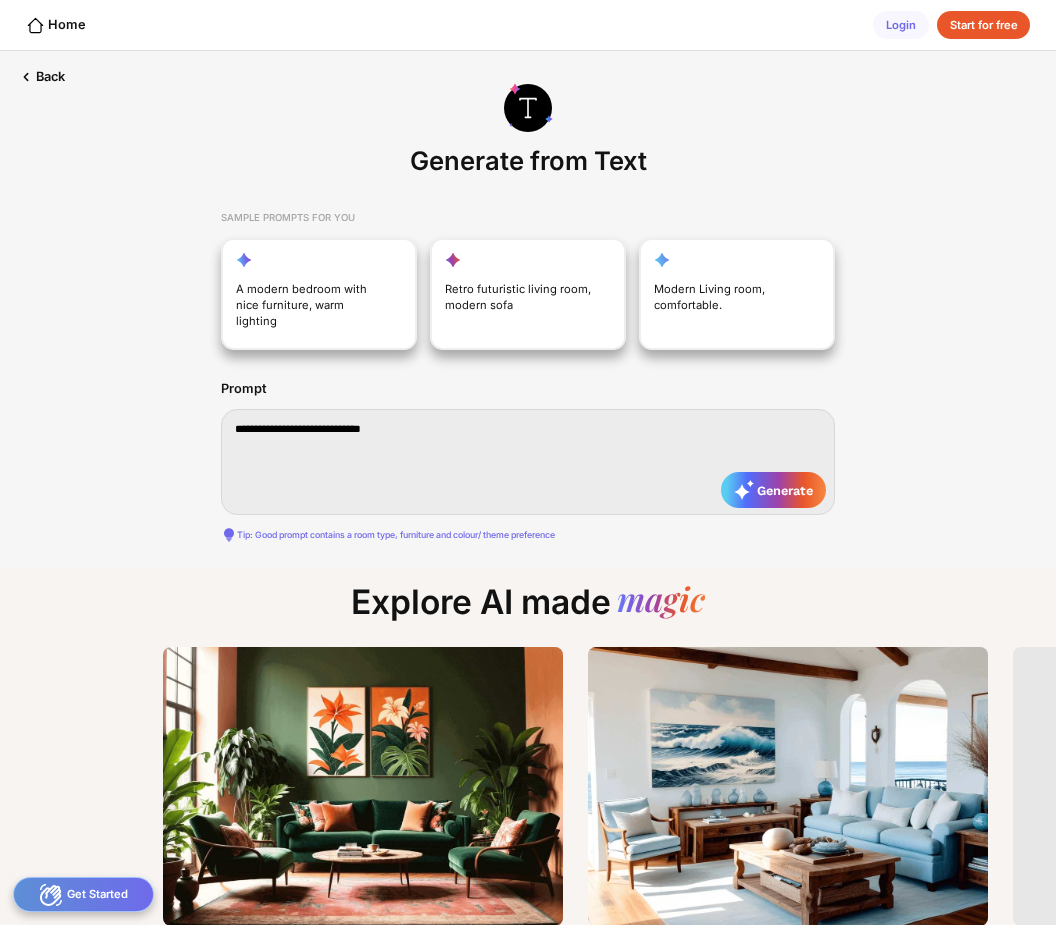 type on "**********" 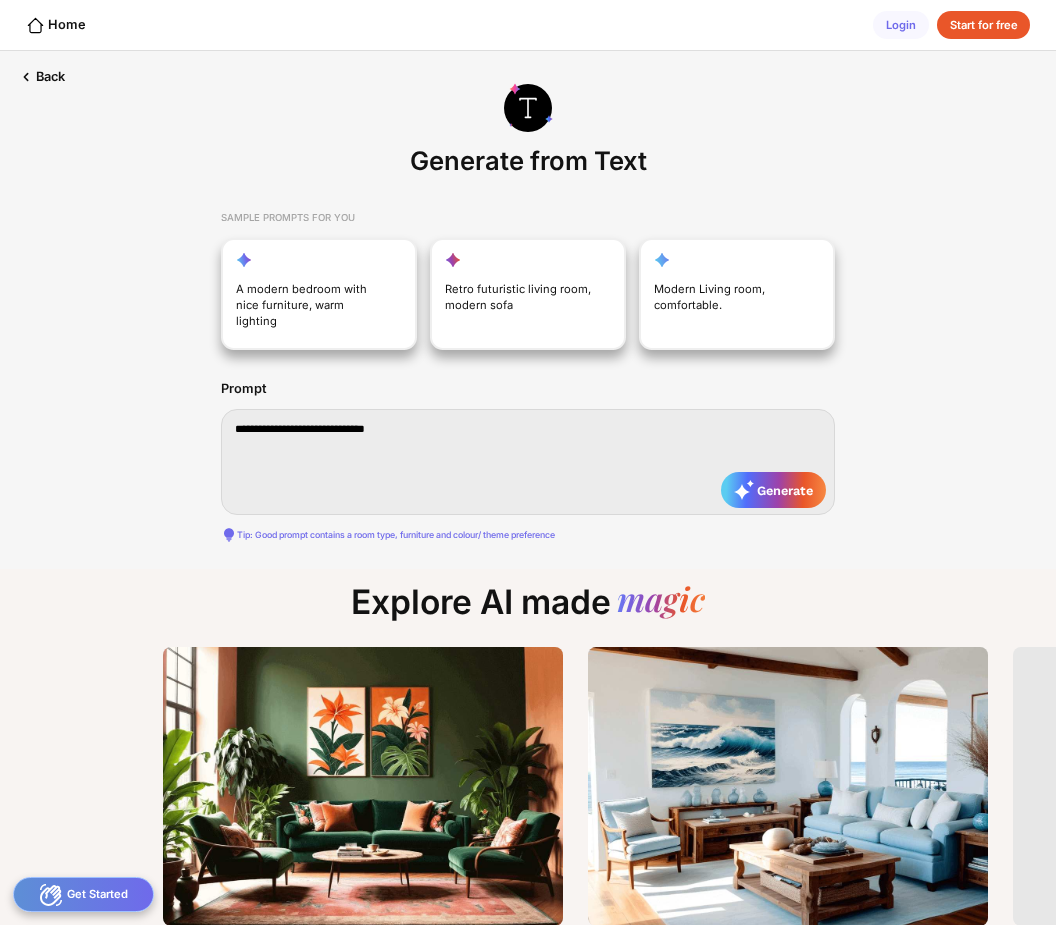 type on "**********" 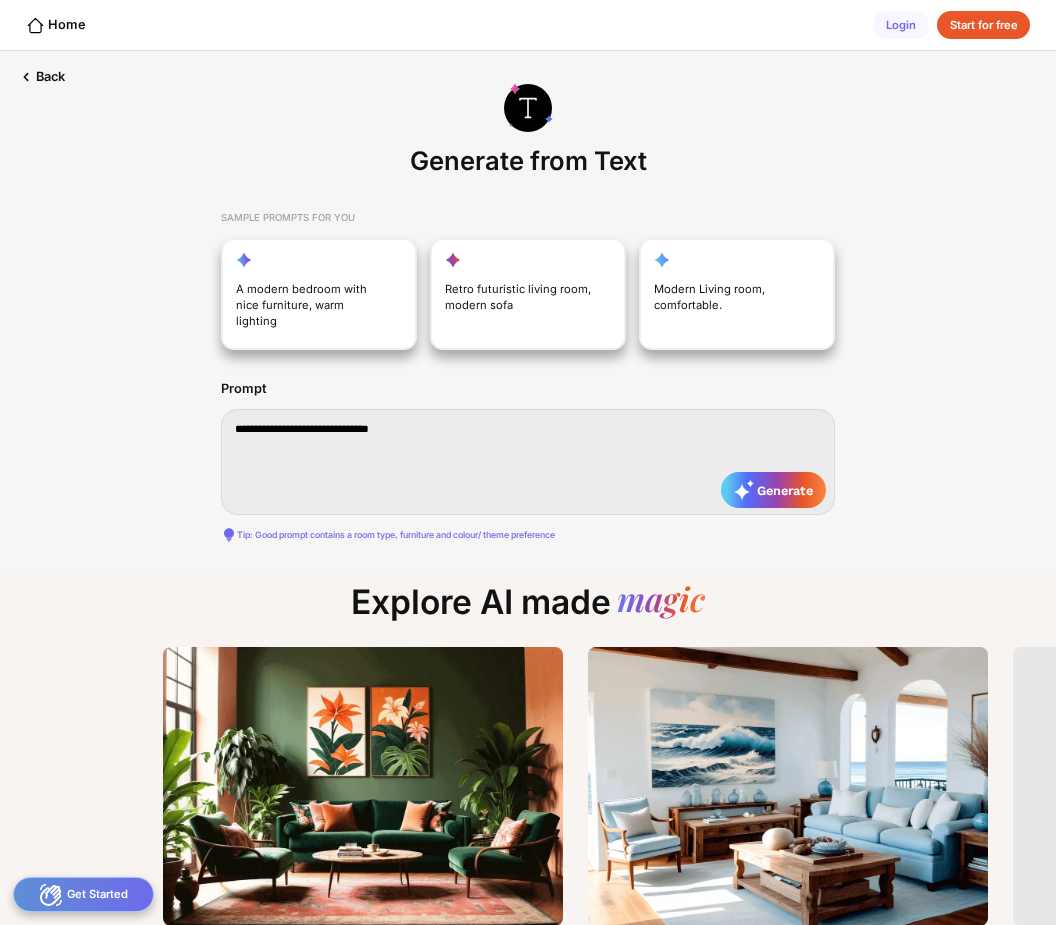 type on "**********" 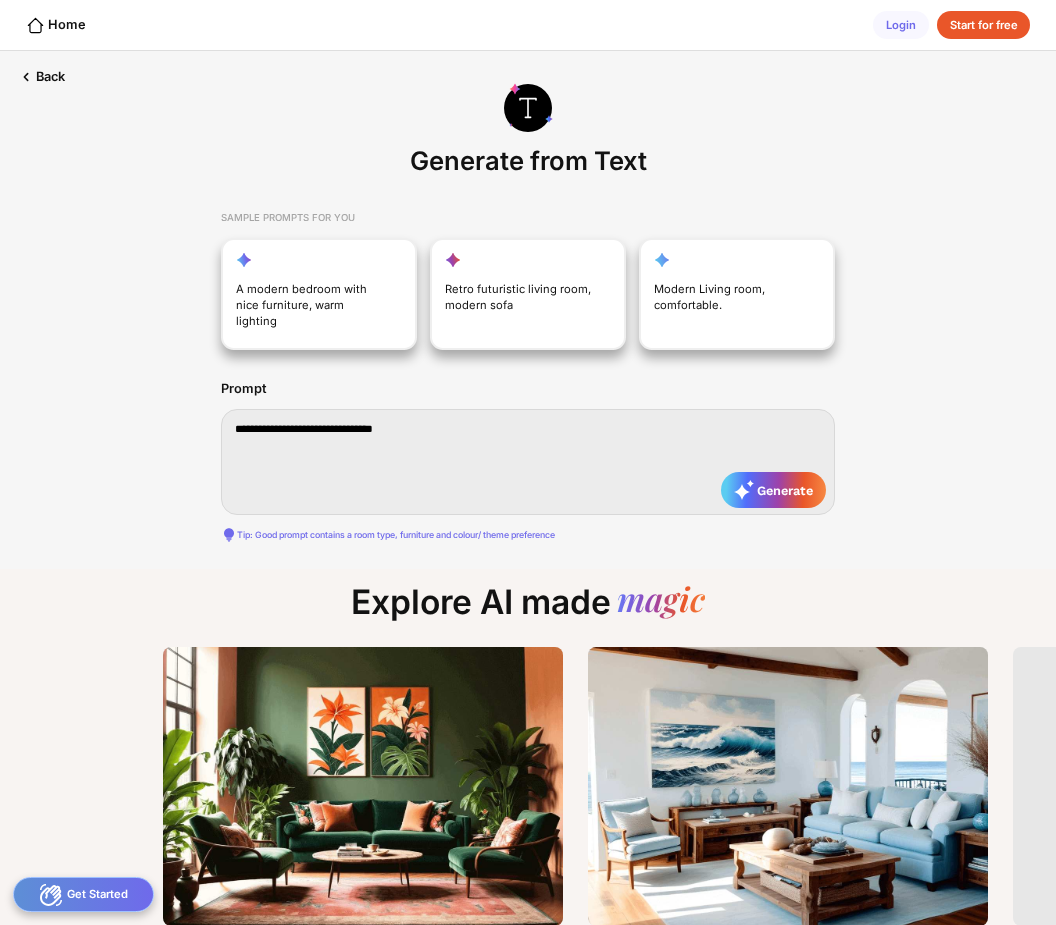 type on "**********" 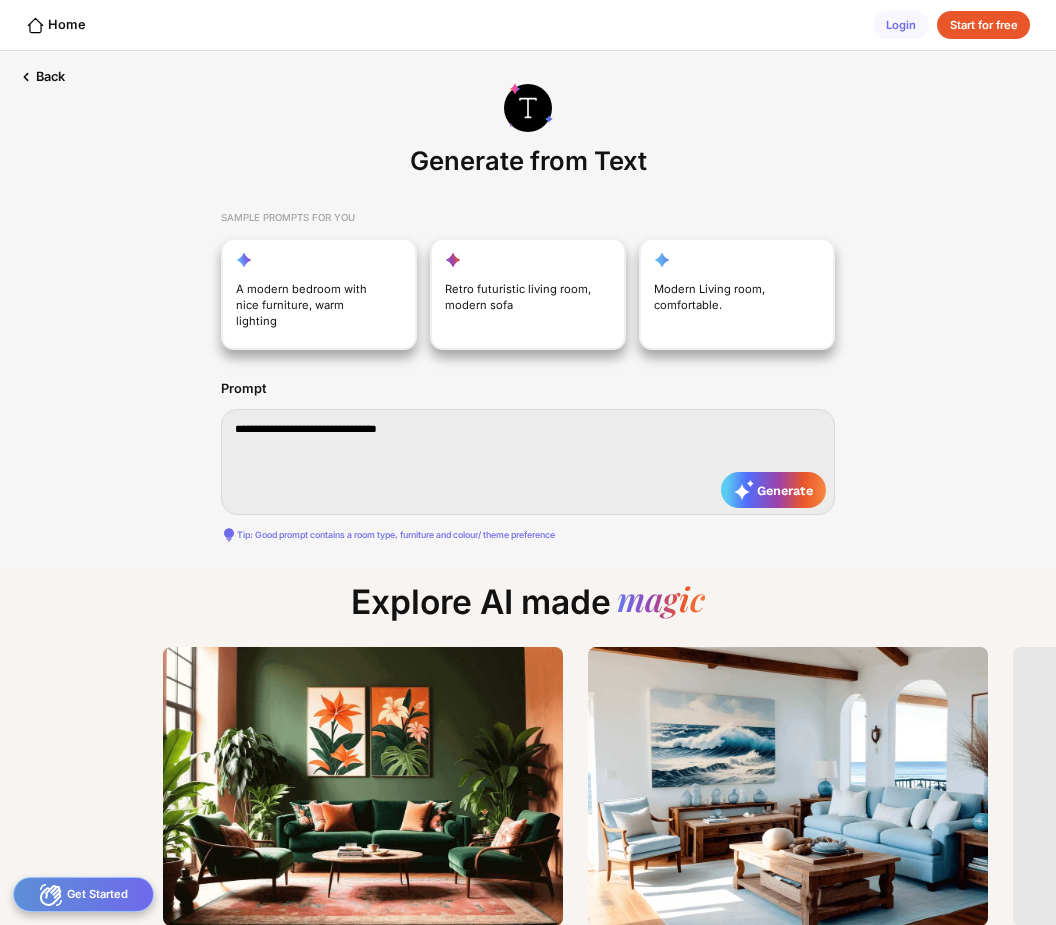 type on "**********" 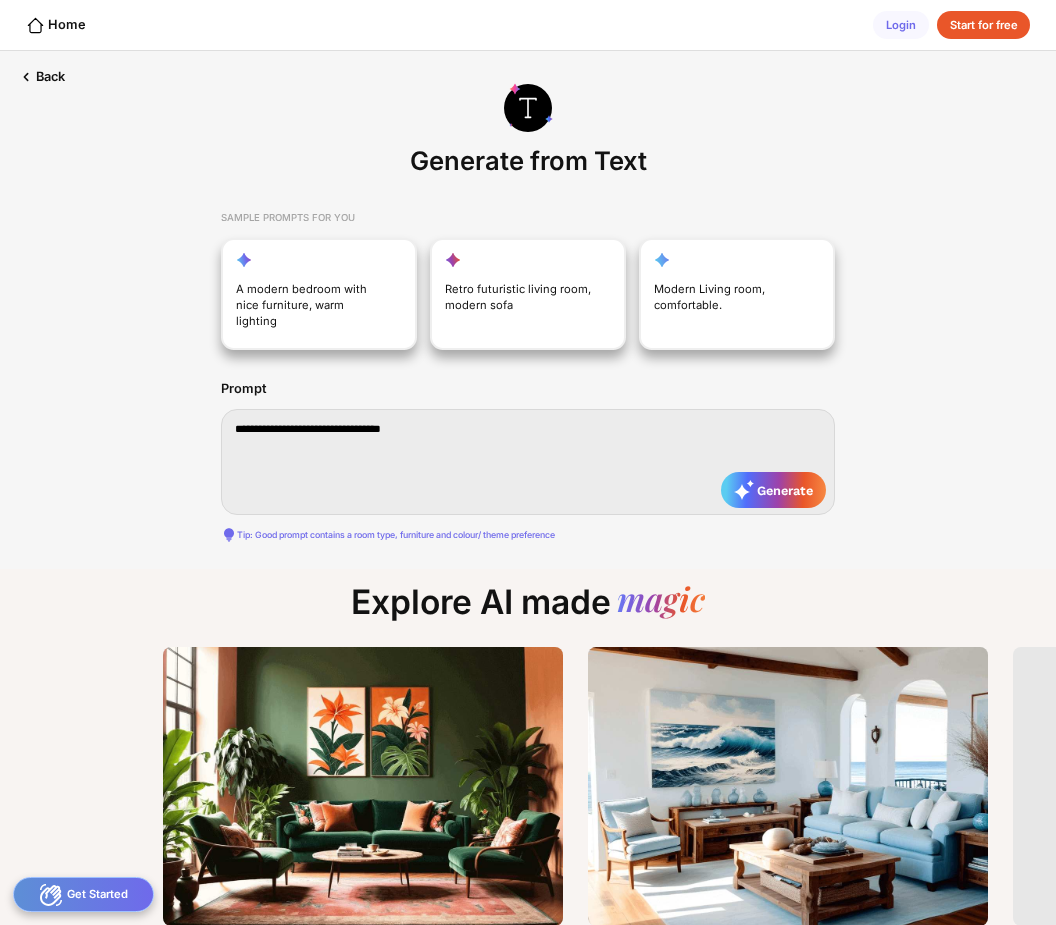type on "**********" 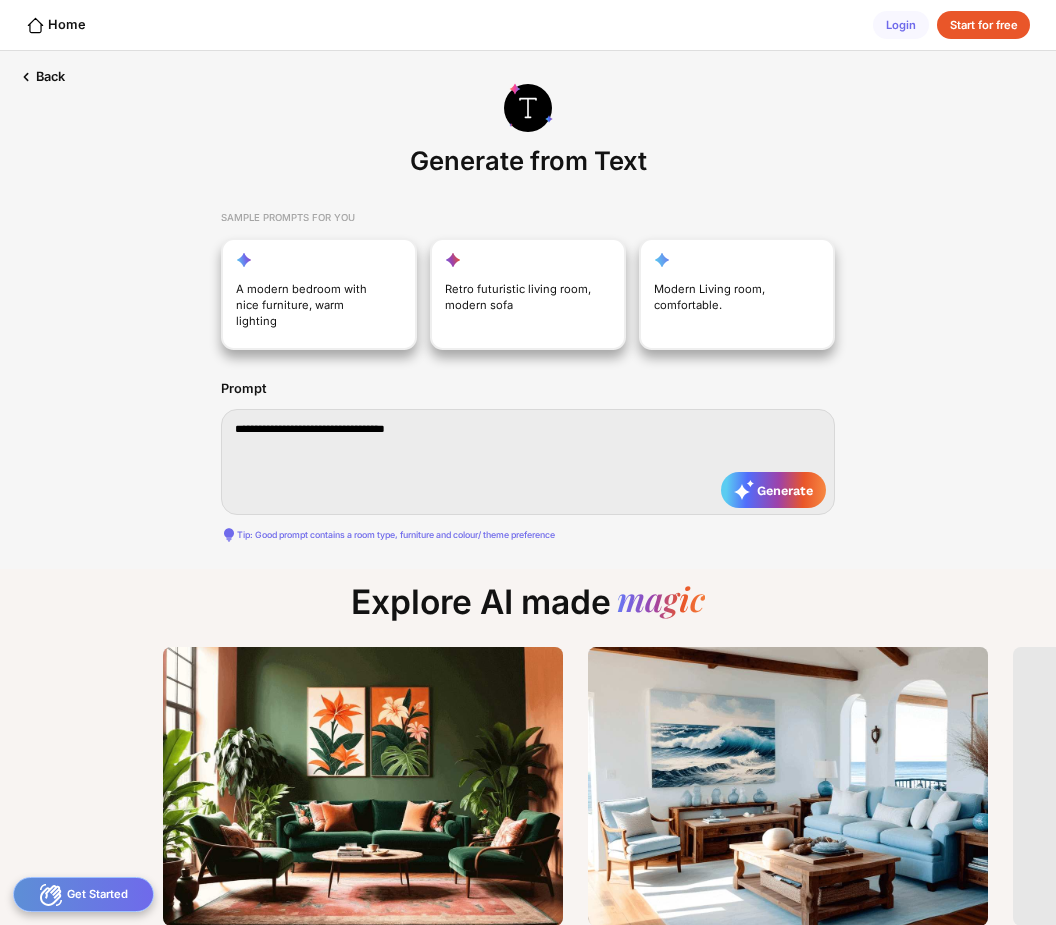 type on "**********" 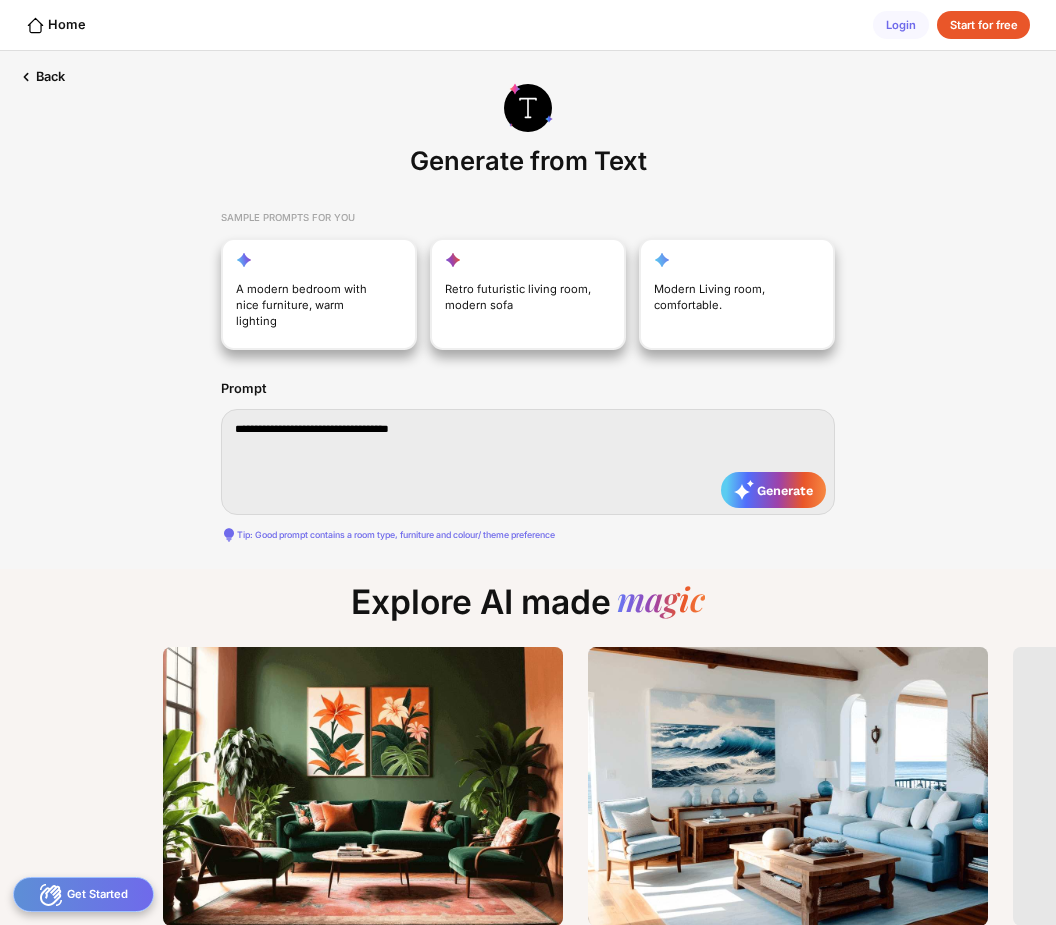 type on "**********" 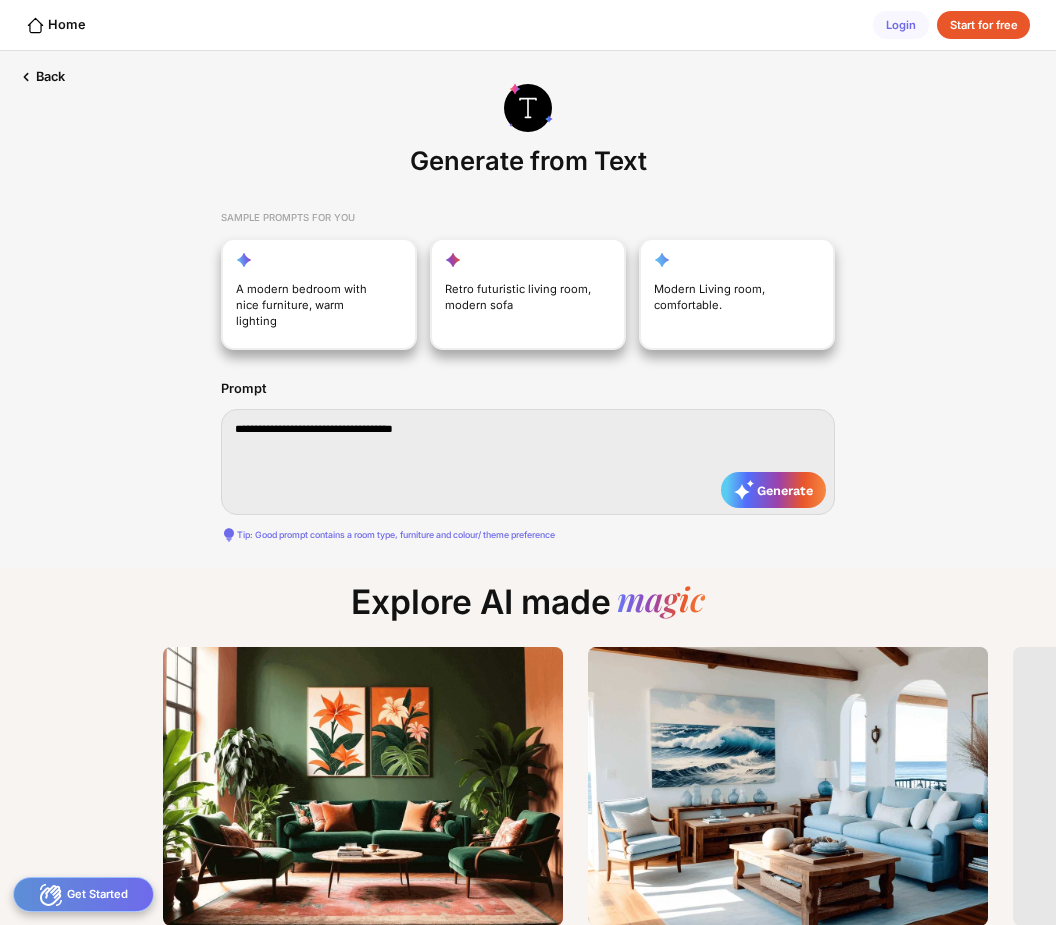 type on "**********" 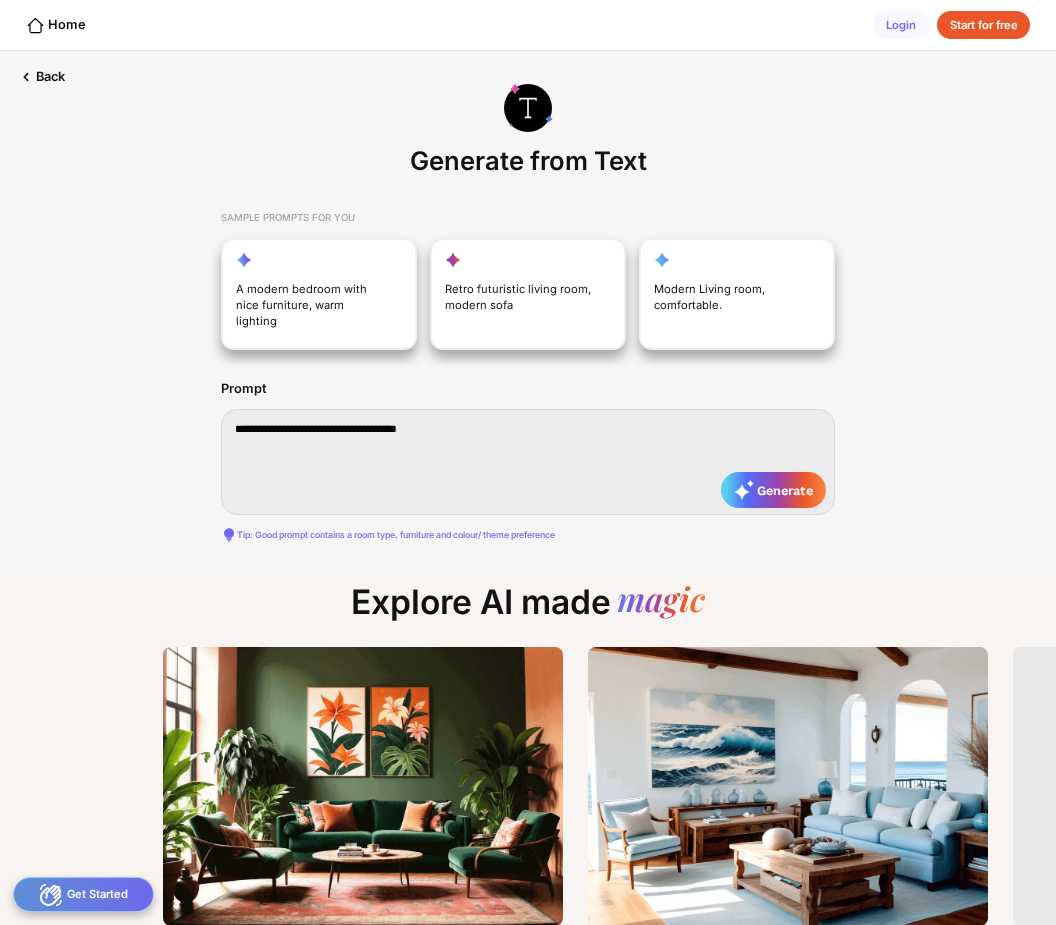 type on "**********" 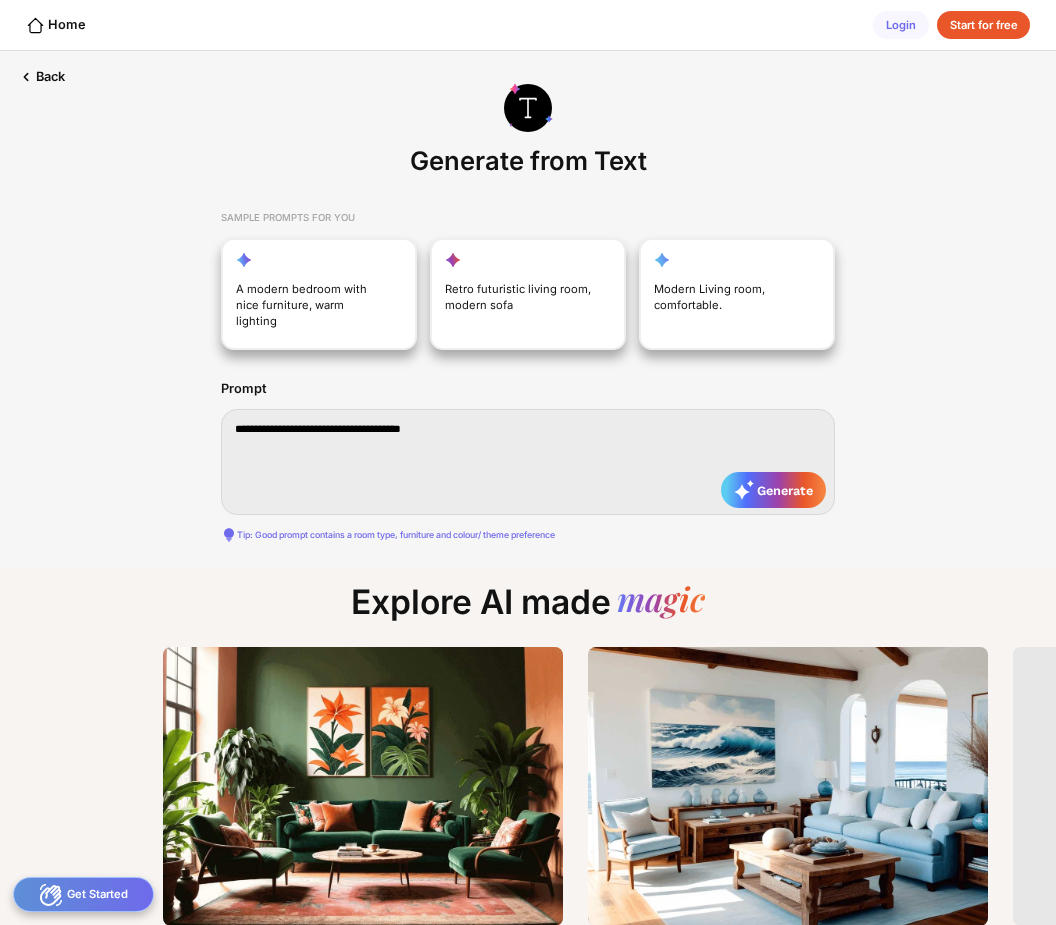 type on "**********" 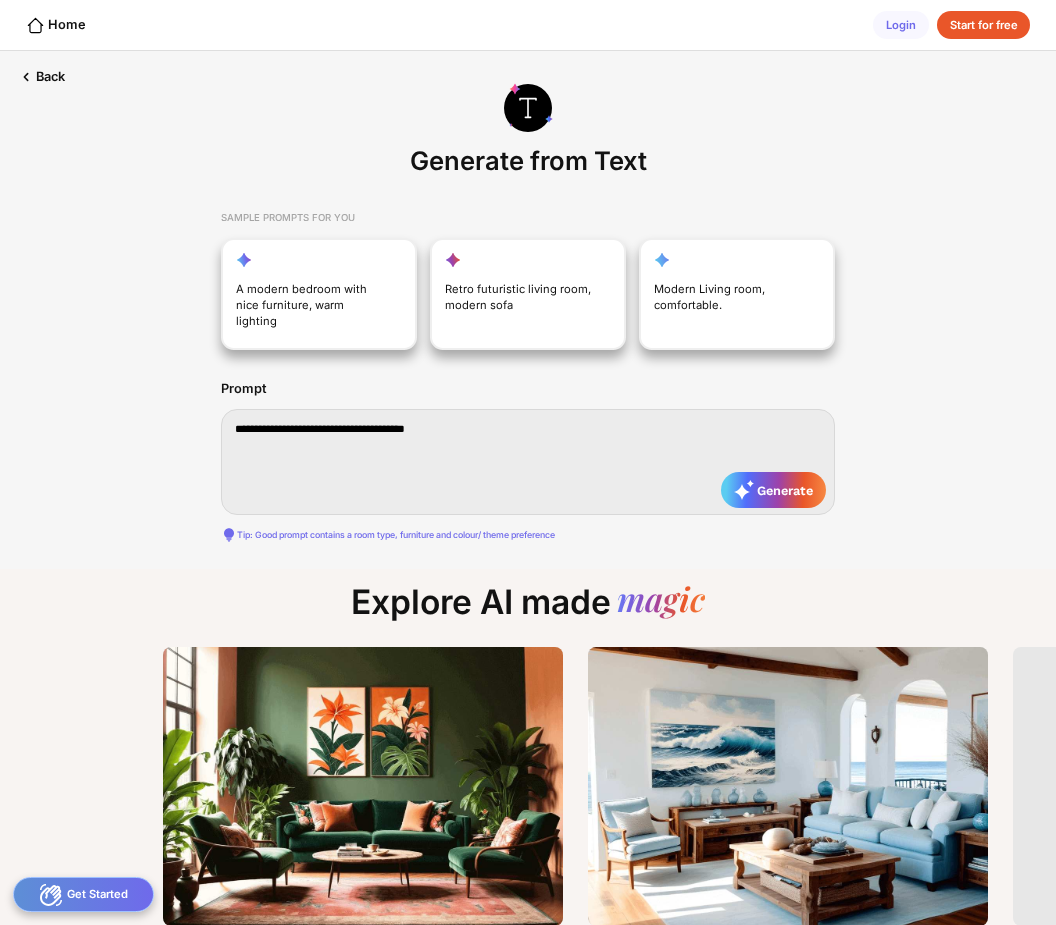 type on "**********" 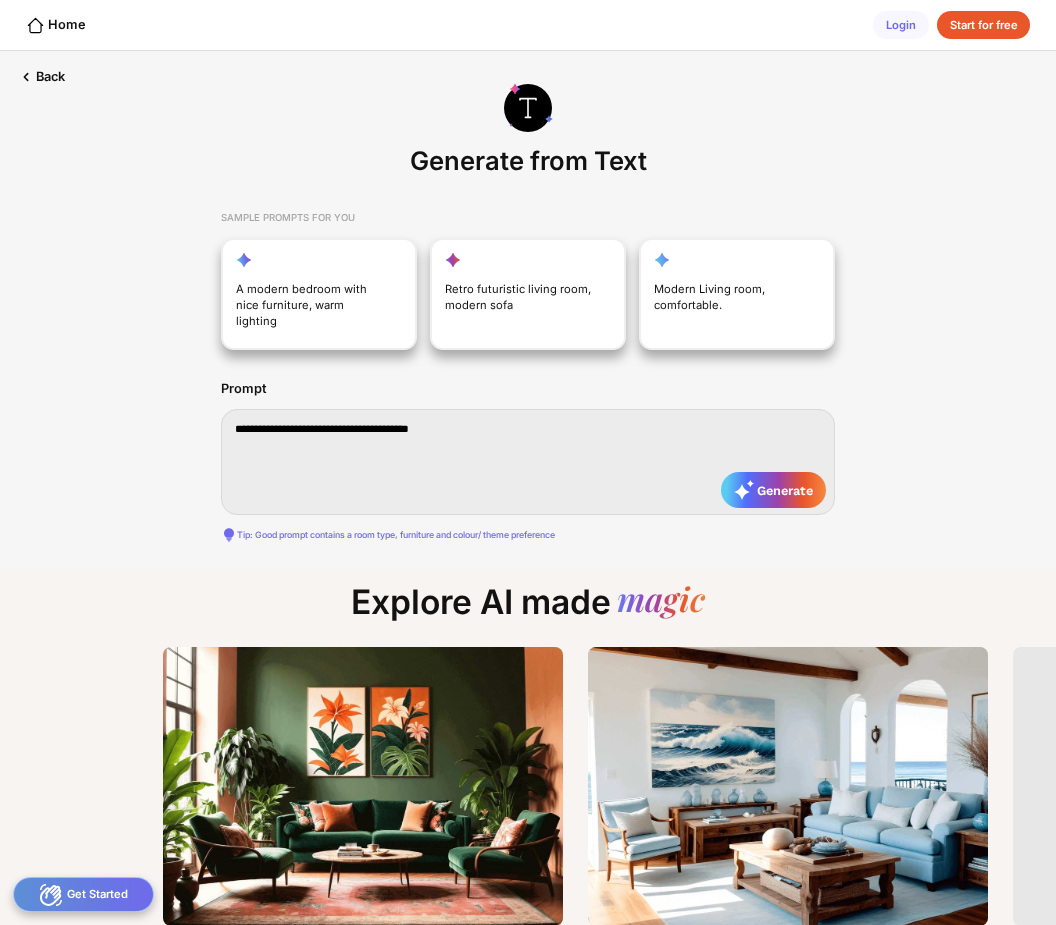type on "**********" 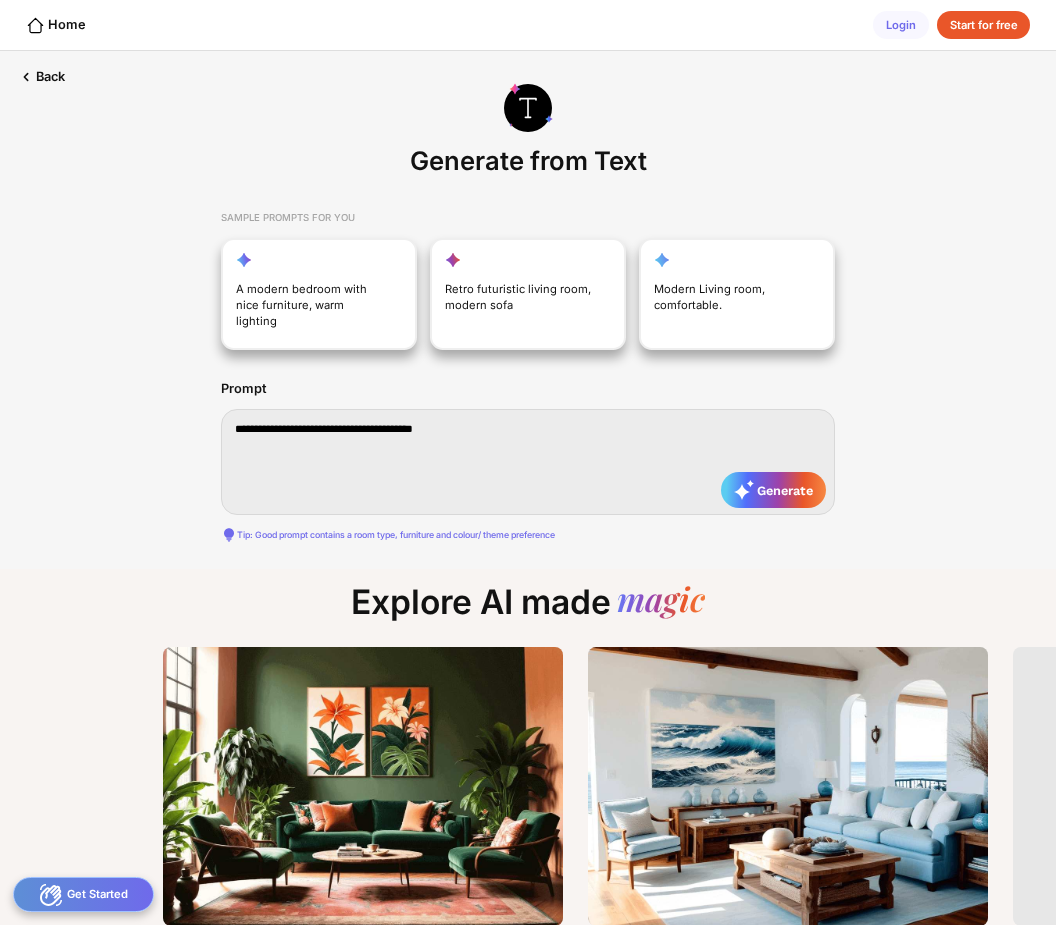 type on "**********" 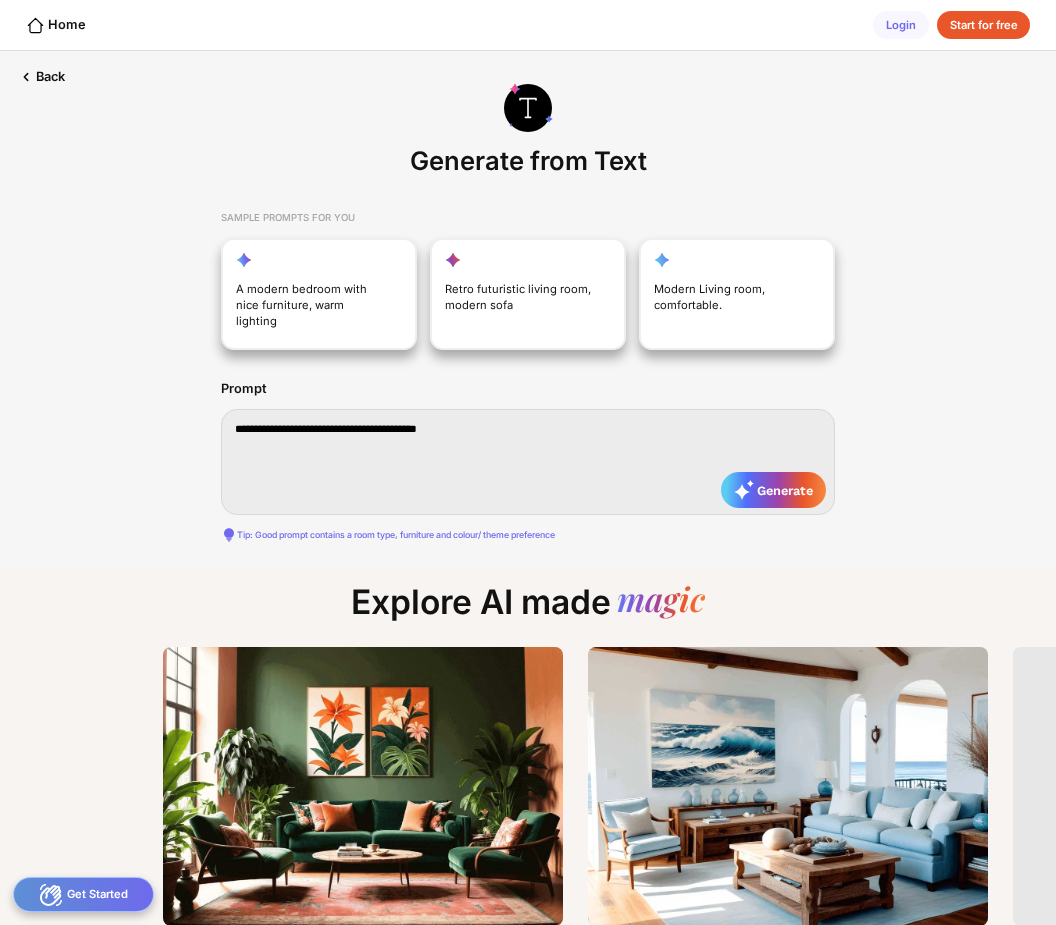 type on "**********" 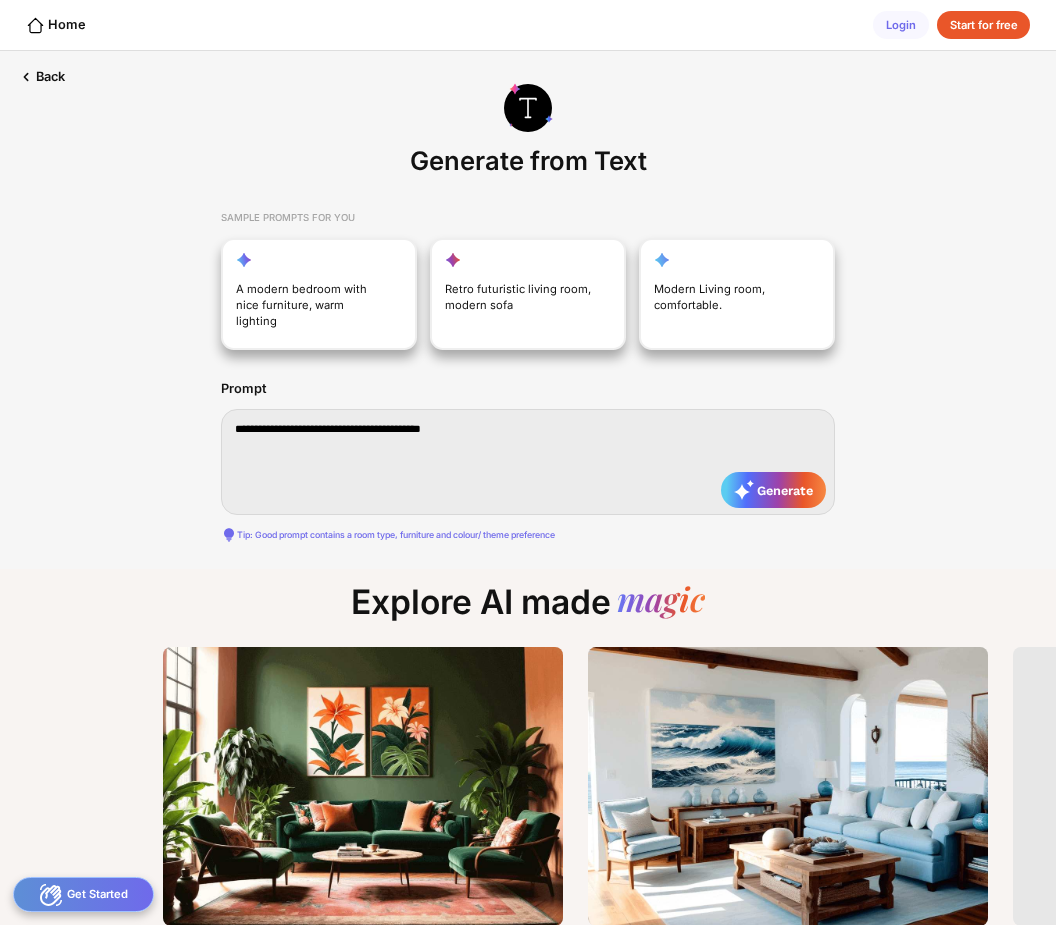 type on "**********" 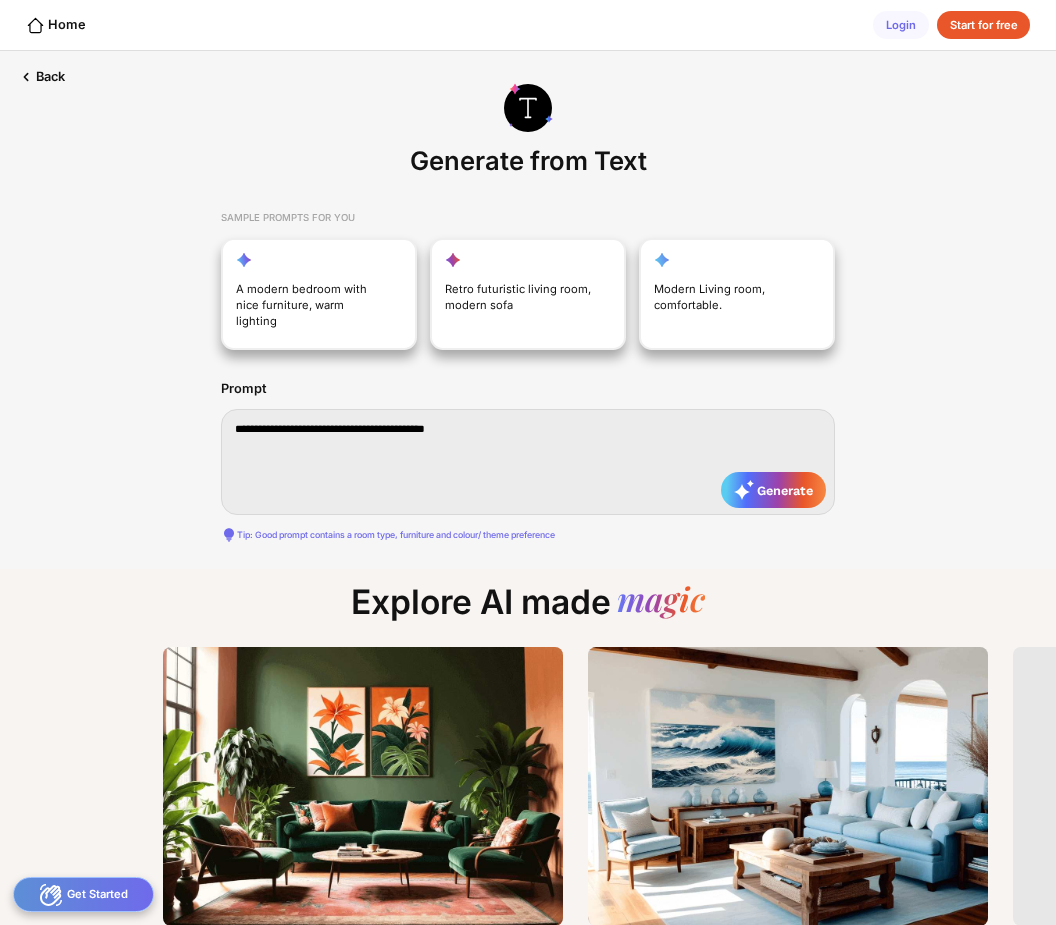 type on "**********" 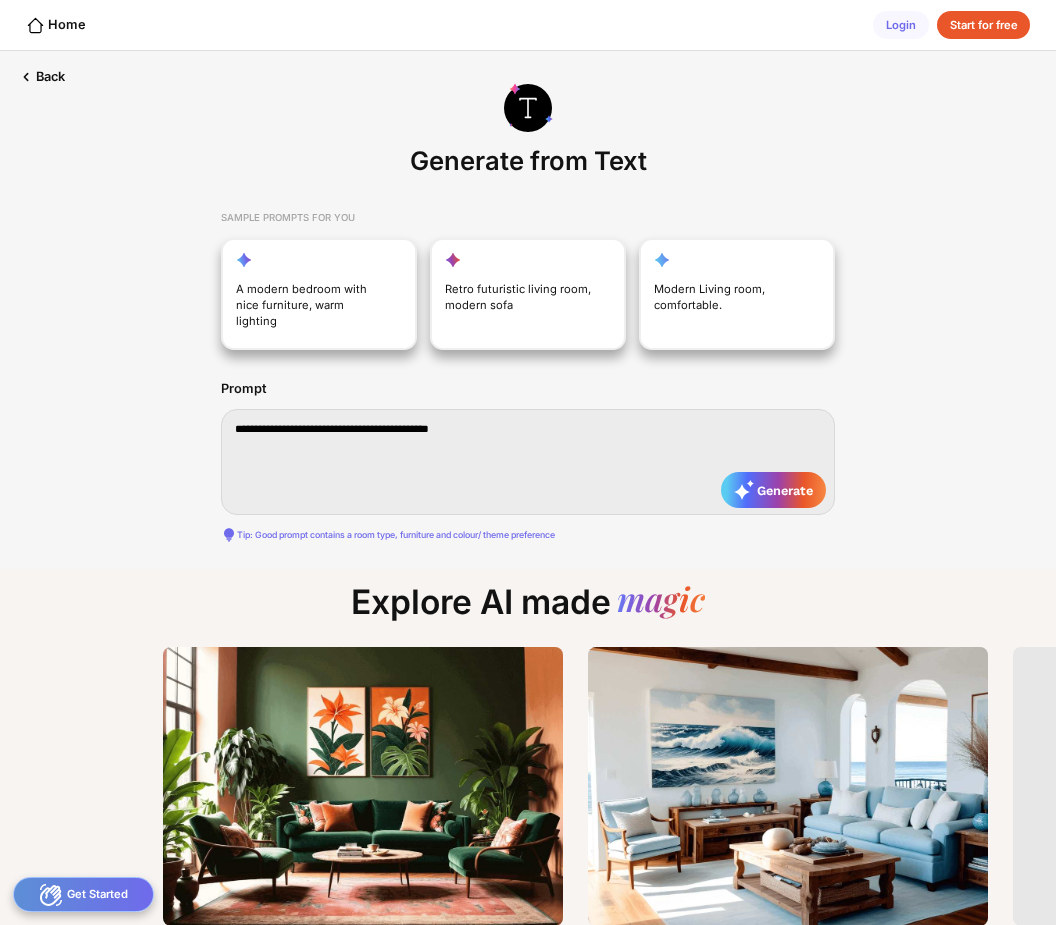 type on "**********" 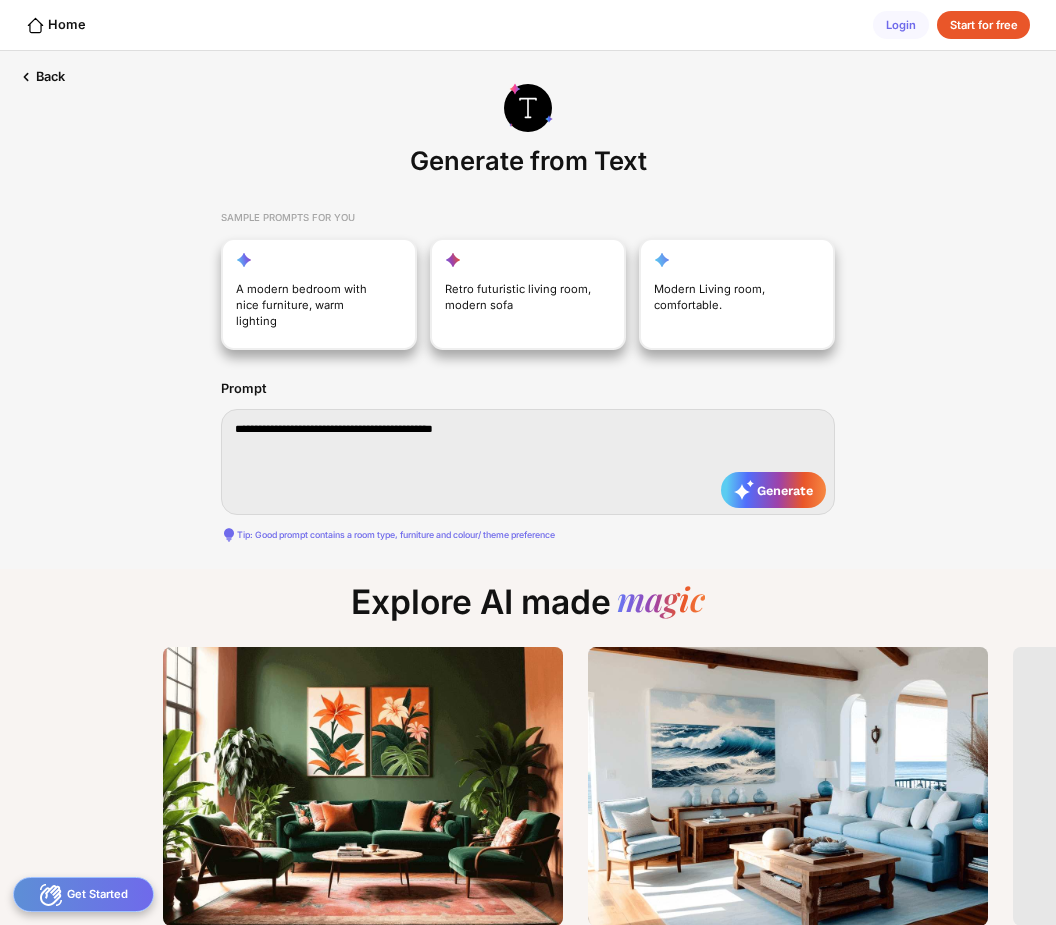 type on "**********" 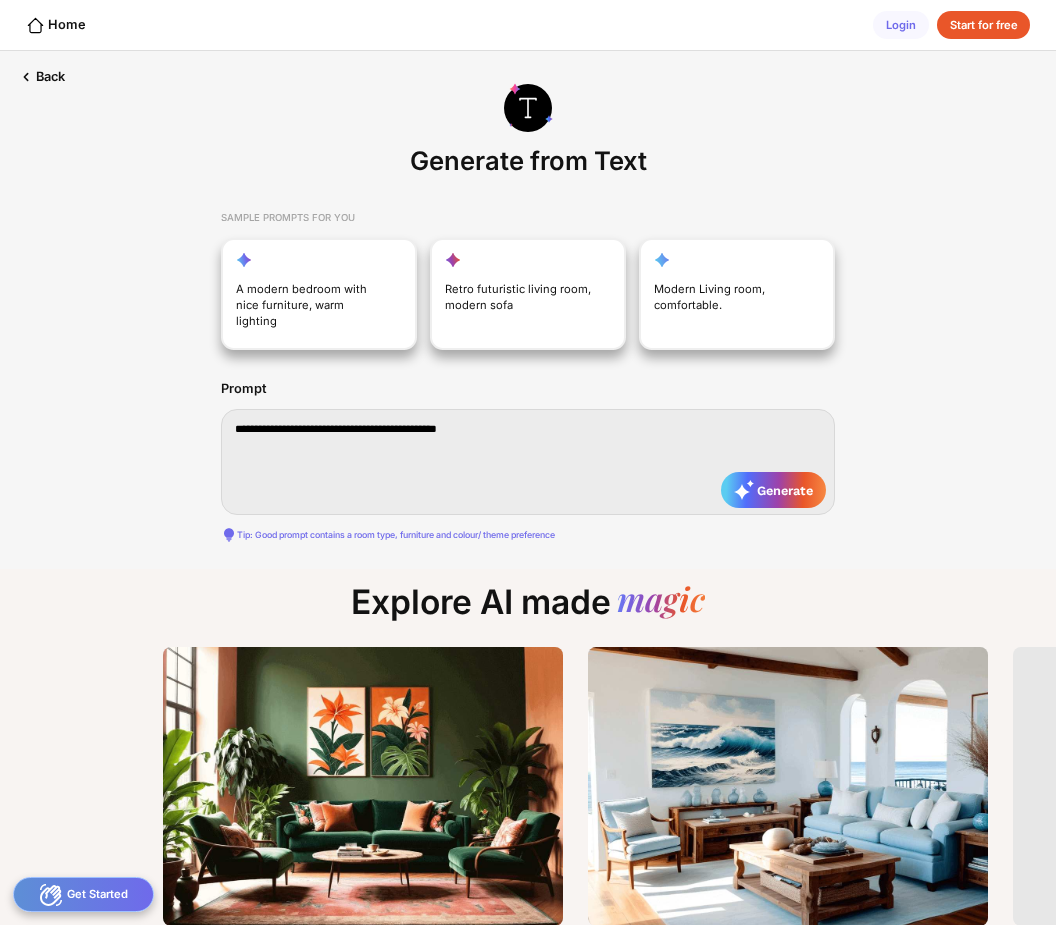 type on "**********" 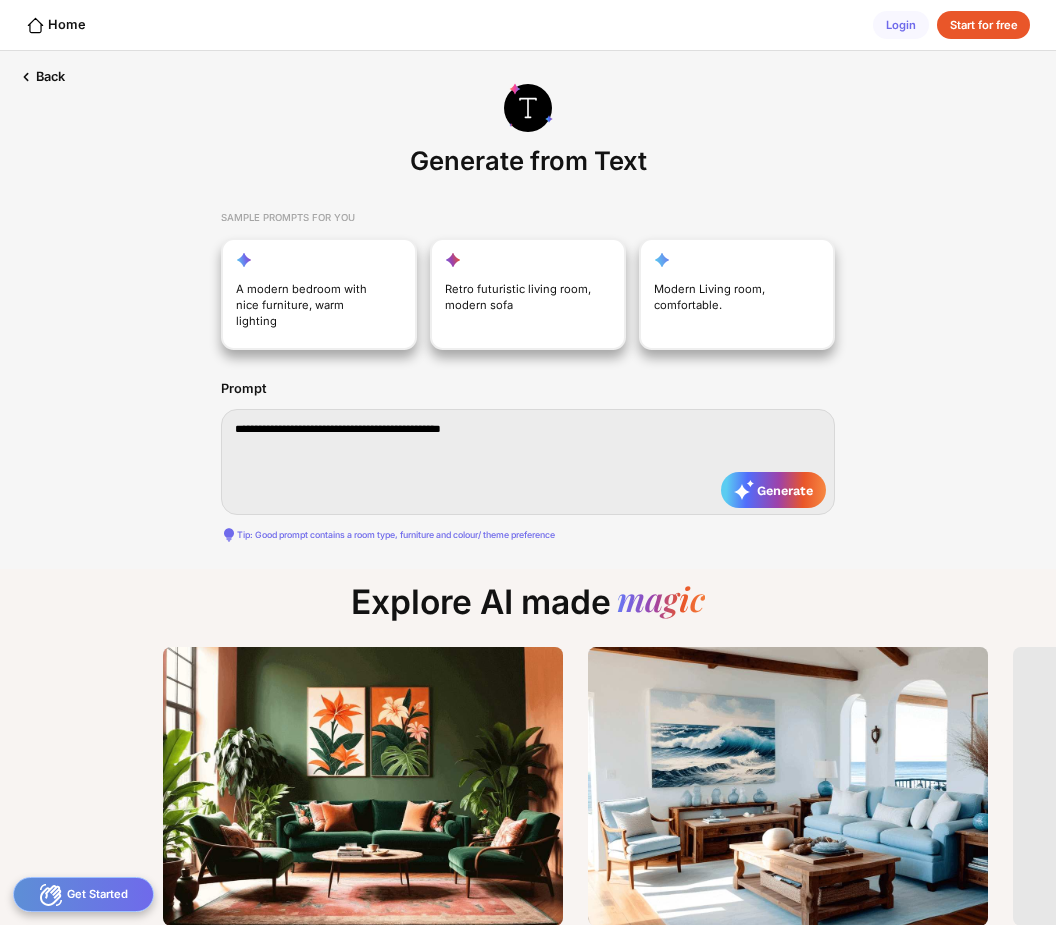 type on "**********" 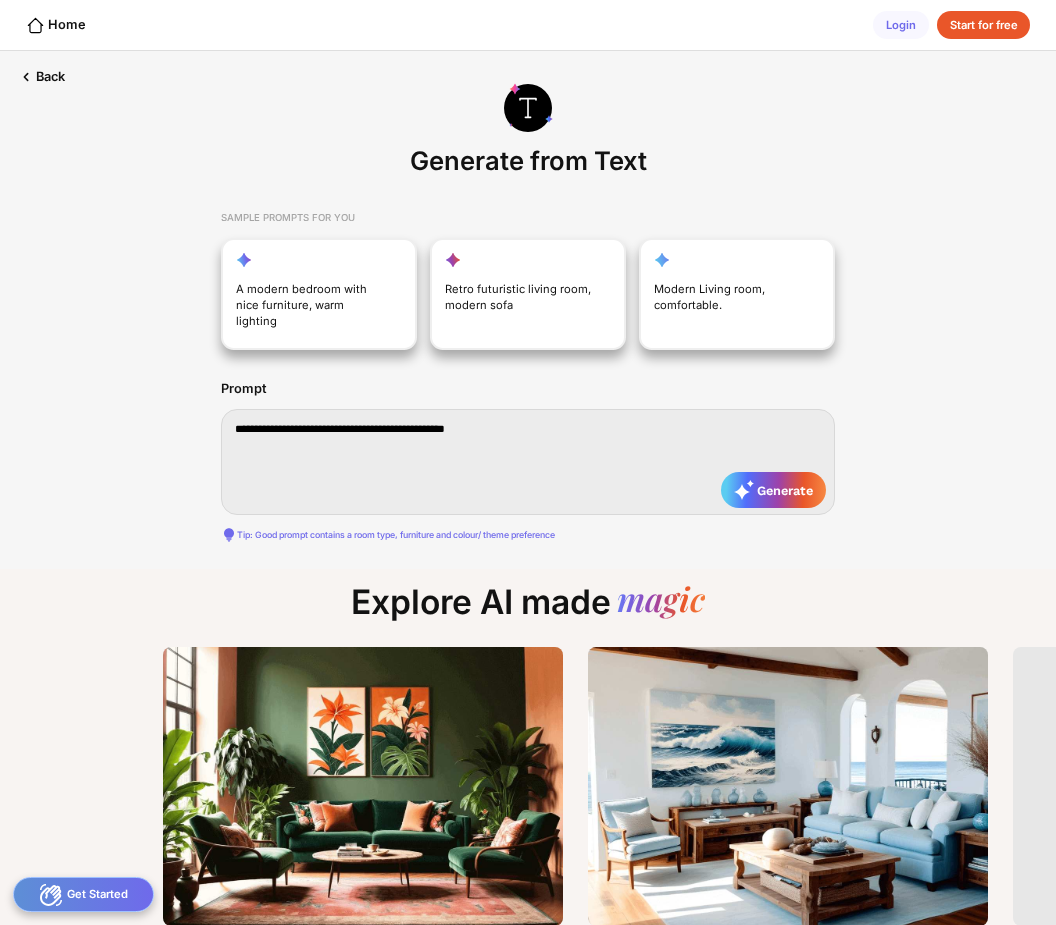 type on "**********" 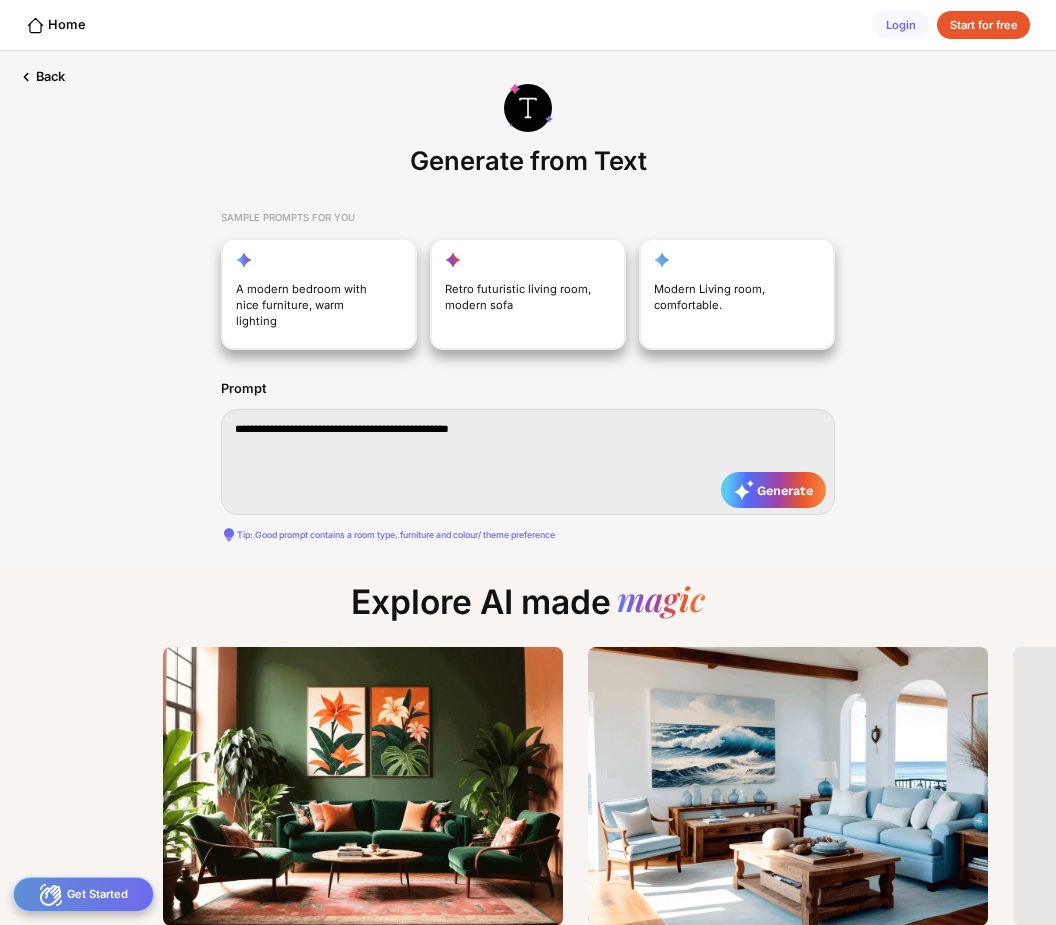 type on "**********" 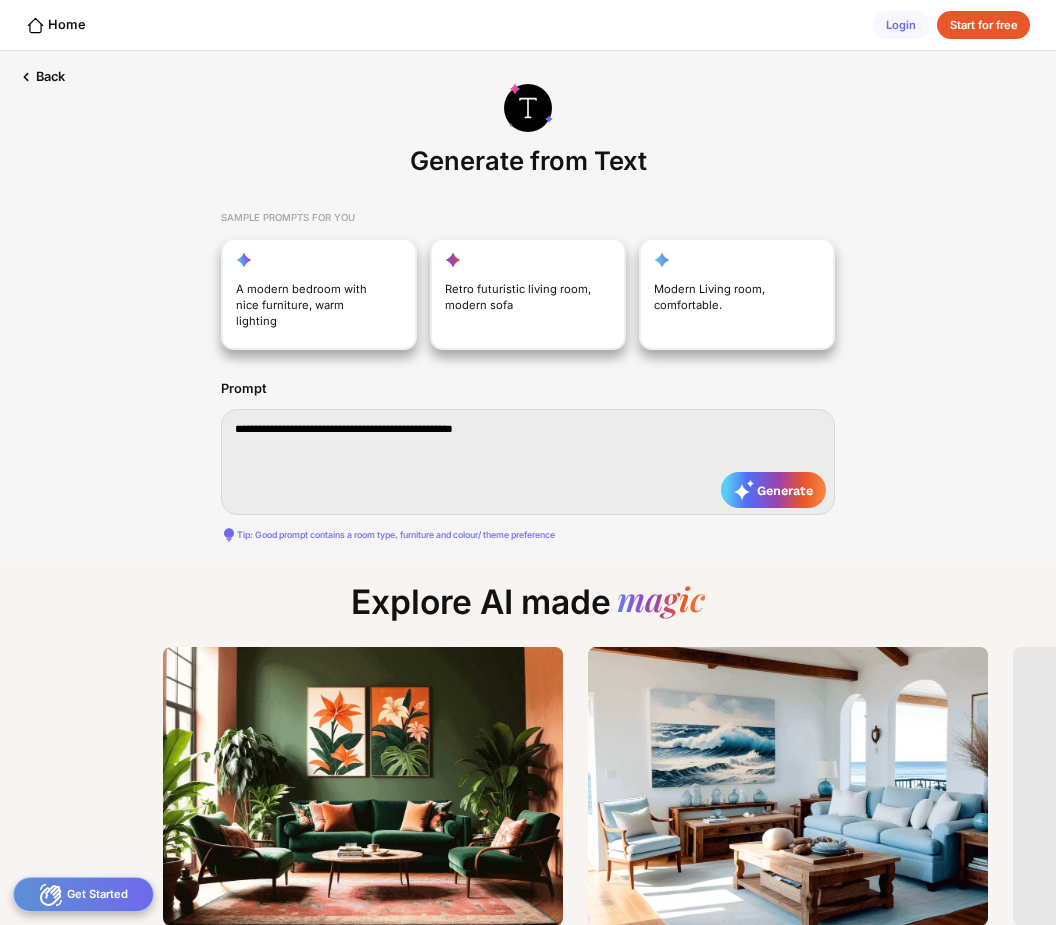 type on "**********" 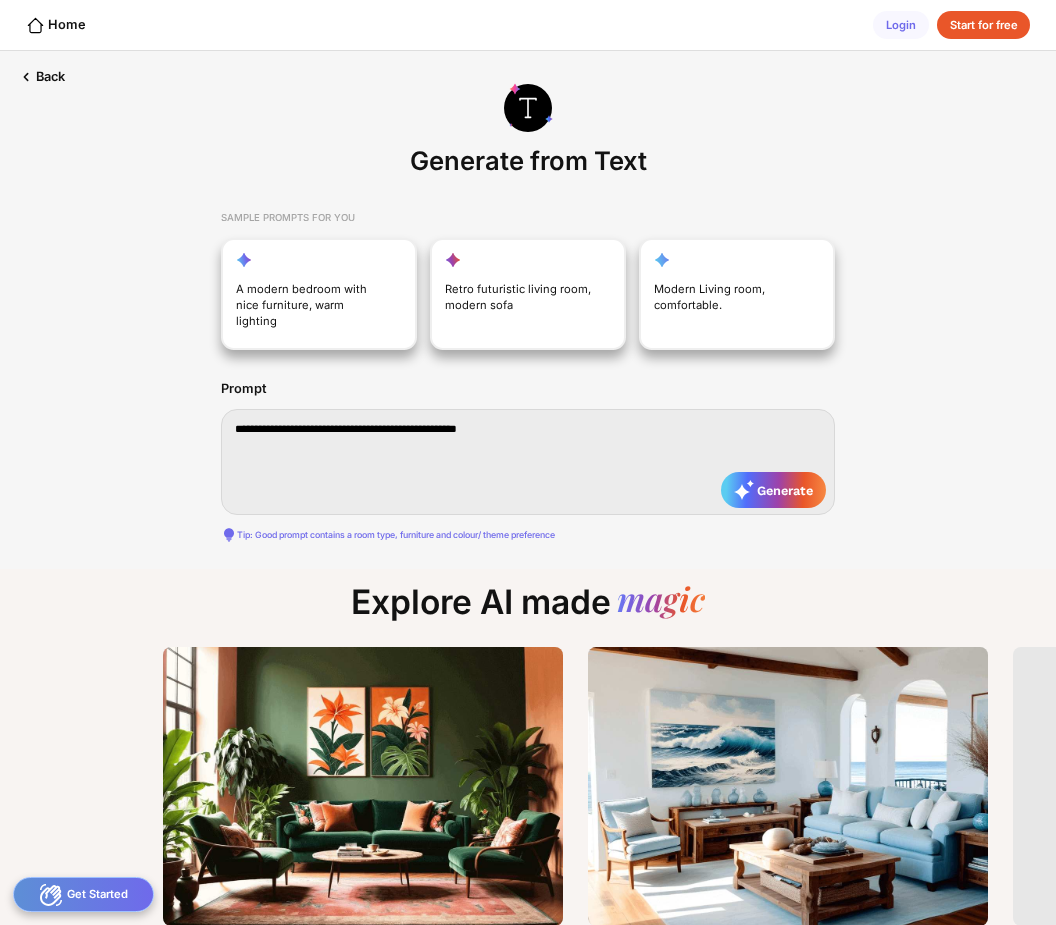 type on "**********" 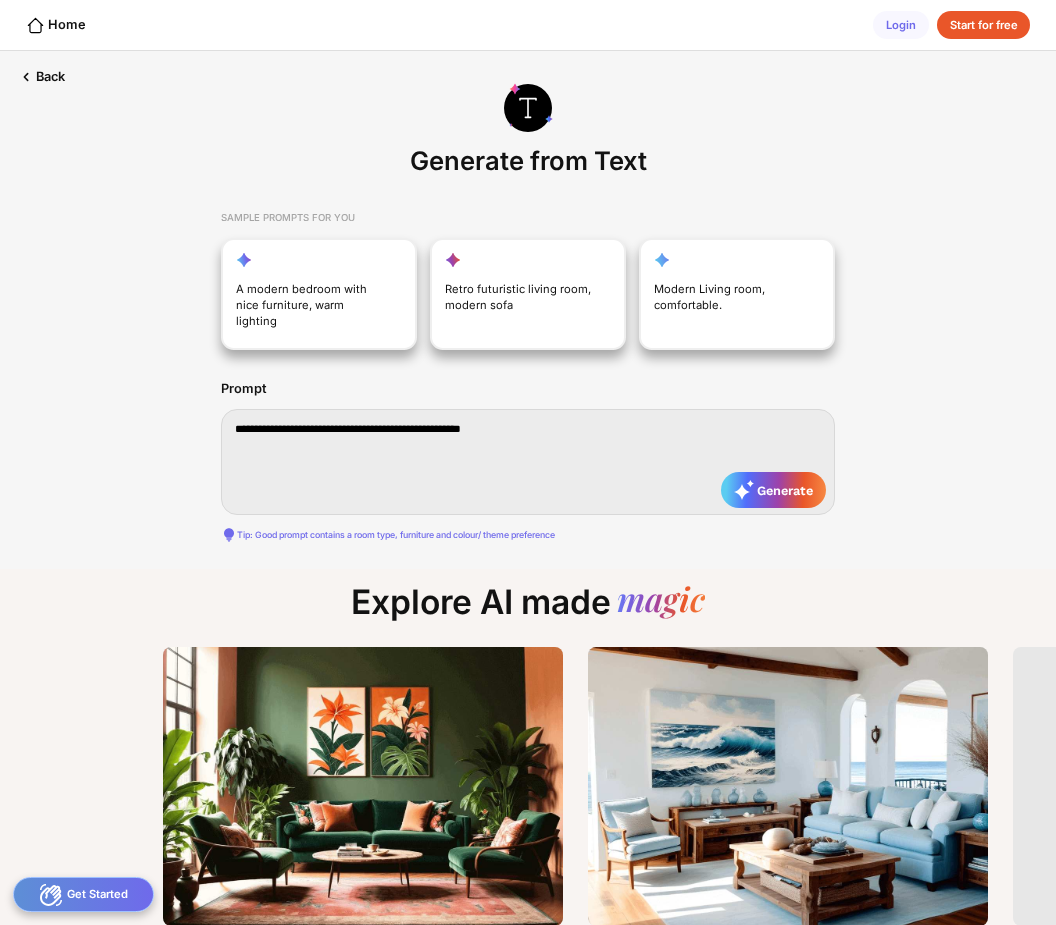 type on "**********" 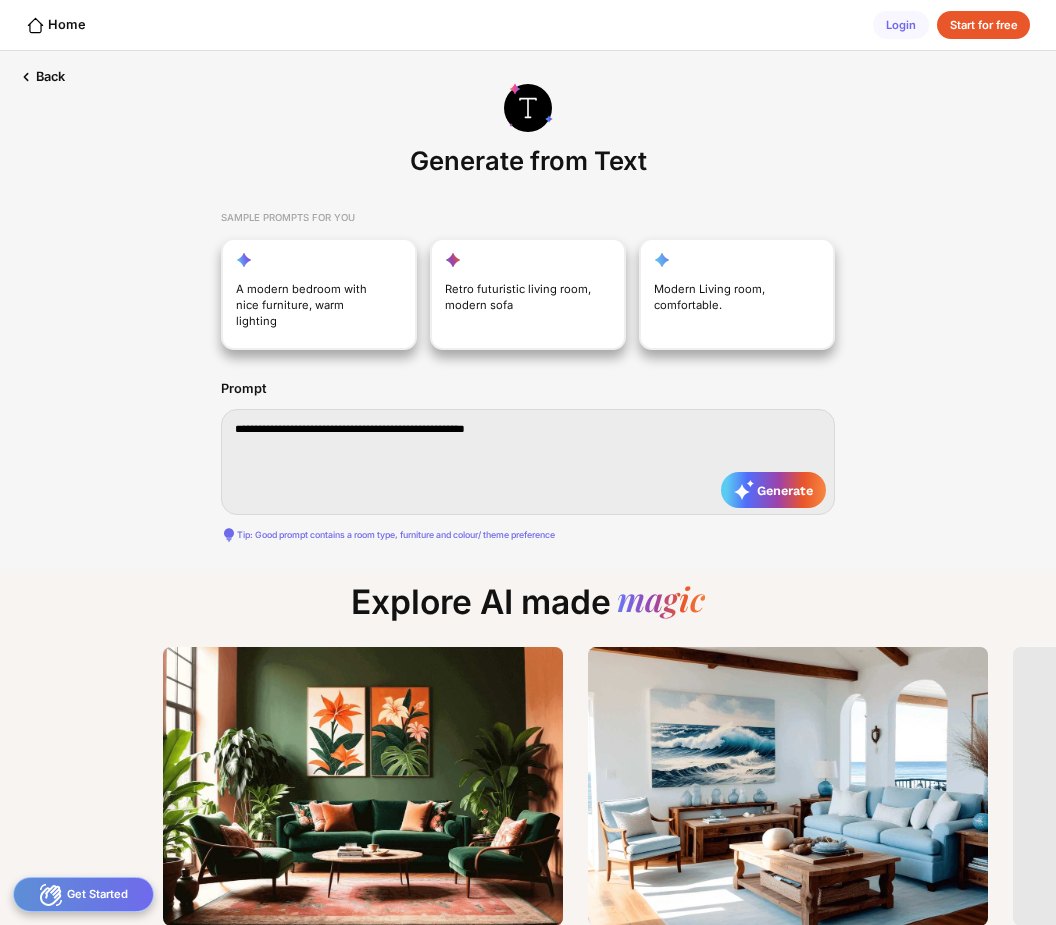type on "**********" 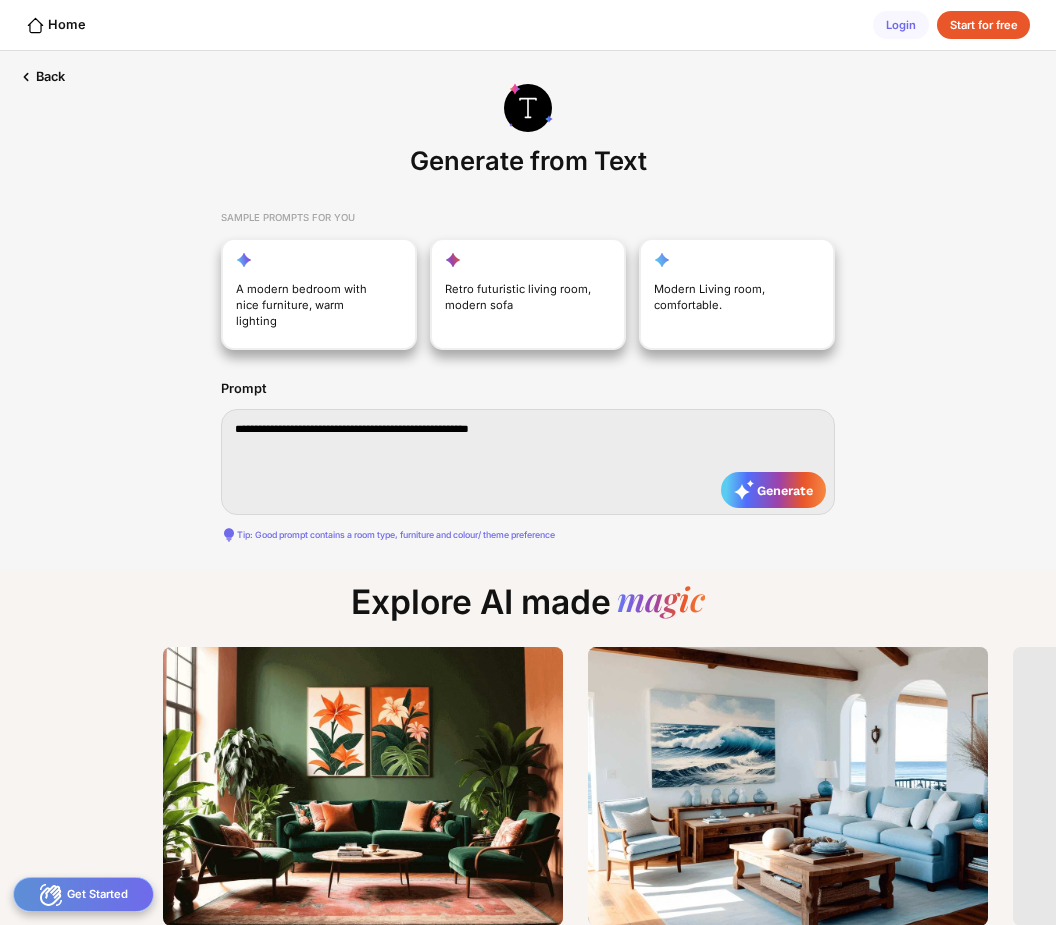 type on "**********" 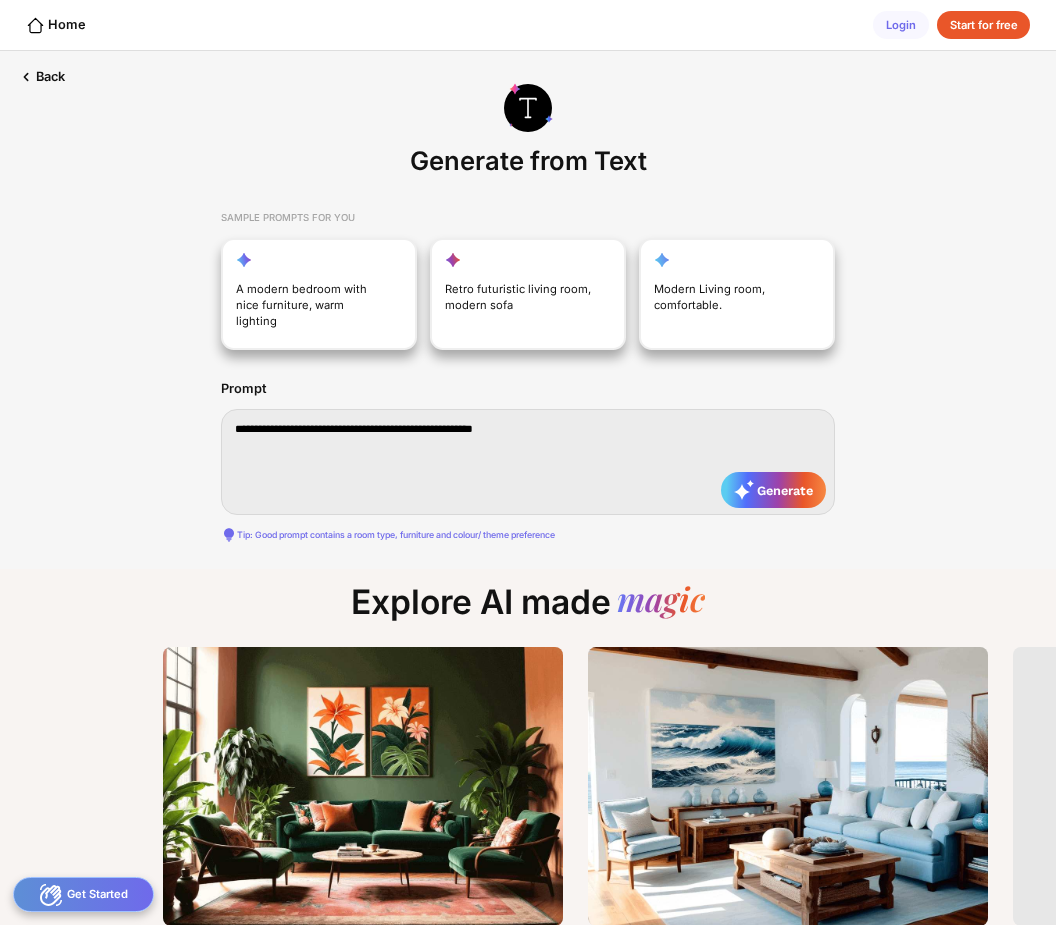 type on "**********" 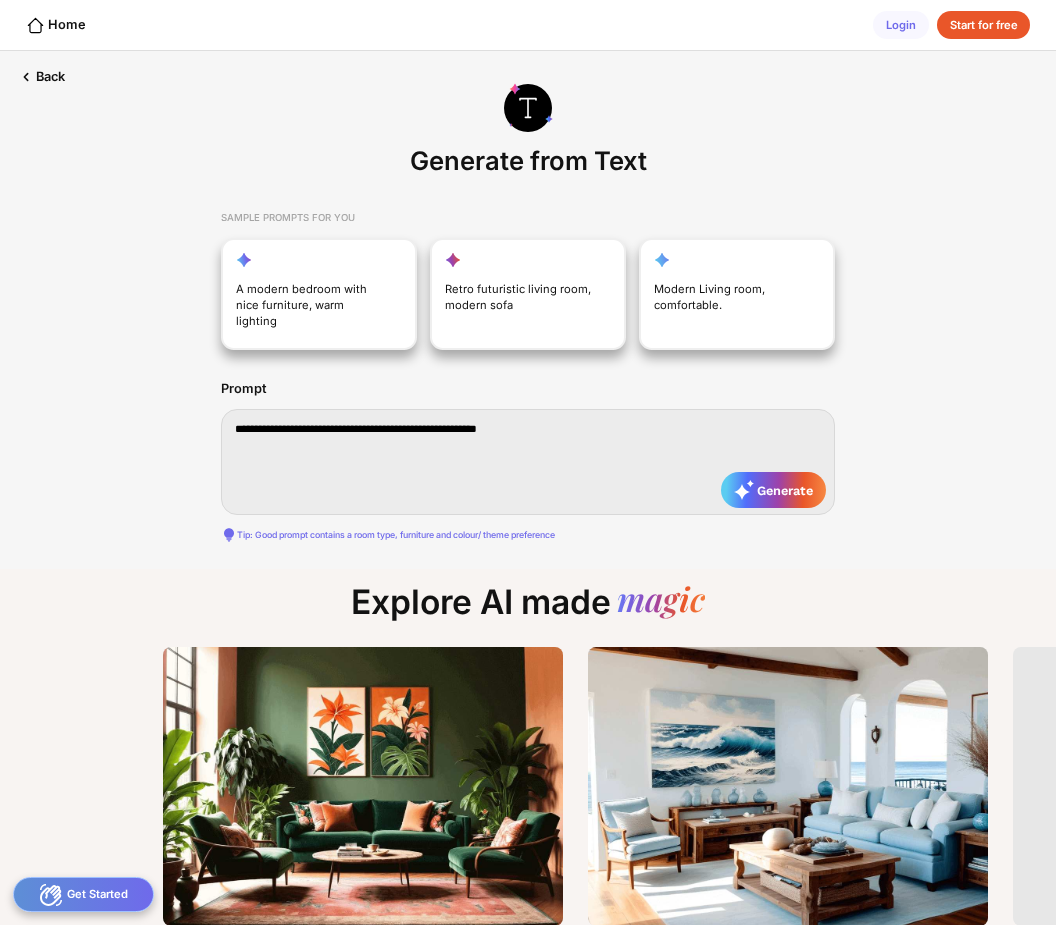 type on "**********" 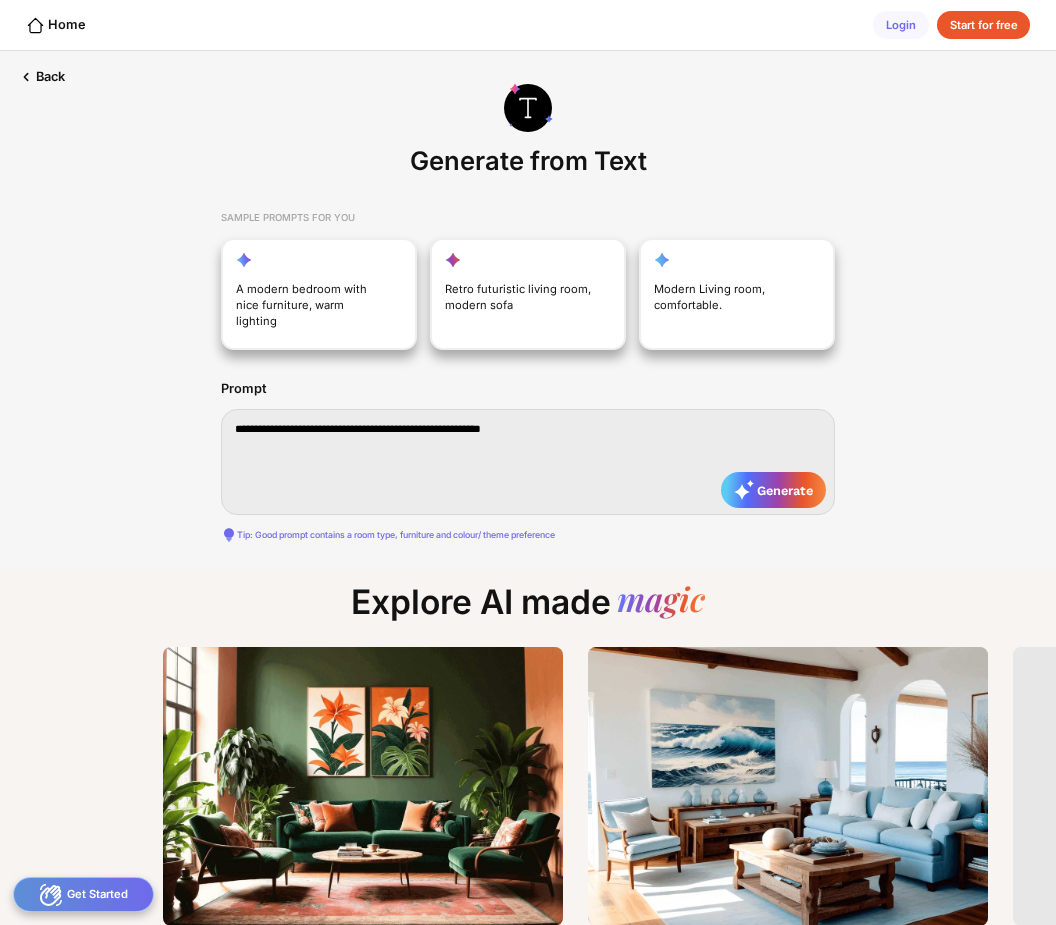 type on "**********" 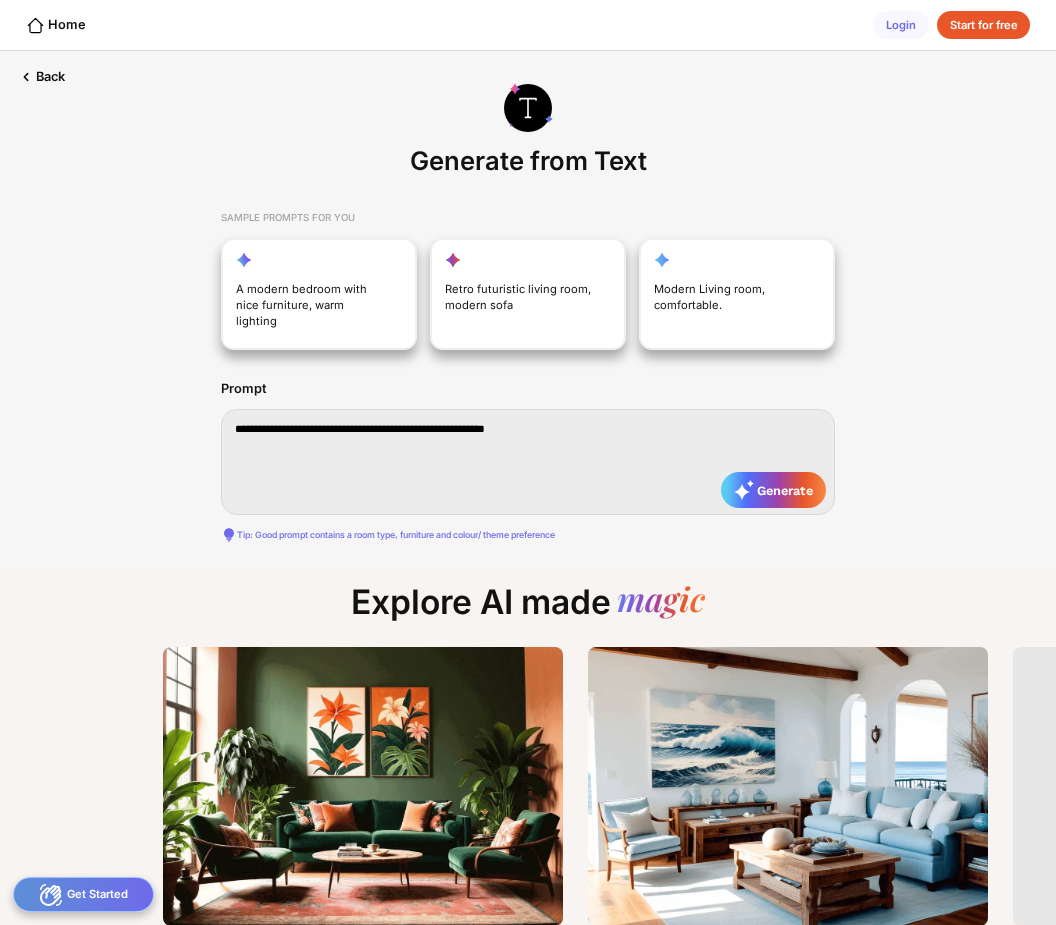type on "**********" 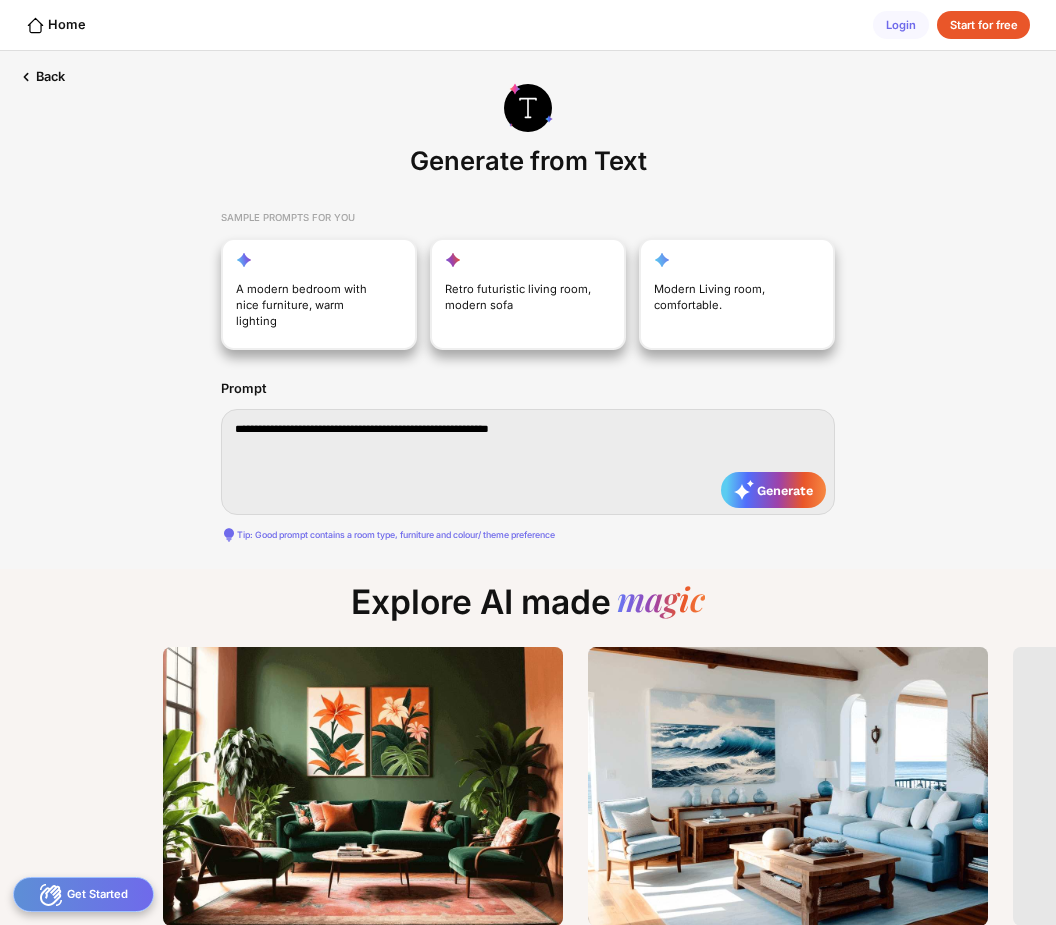 type on "**********" 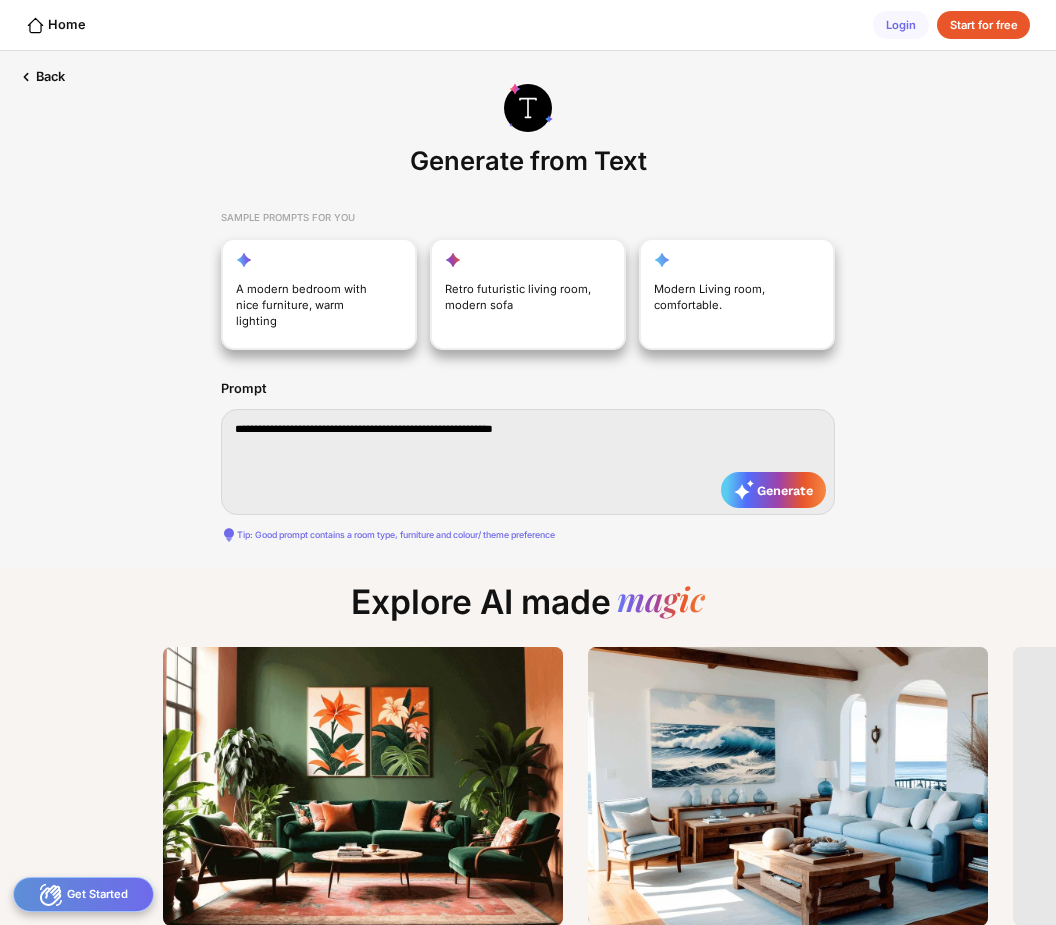 type on "**********" 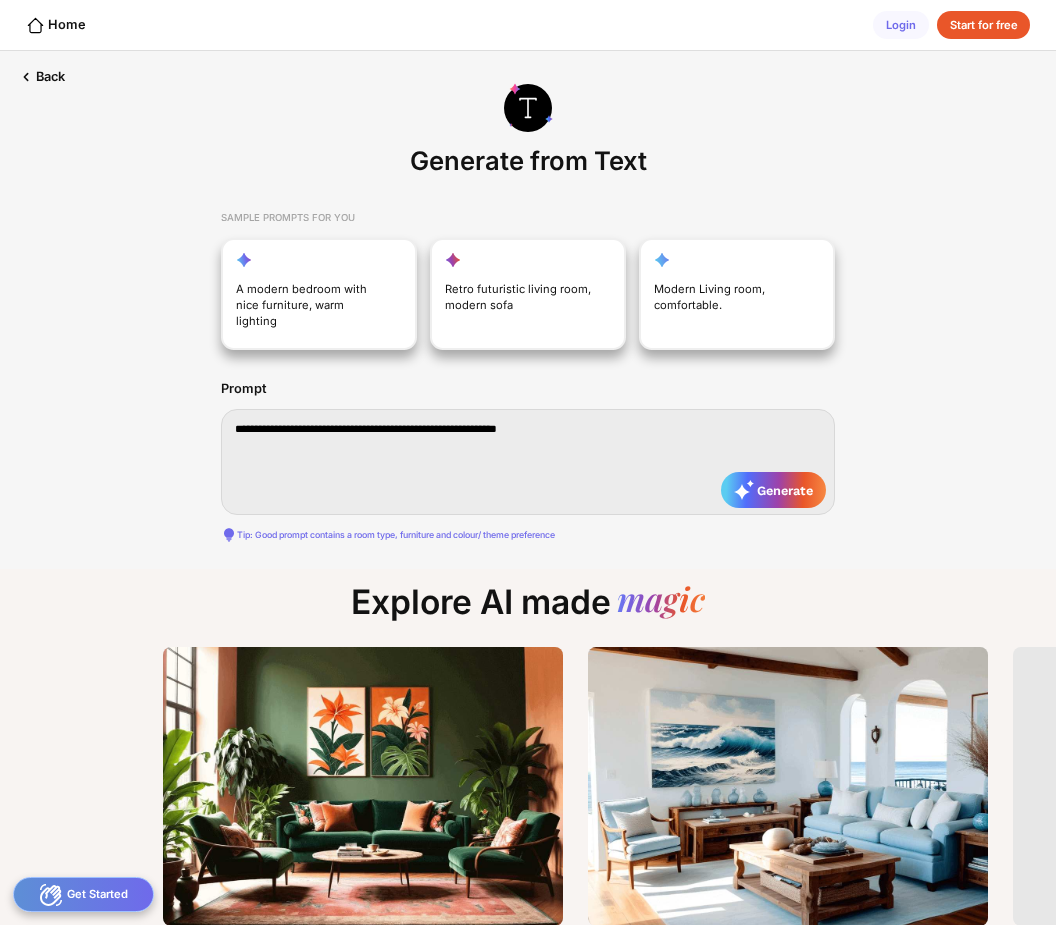 type on "**********" 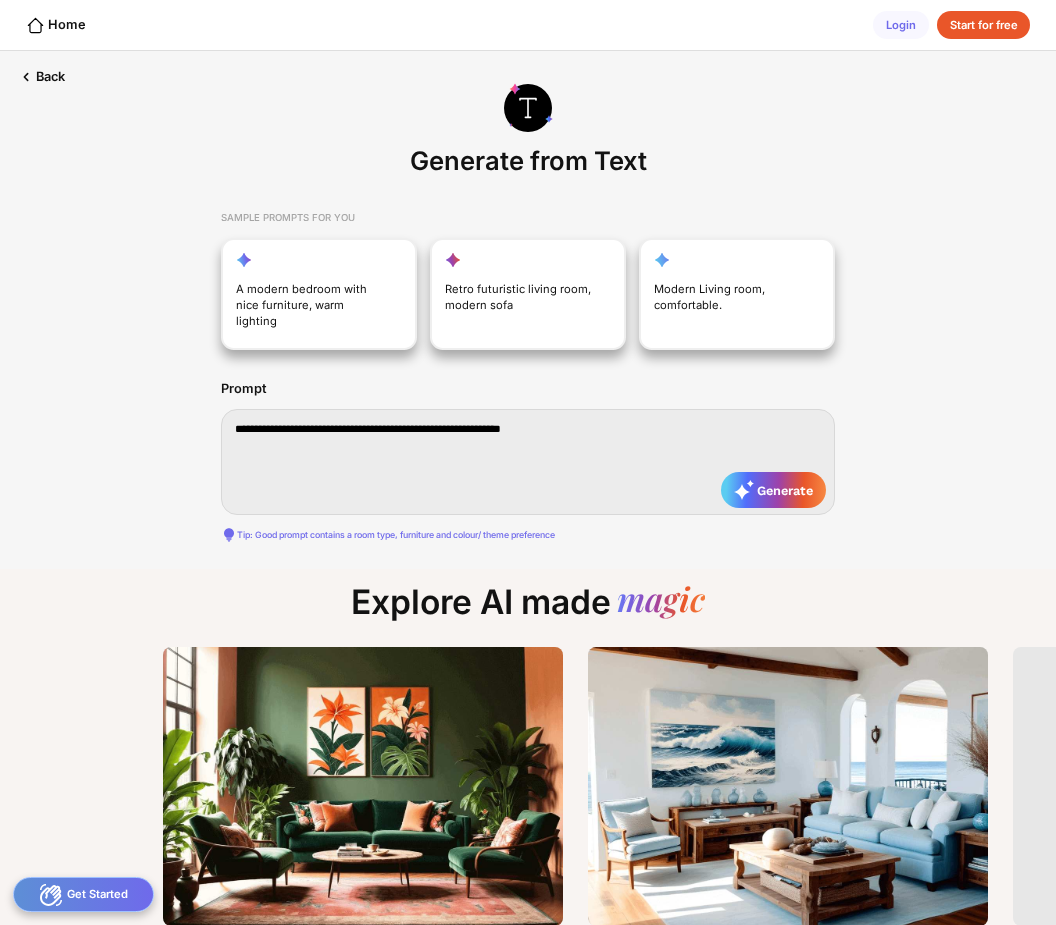 type on "**********" 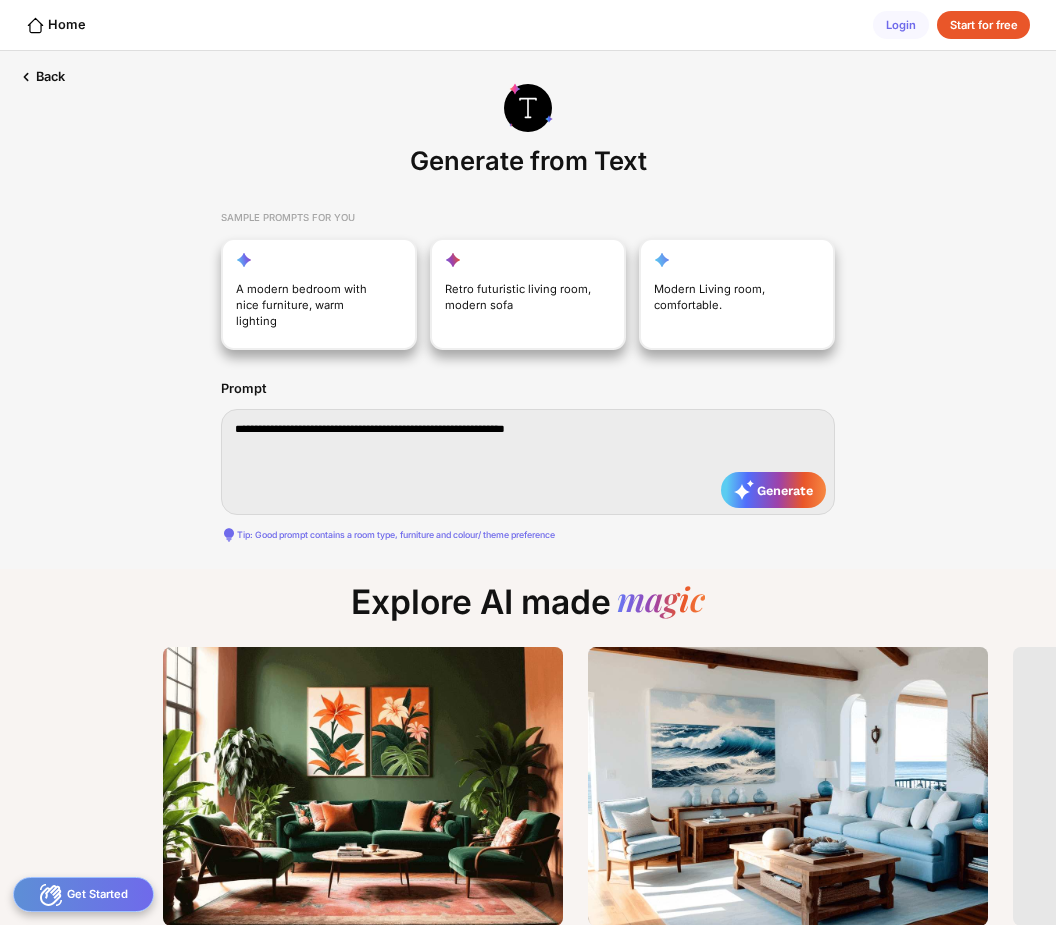 type on "**********" 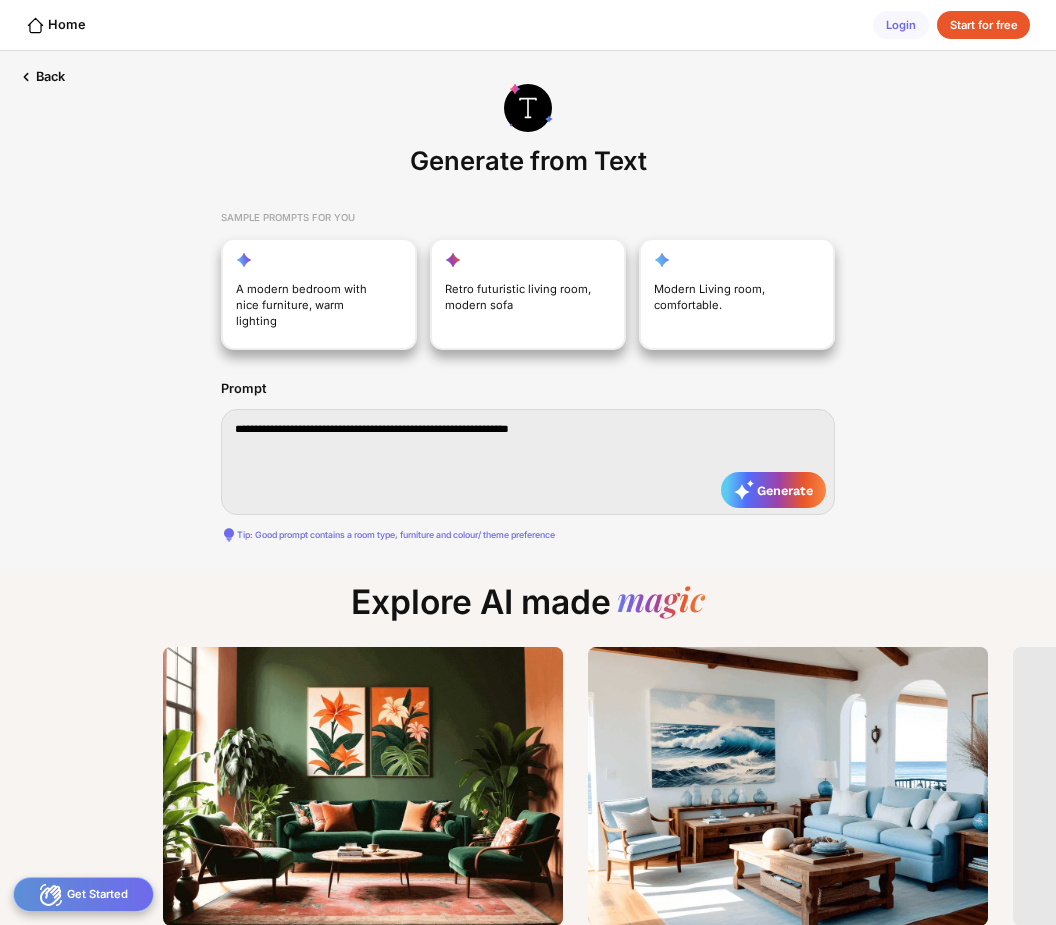 type on "**********" 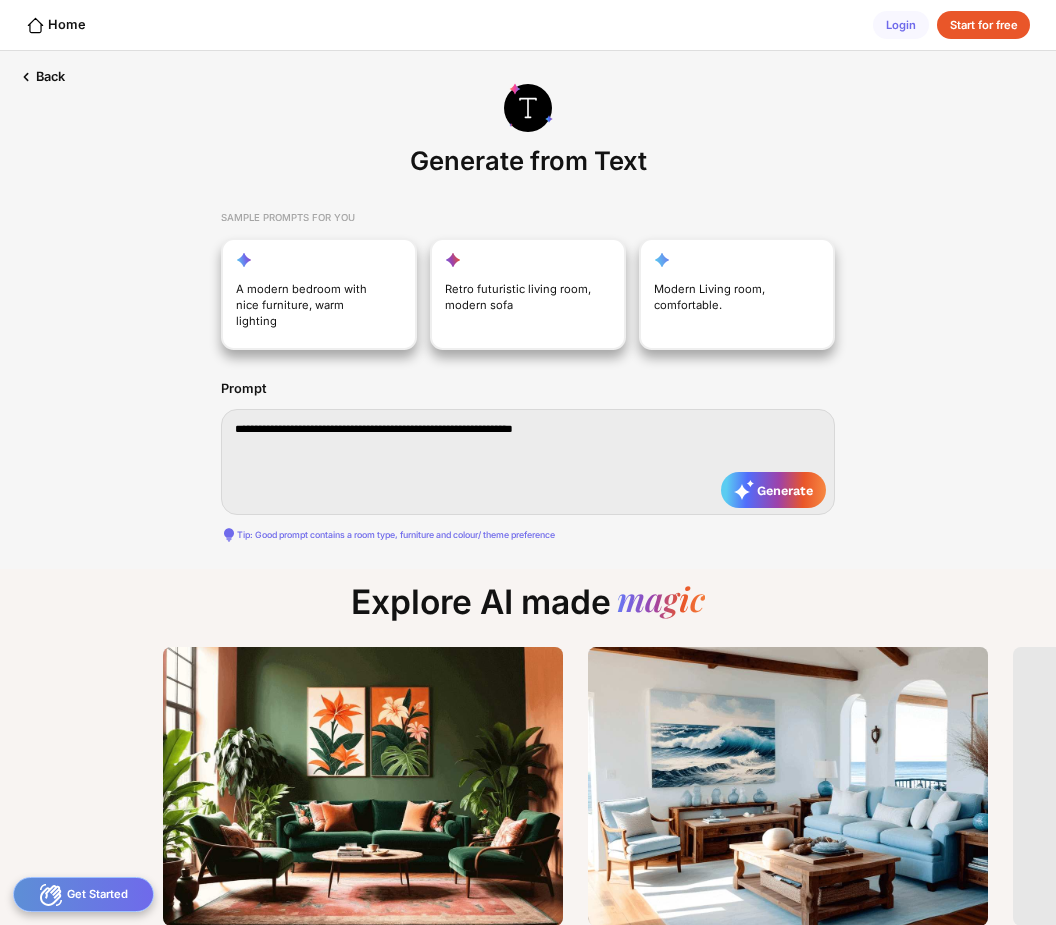 type on "**********" 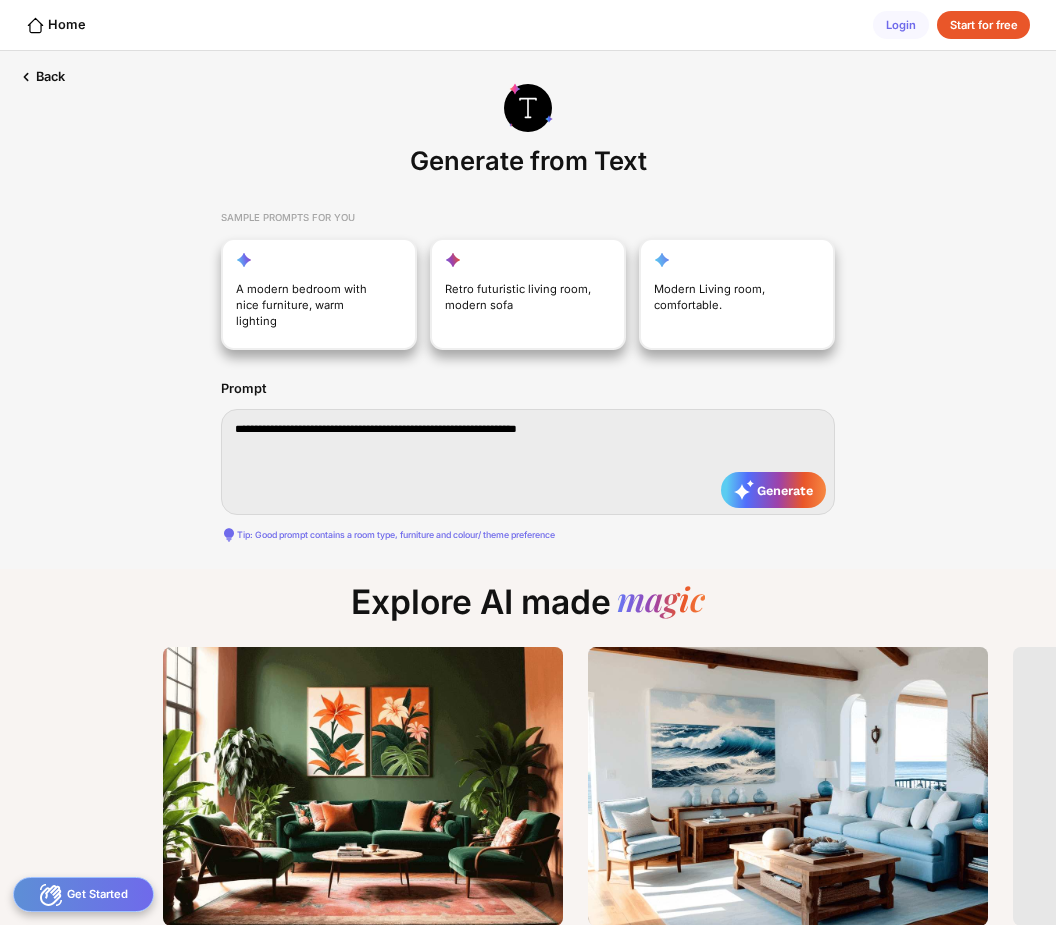 type on "**********" 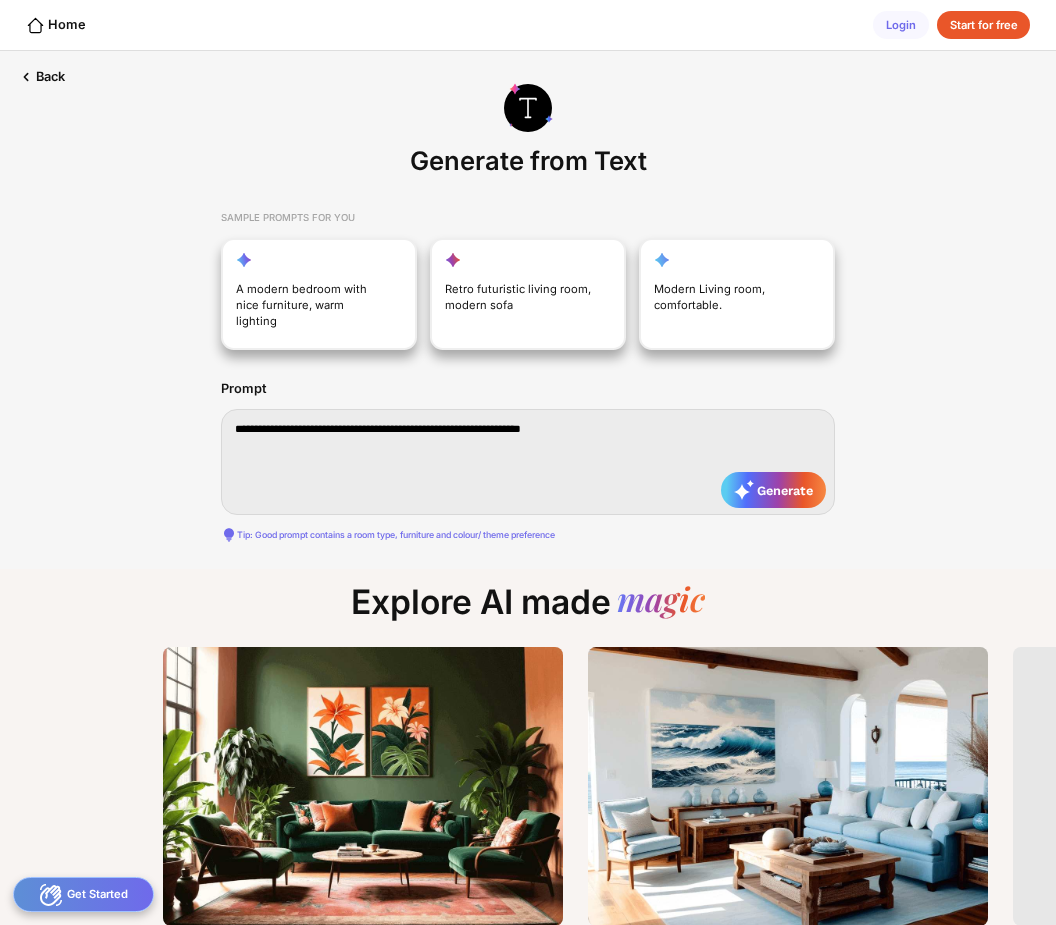 type on "**********" 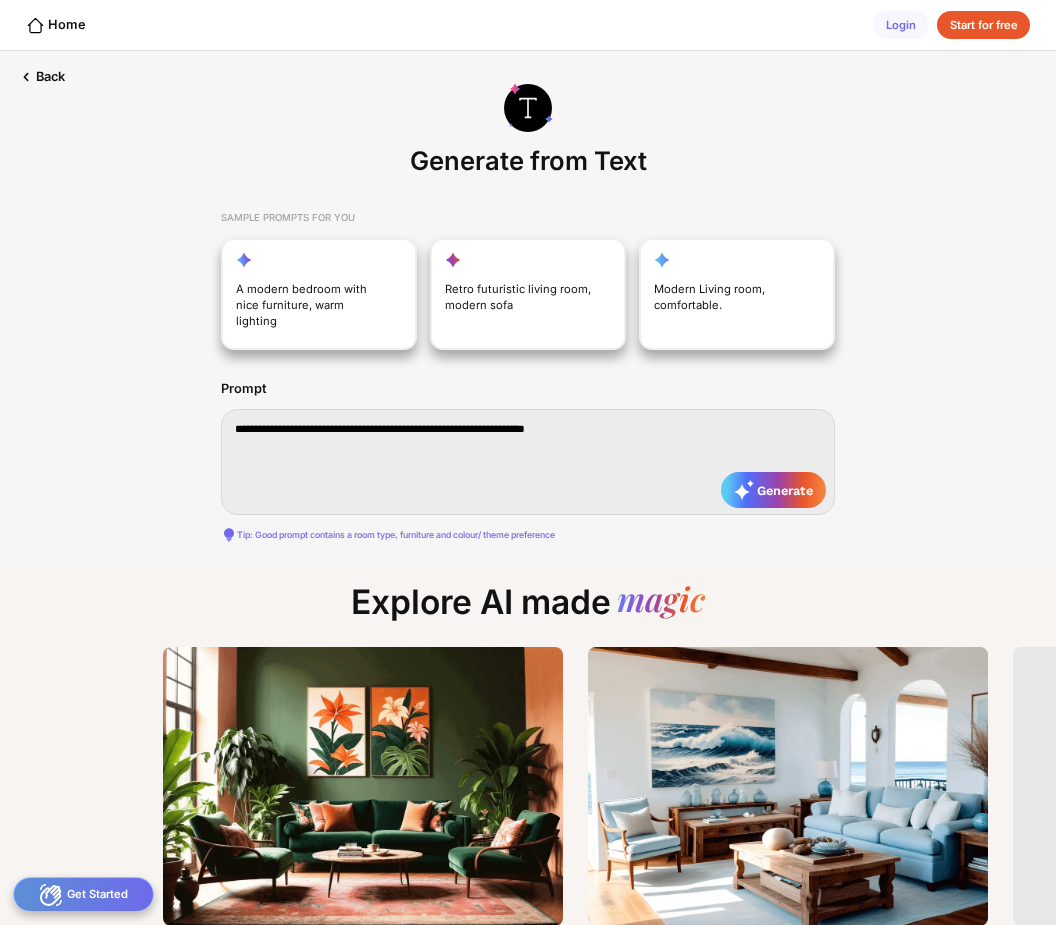 type on "**********" 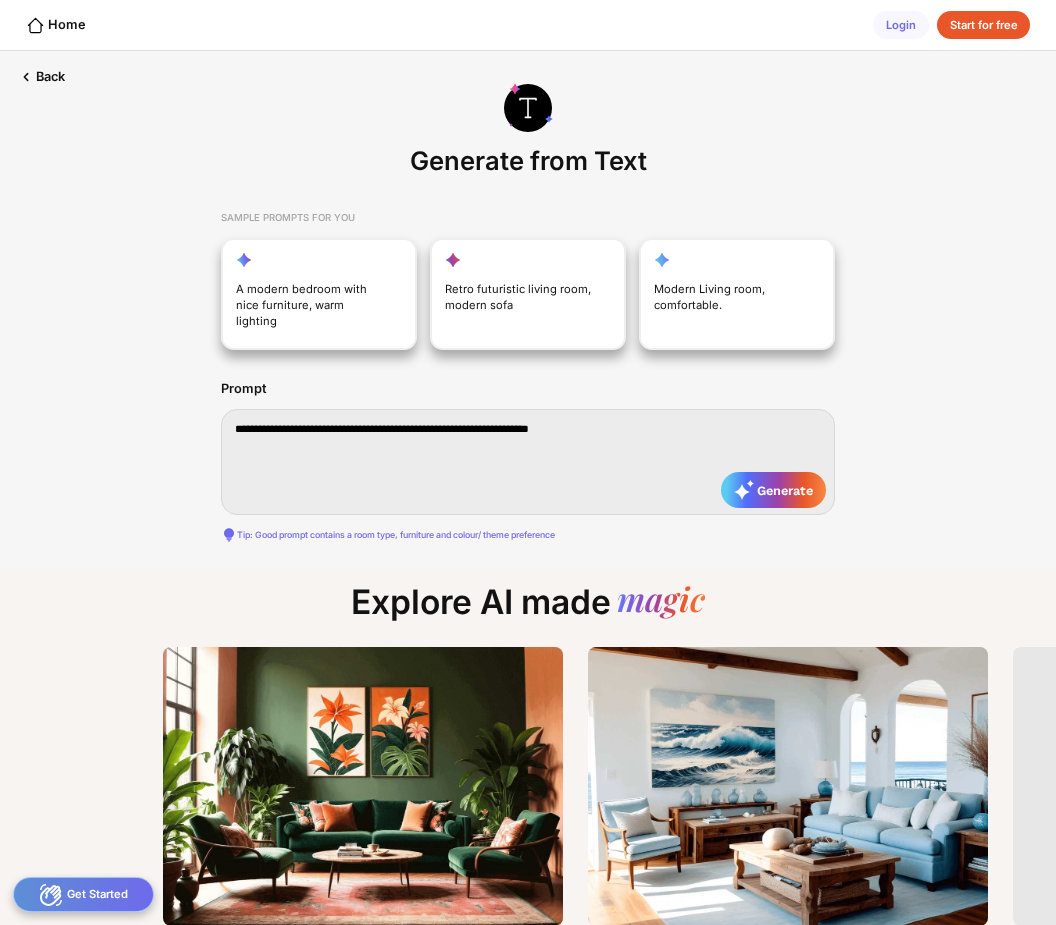 type on "**********" 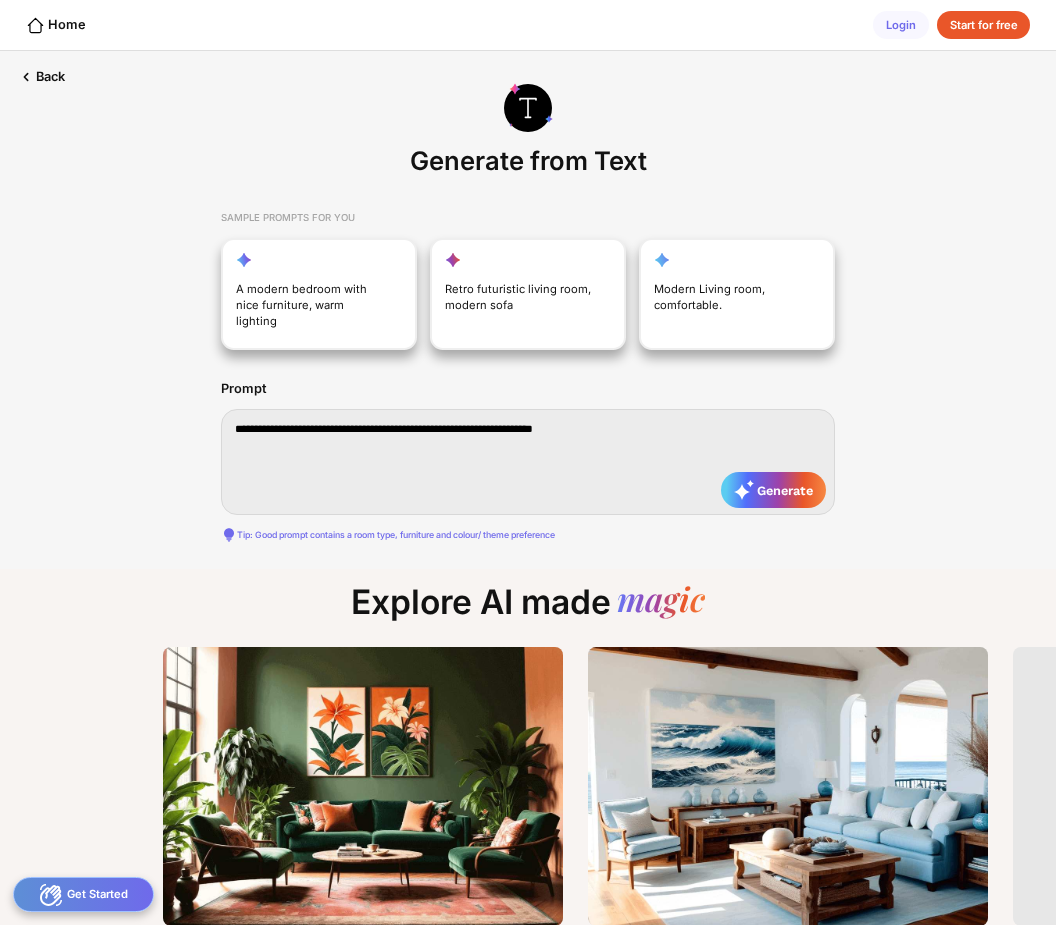 type on "**********" 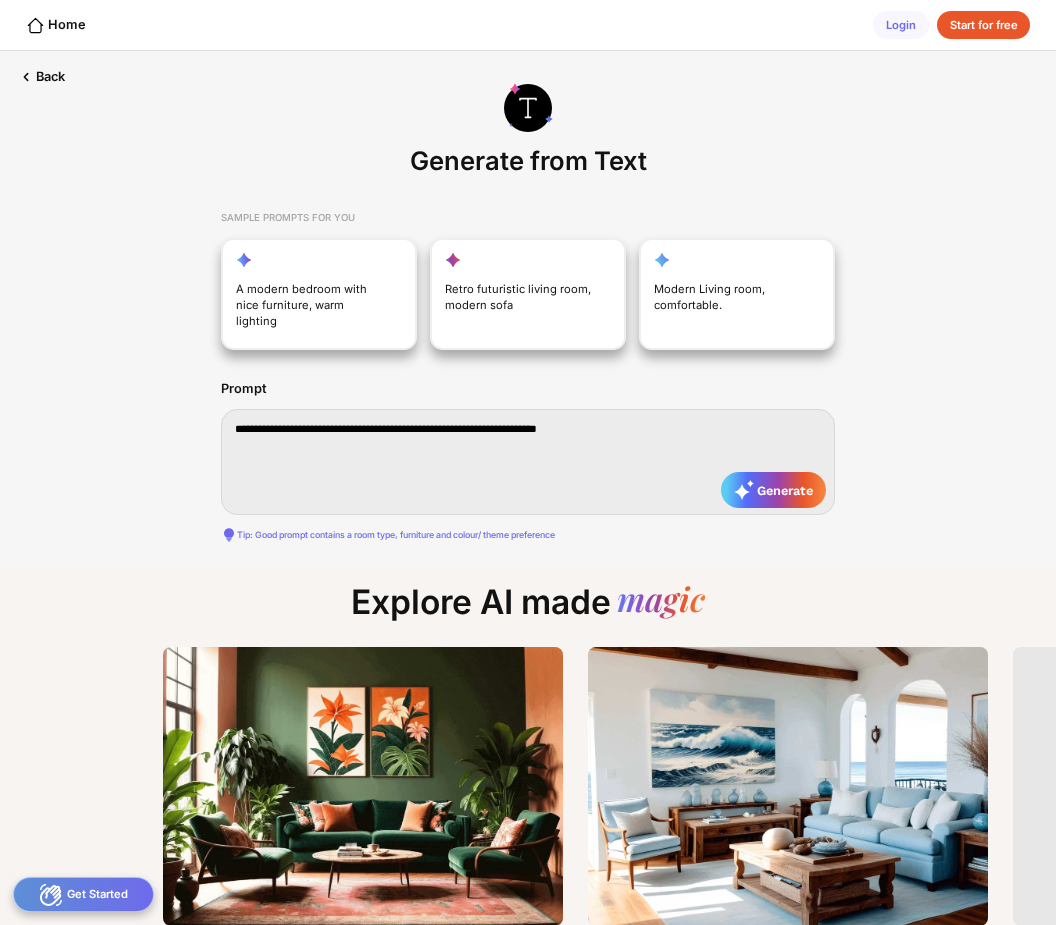 type on "**********" 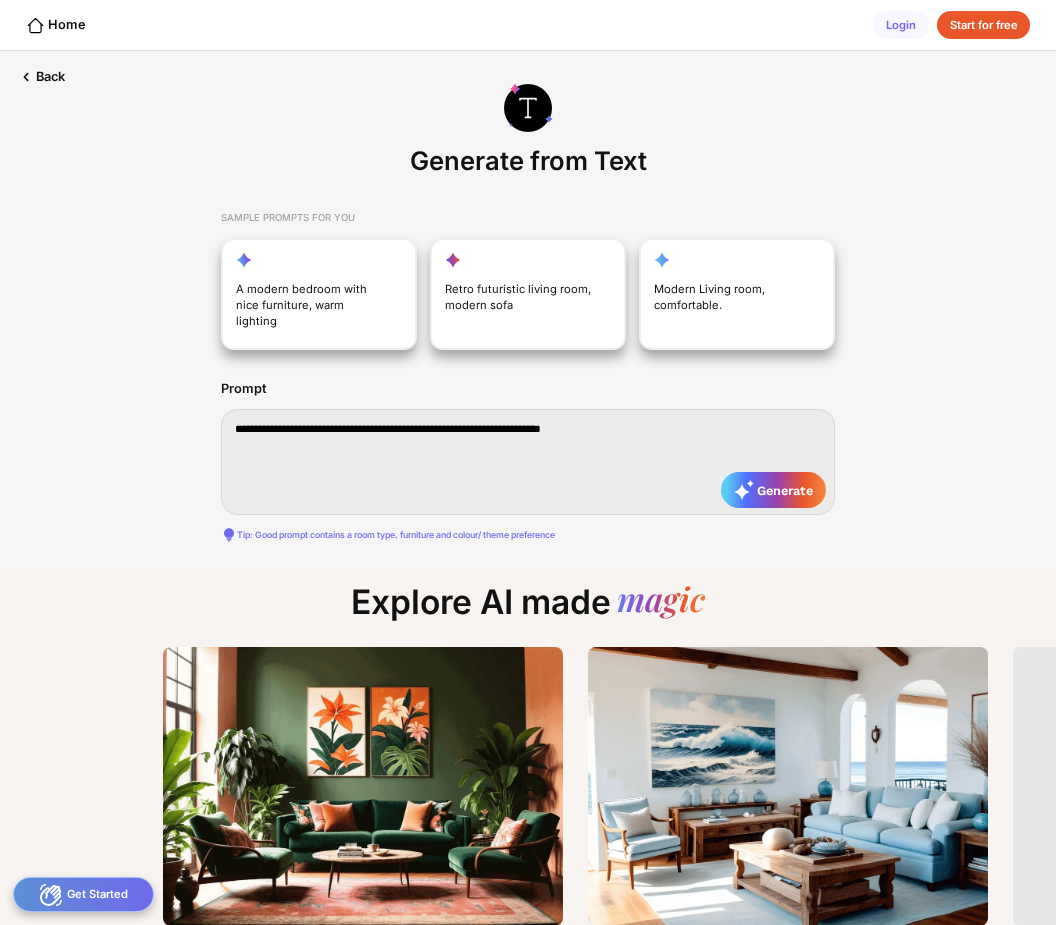 type on "**********" 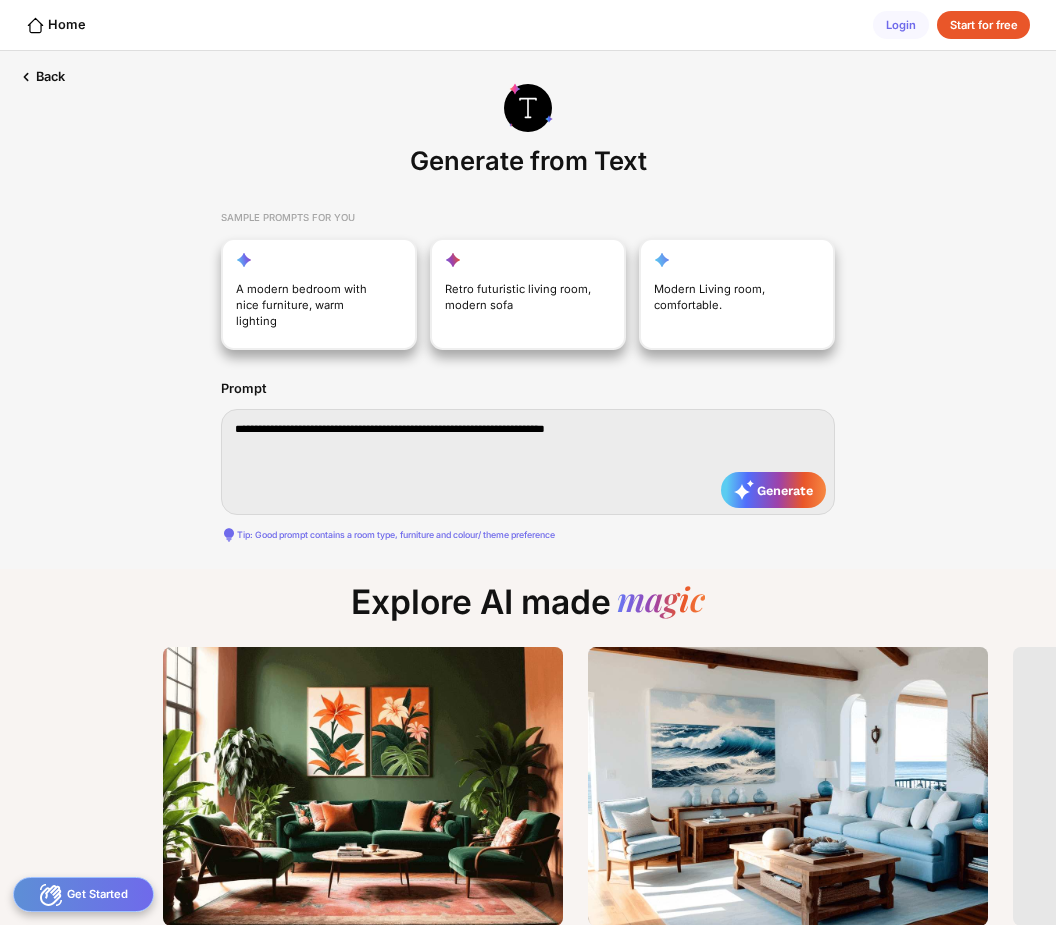 type on "**********" 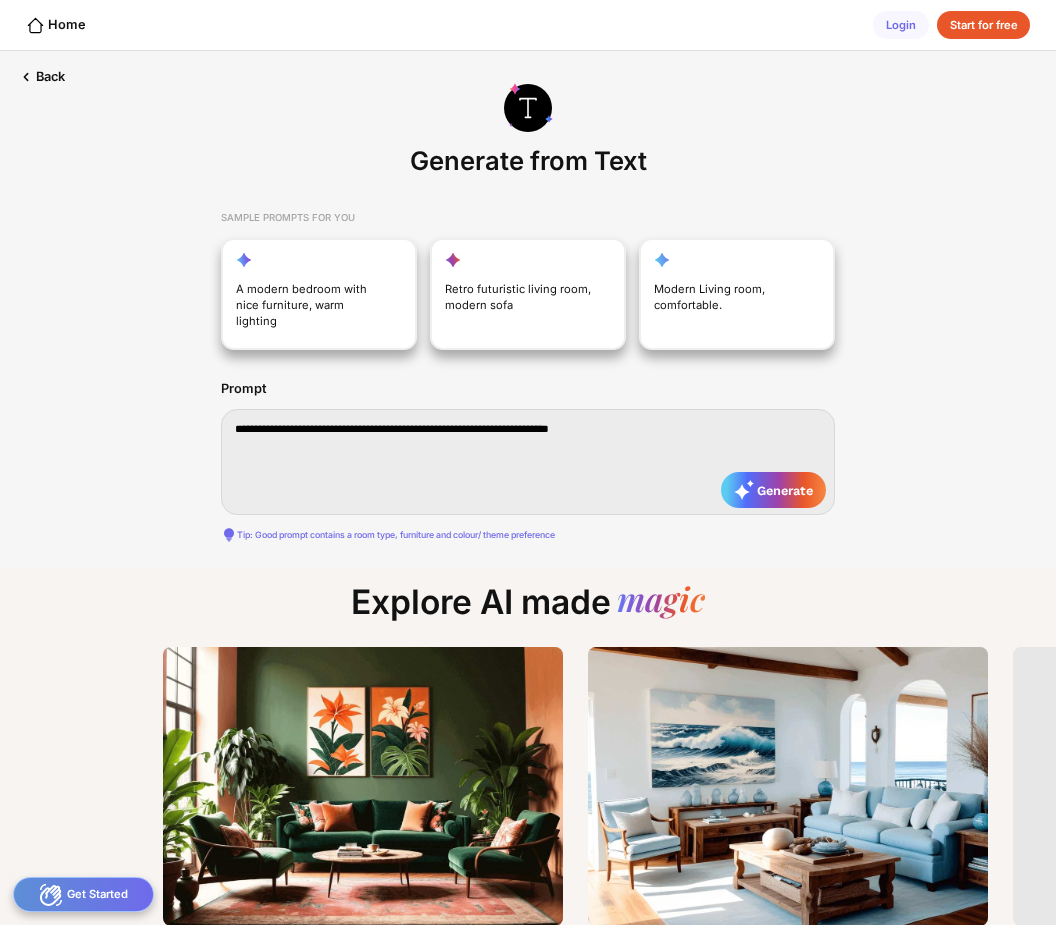 type on "**********" 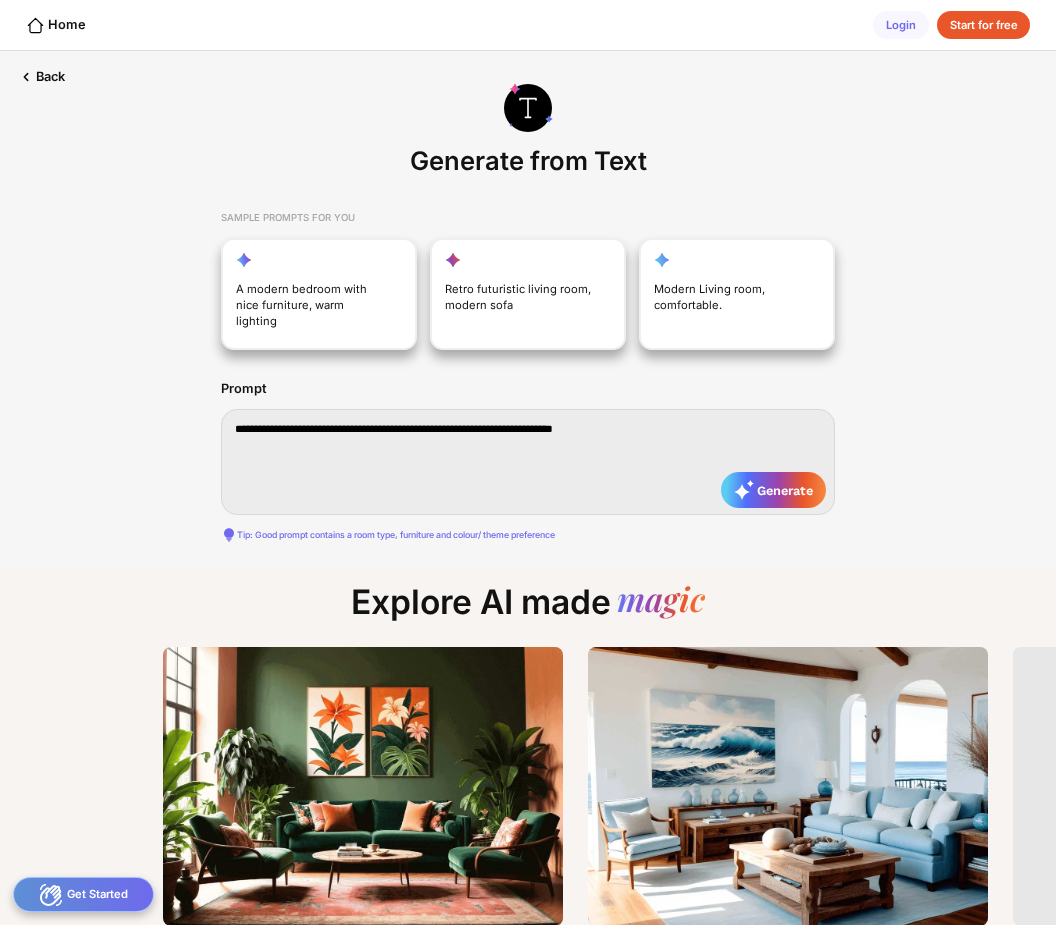 type on "**********" 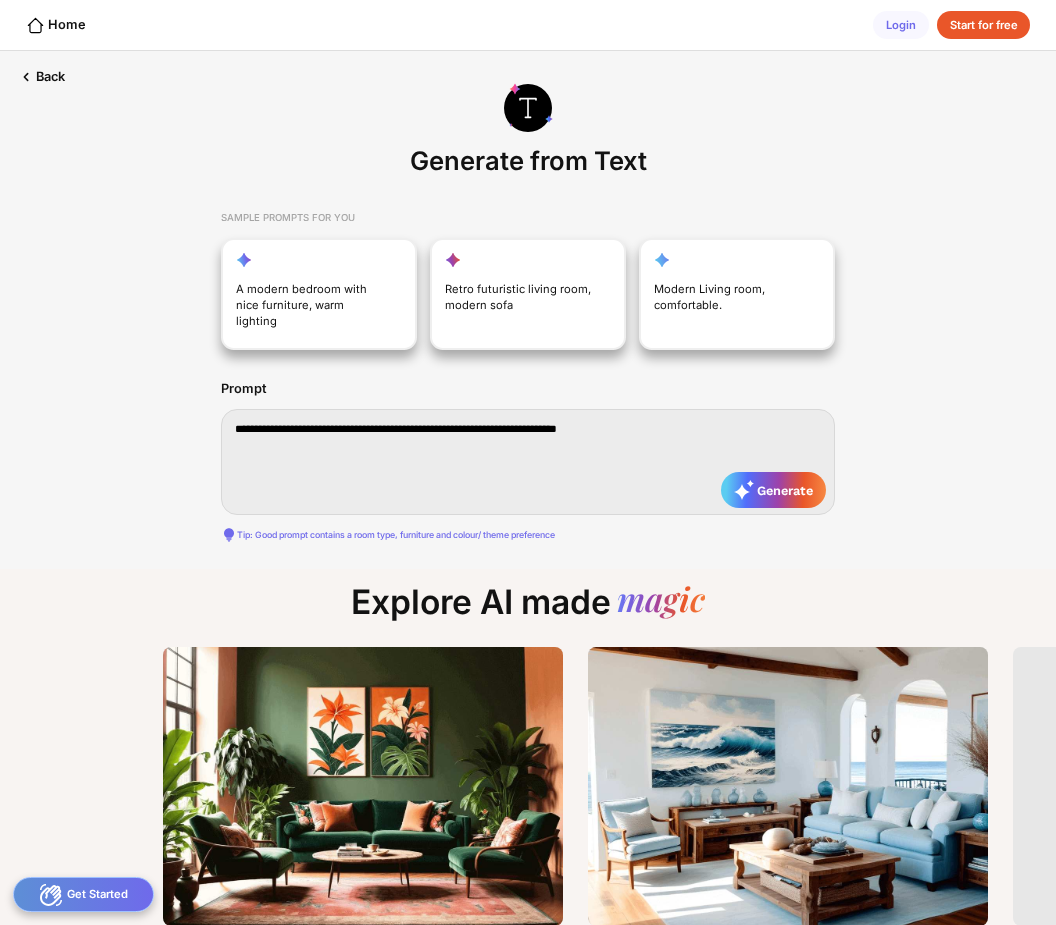 type on "**********" 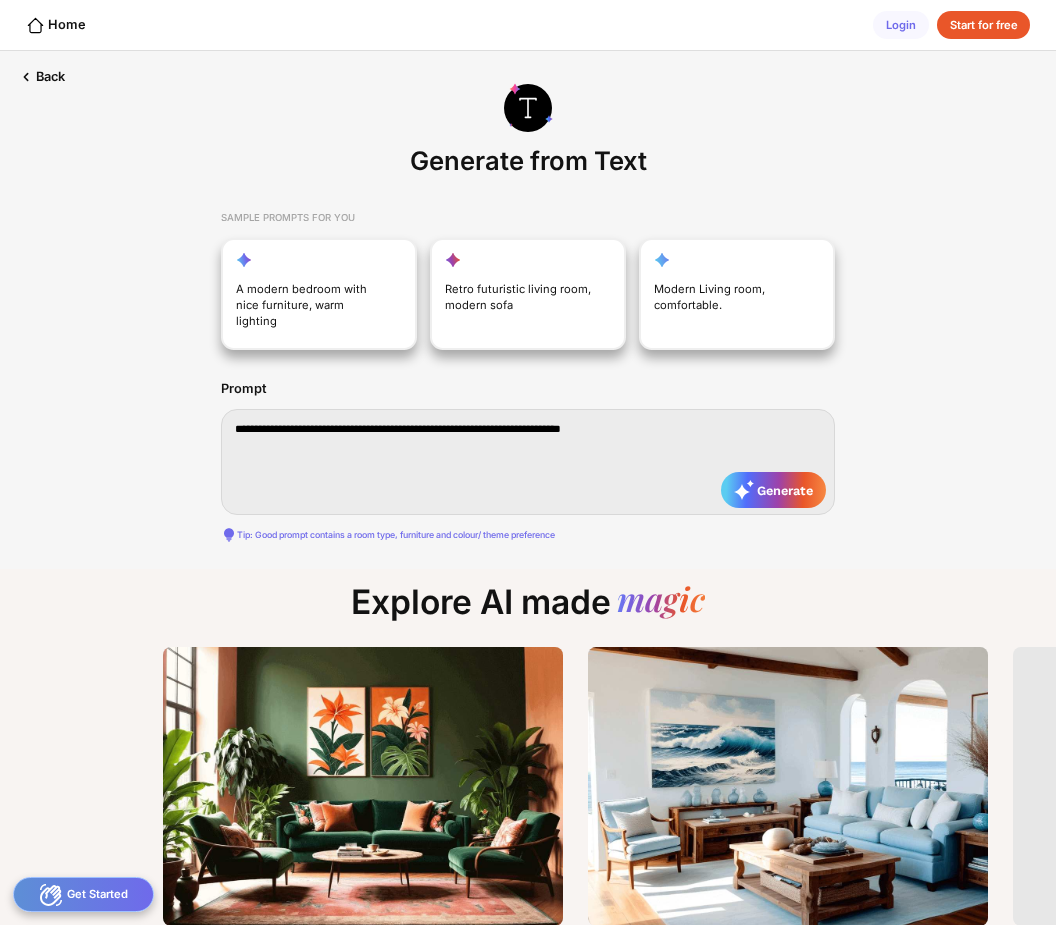 type on "**********" 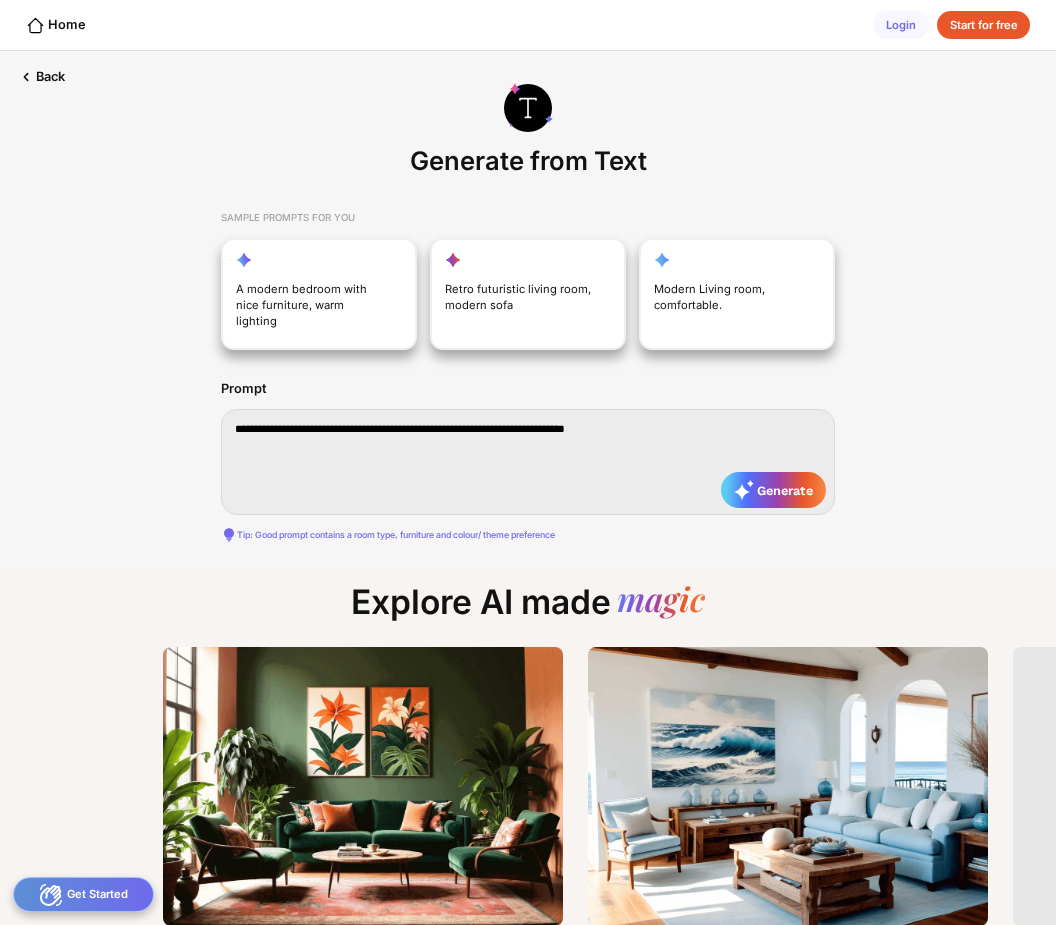 type on "**********" 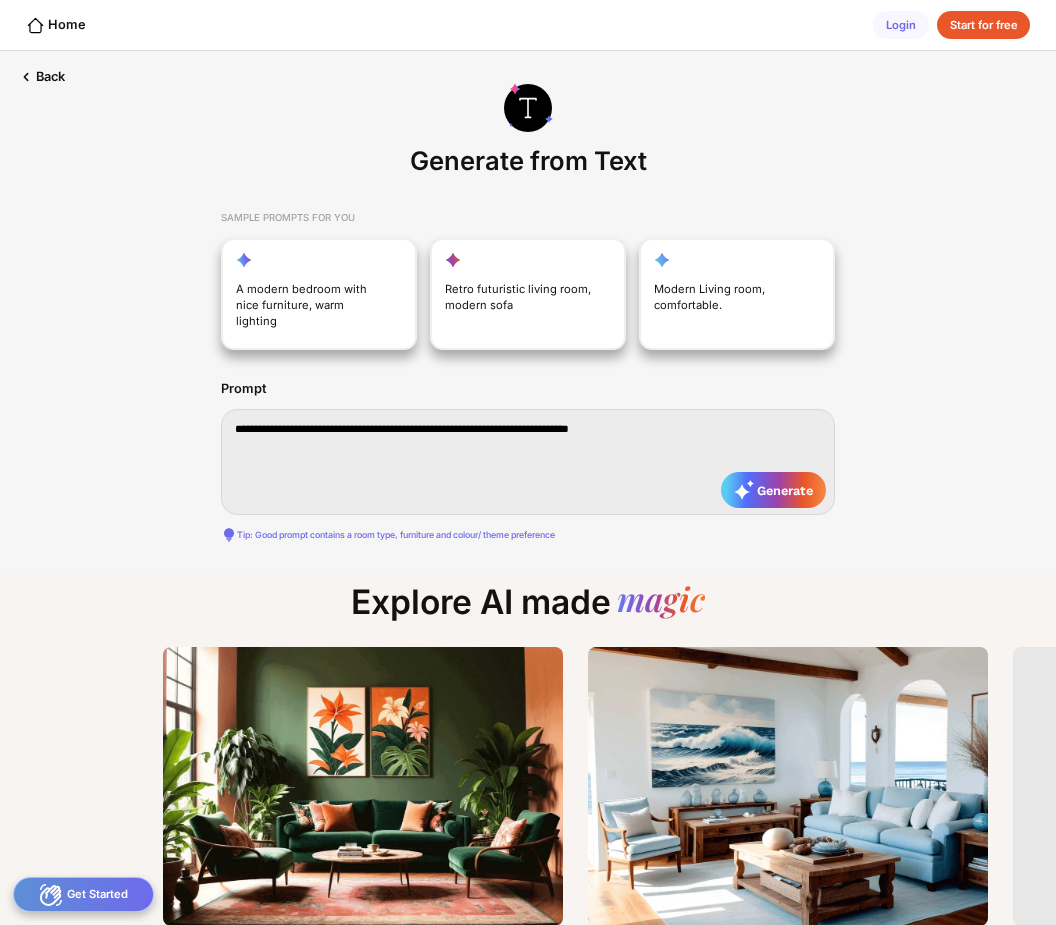 type on "**********" 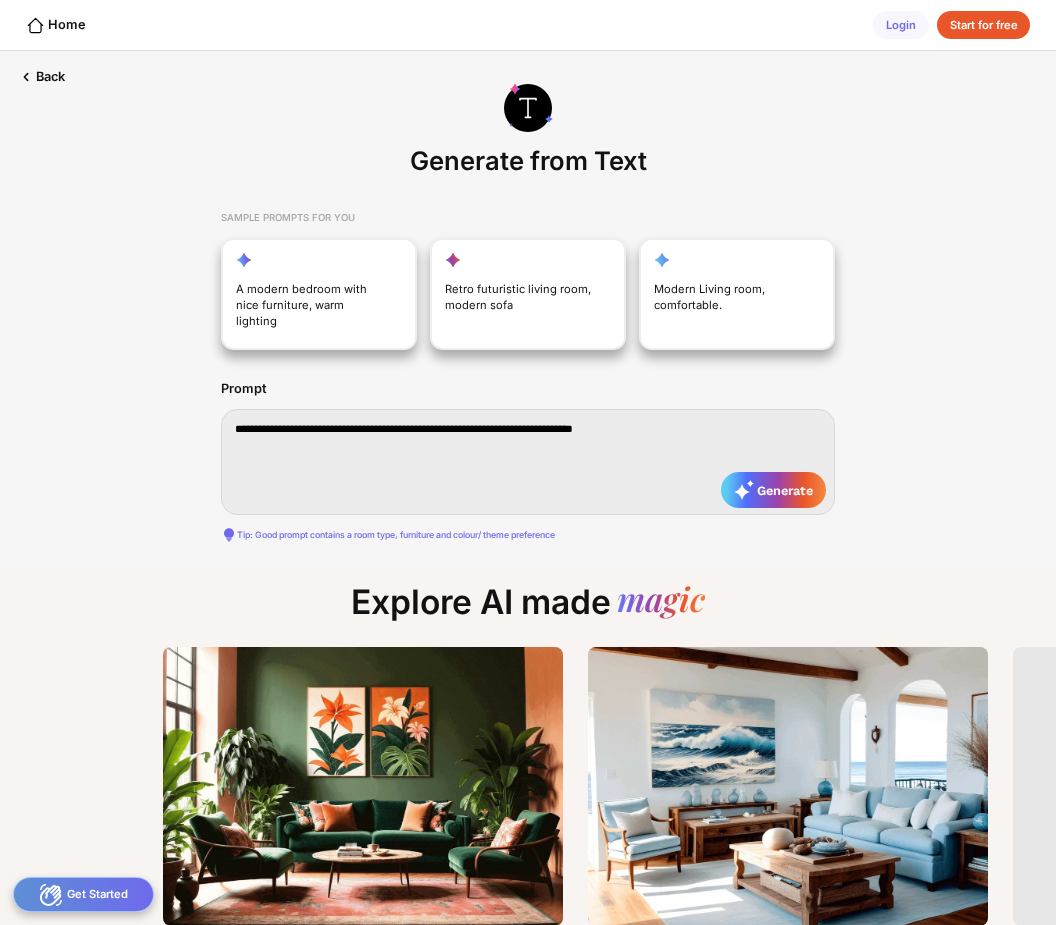 type on "**********" 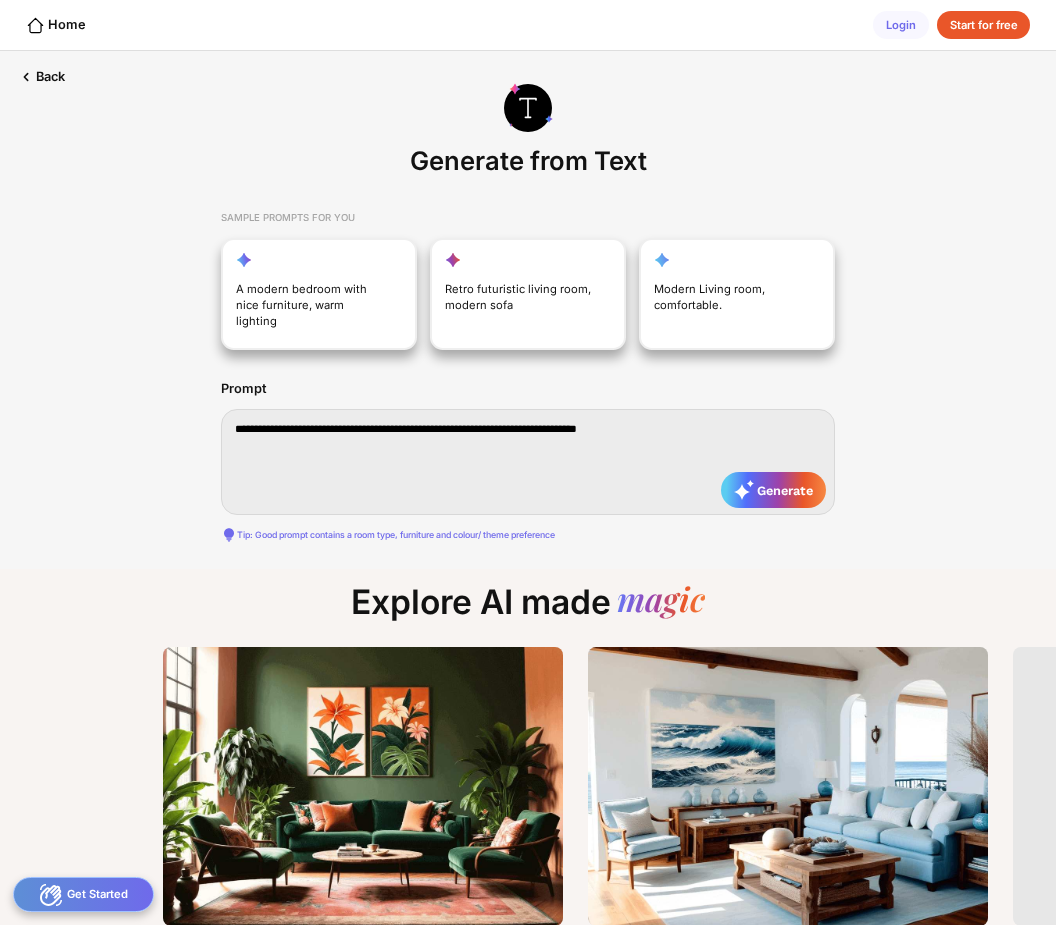 type on "**********" 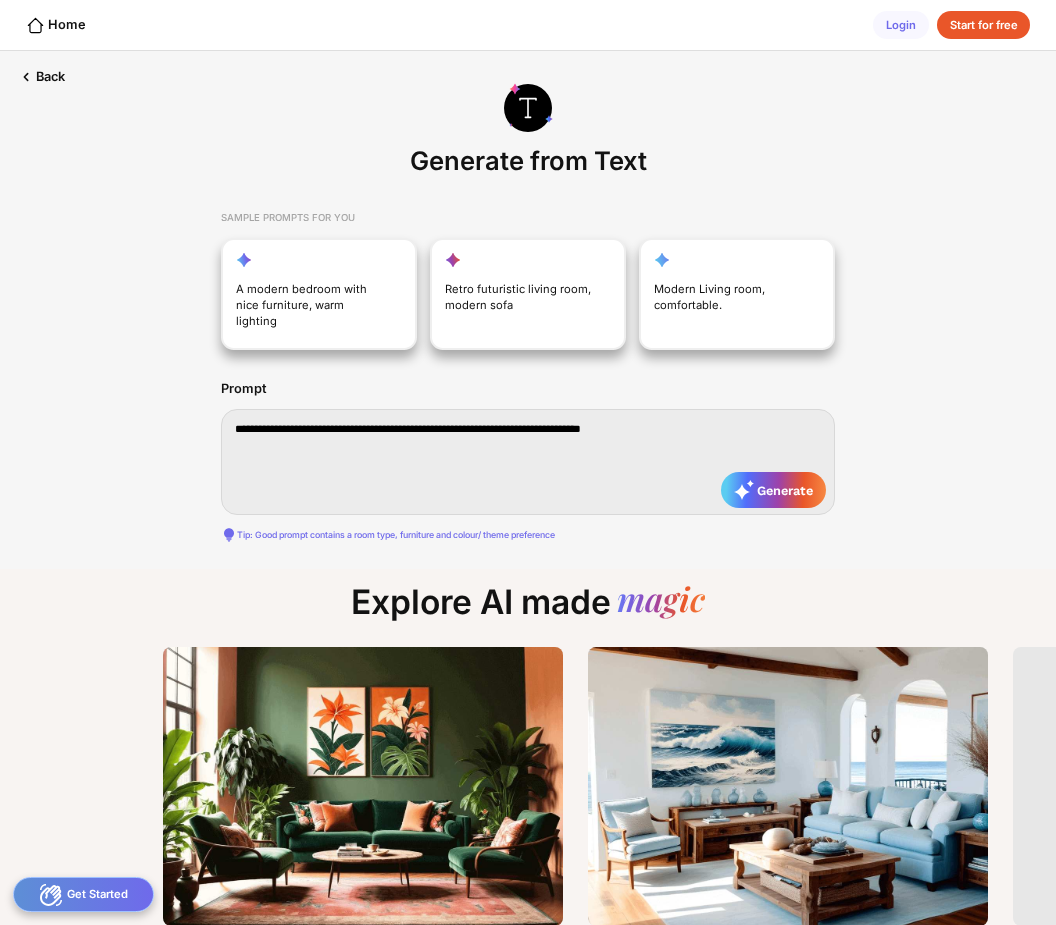 type on "**********" 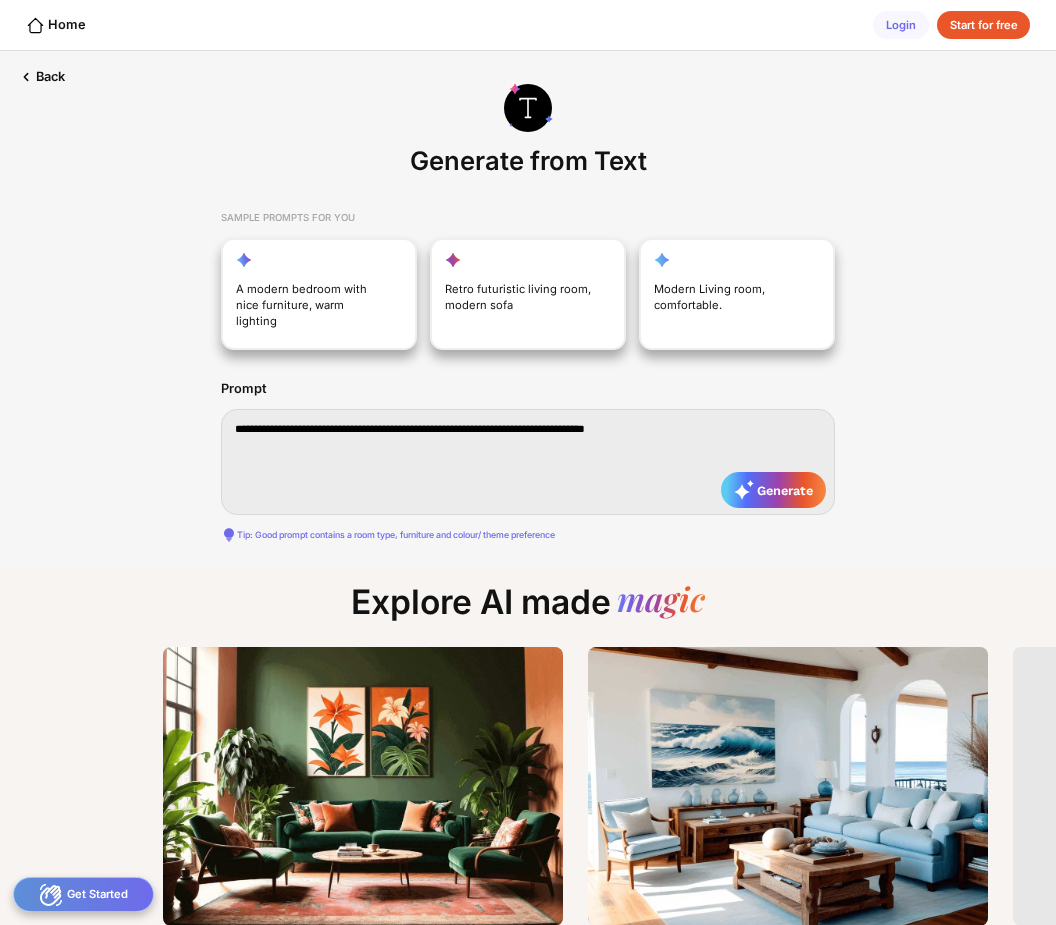 type on "**********" 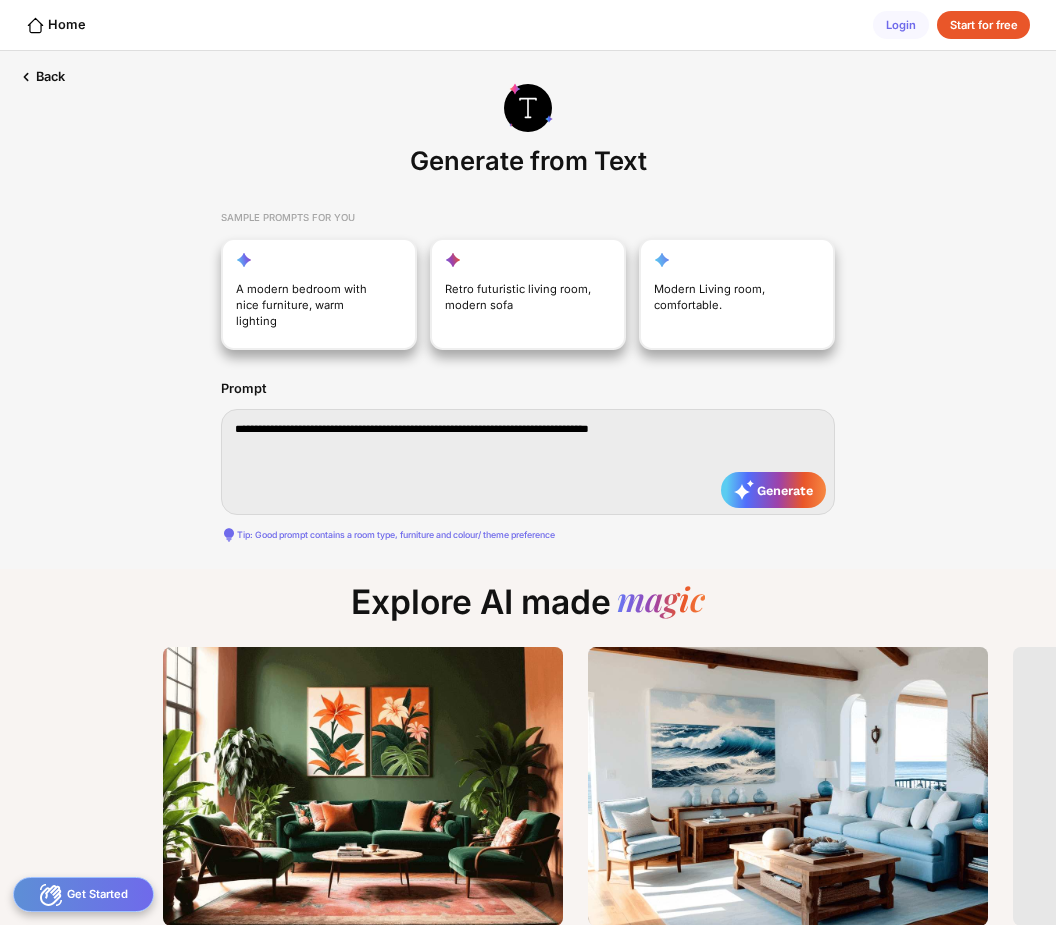 type on "**********" 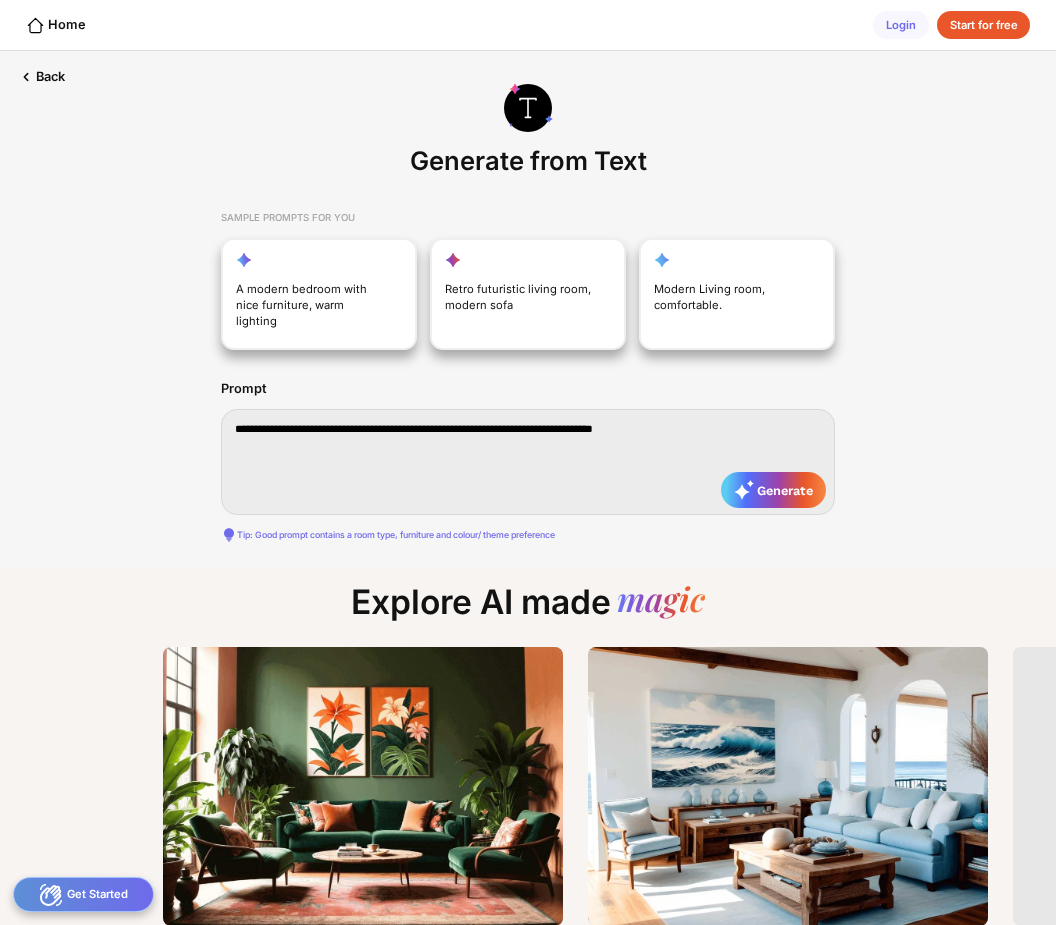 type on "**********" 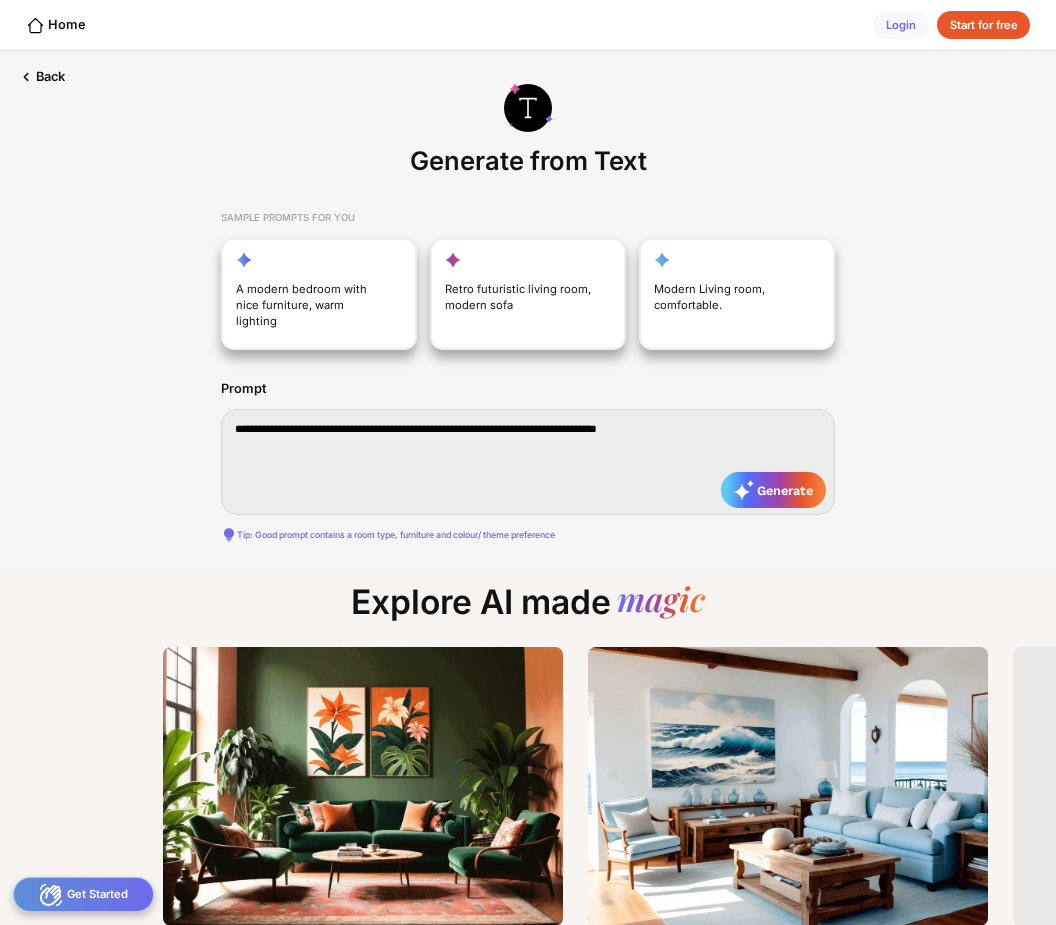 type on "**********" 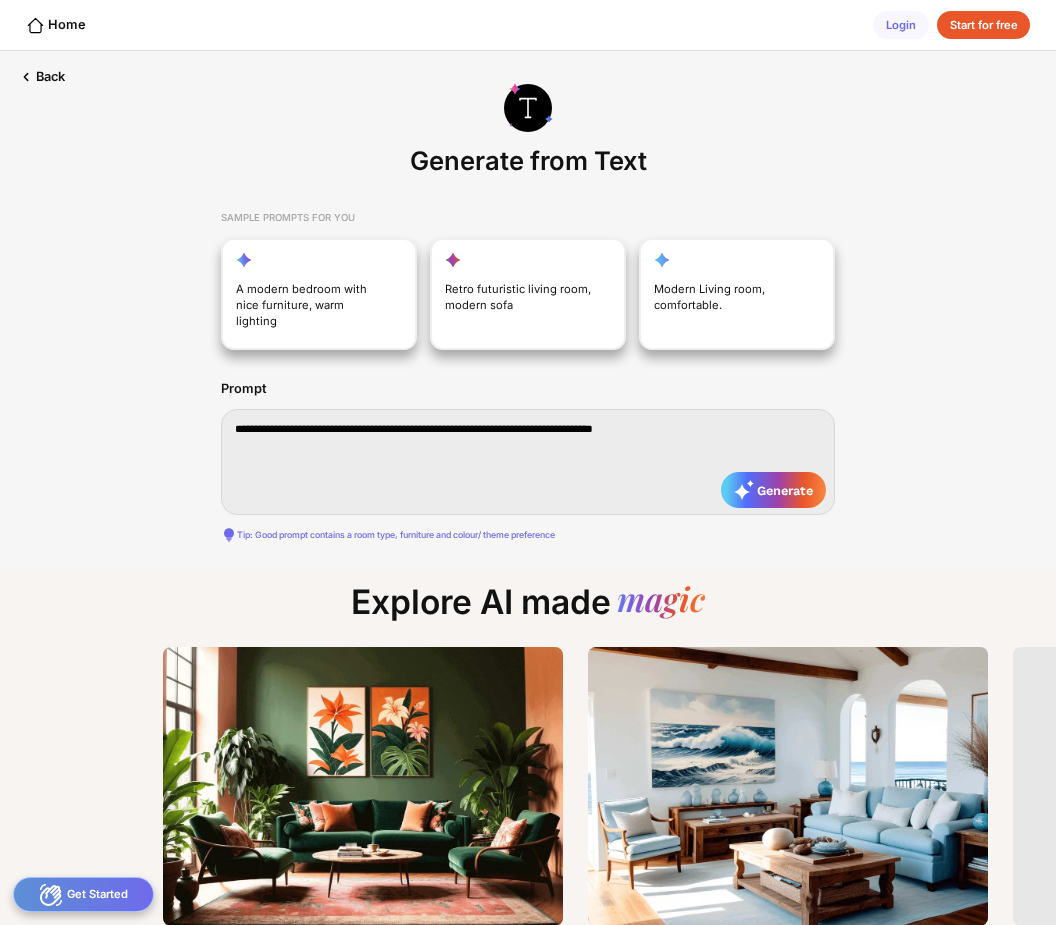 type on "**********" 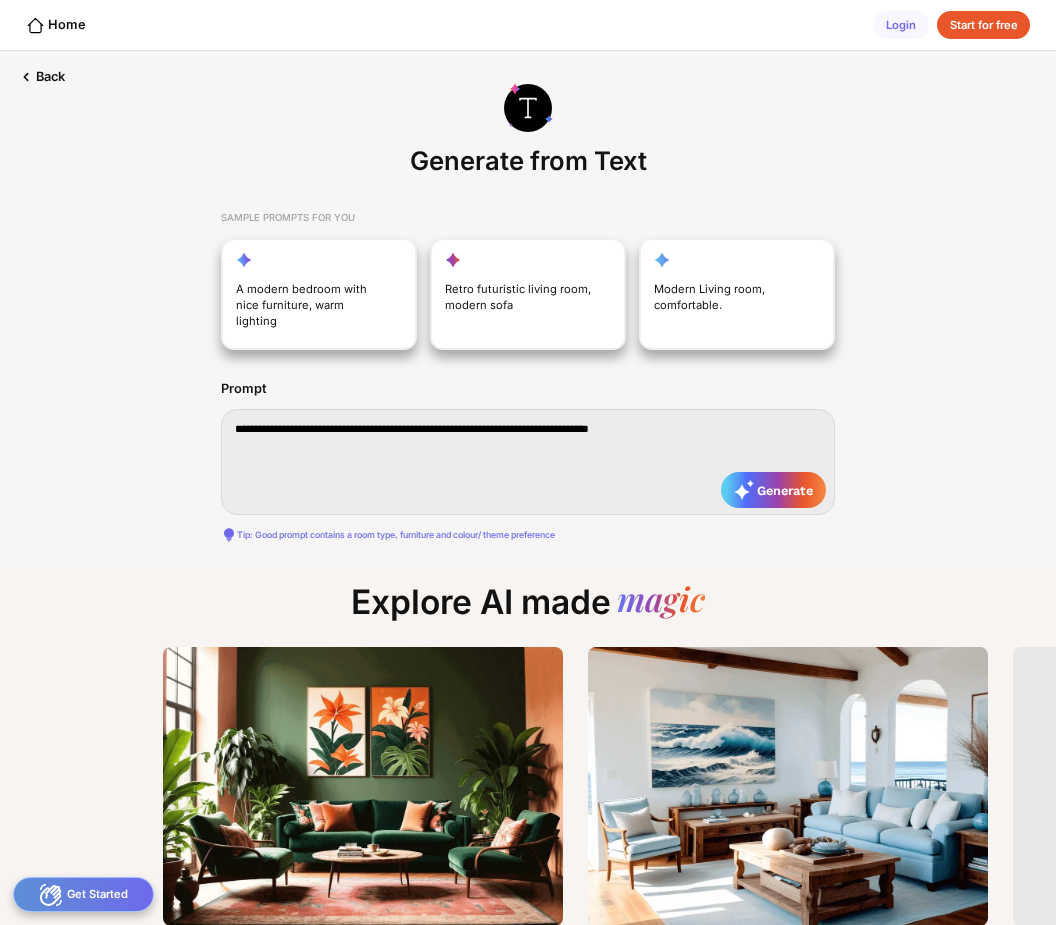 type on "**********" 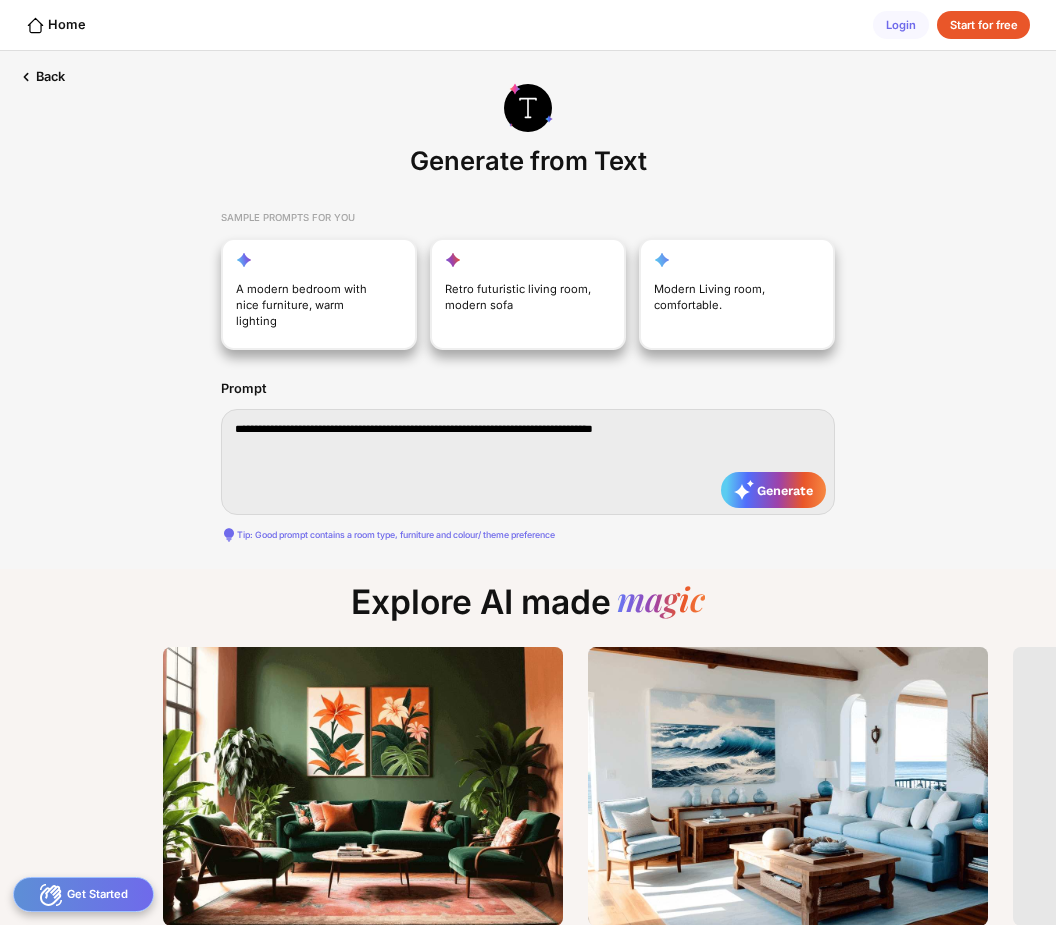 type on "**********" 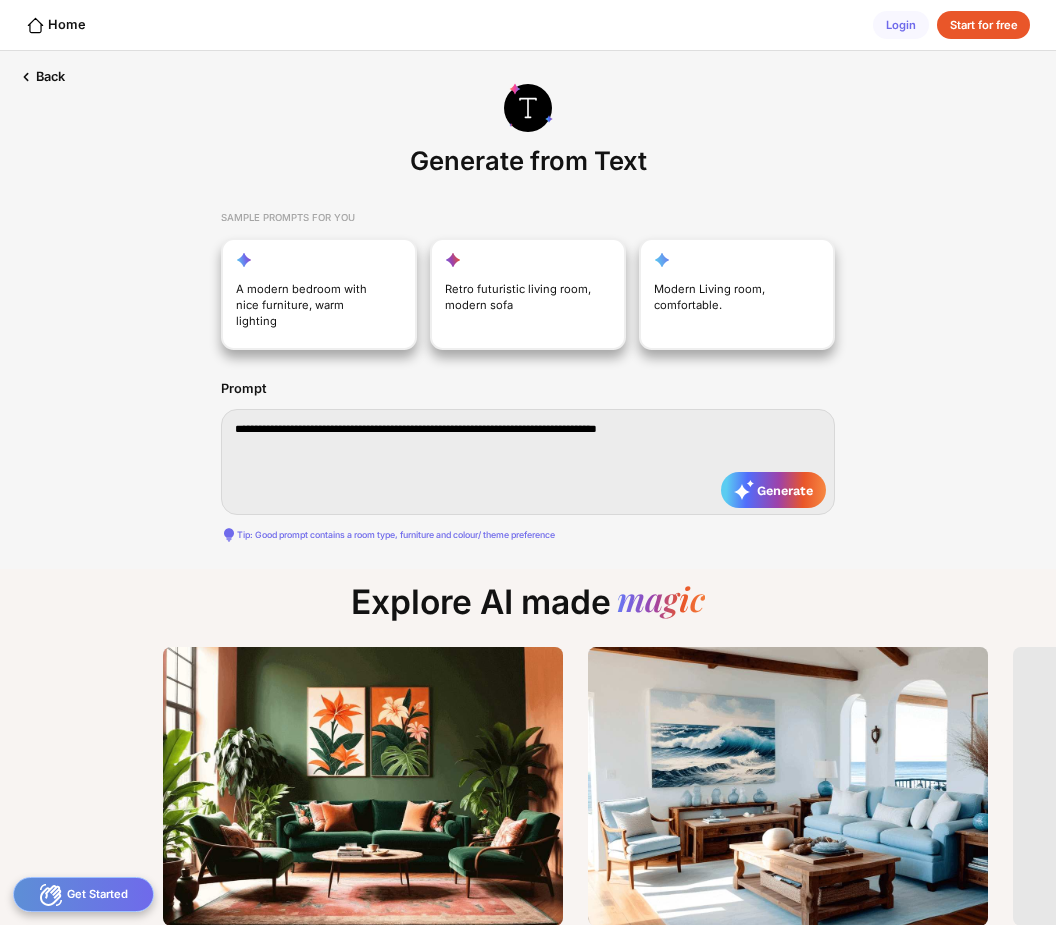 type on "**********" 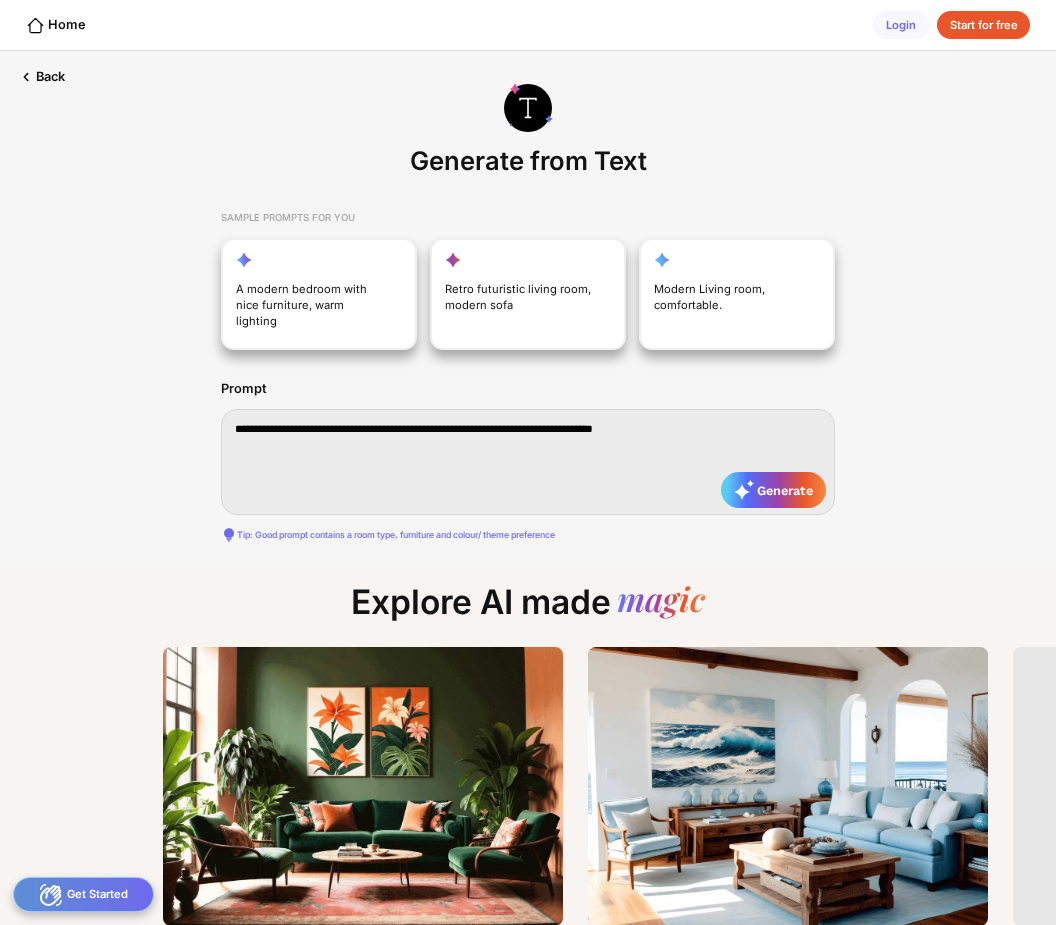 type on "**********" 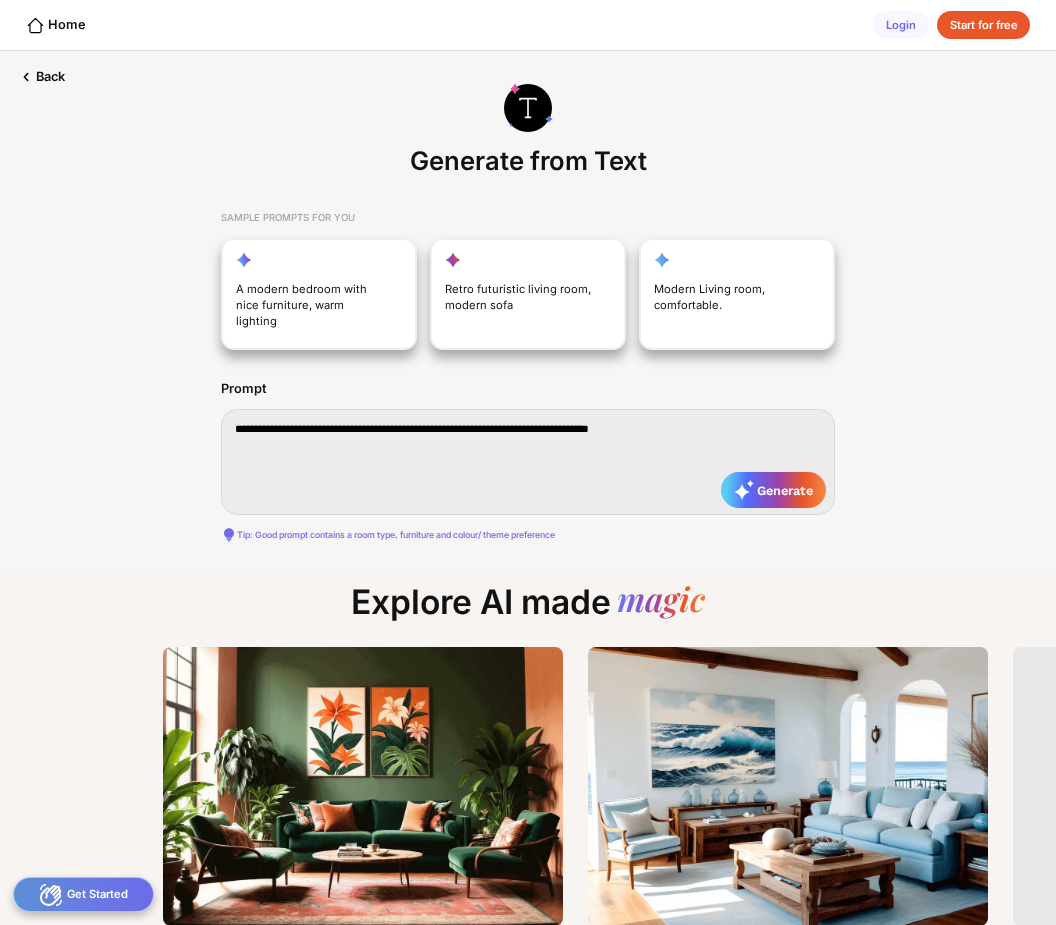 type on "**********" 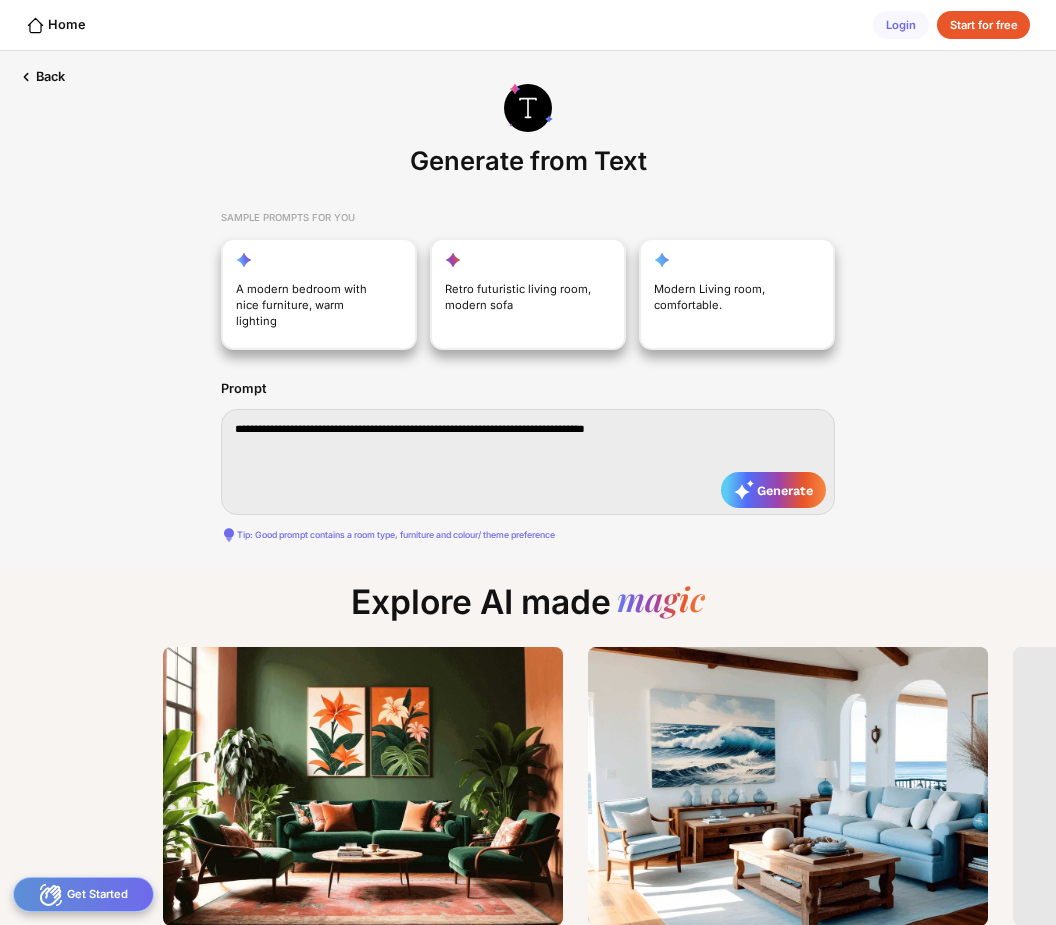 type on "**********" 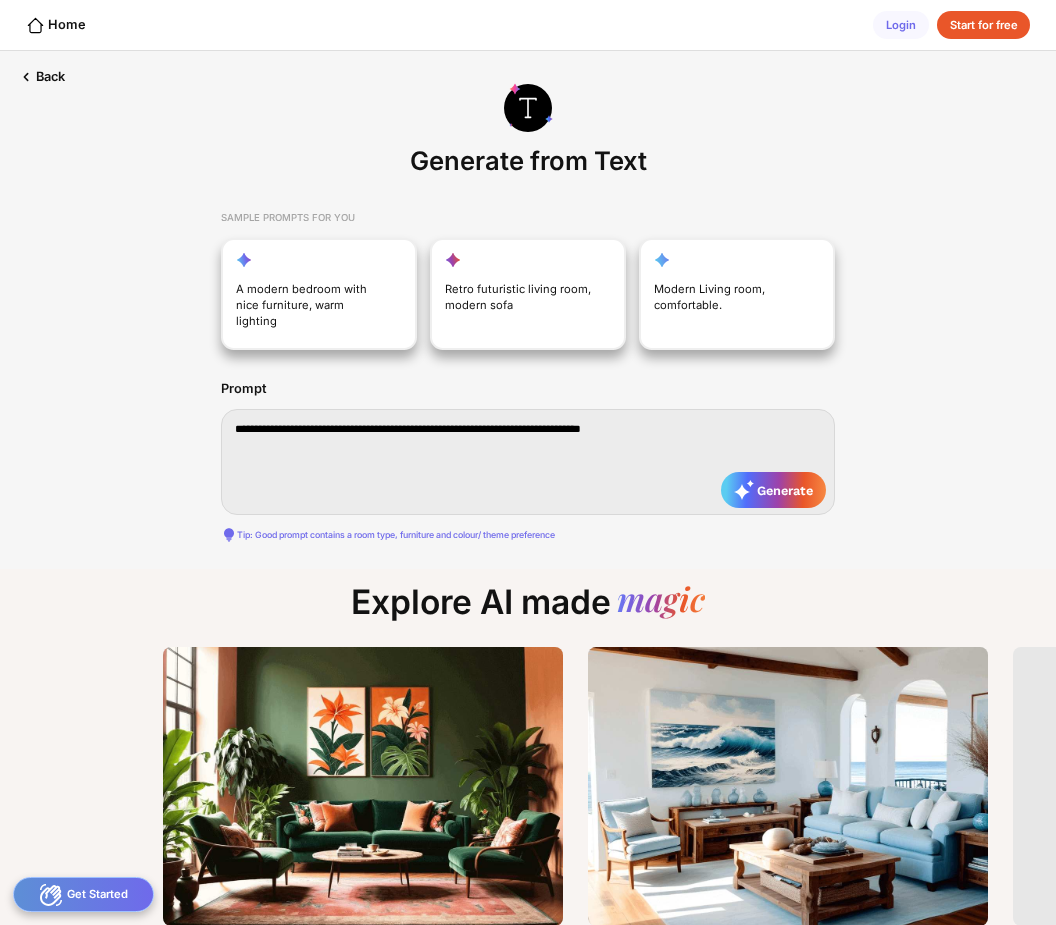 type on "**********" 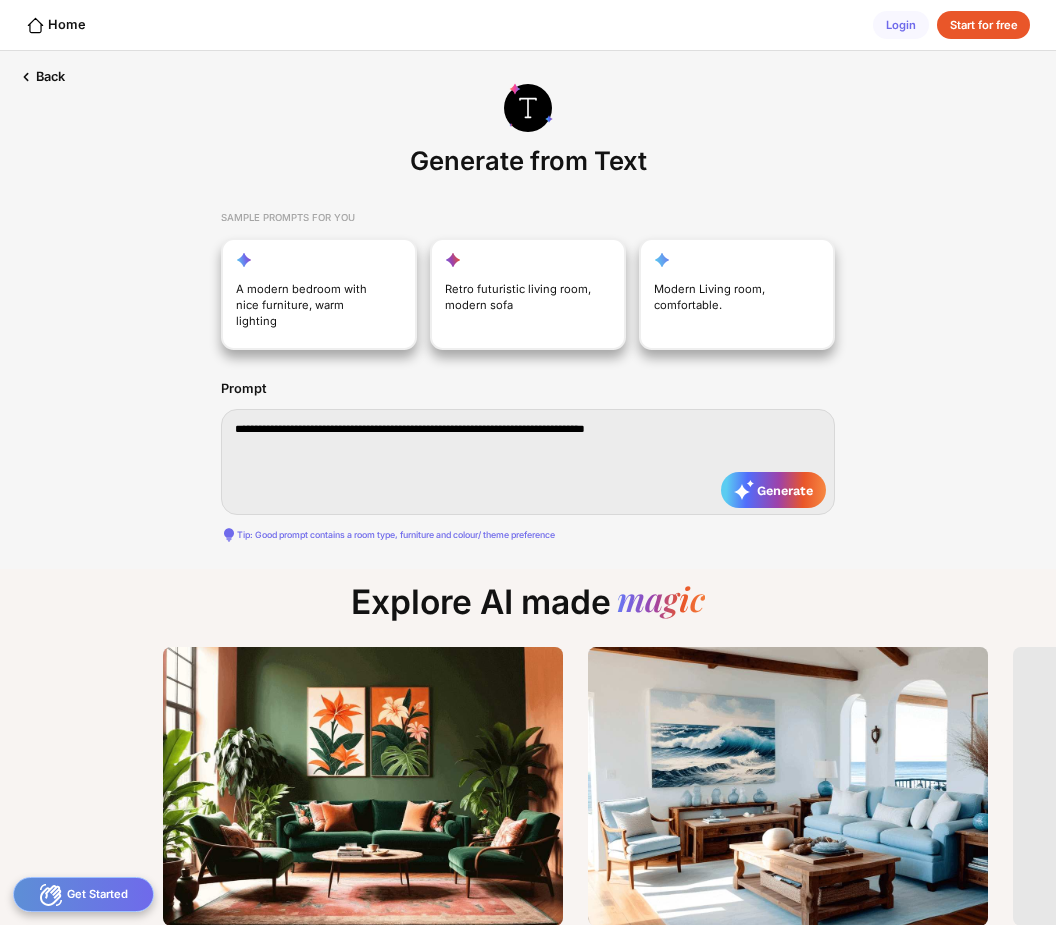 type on "**********" 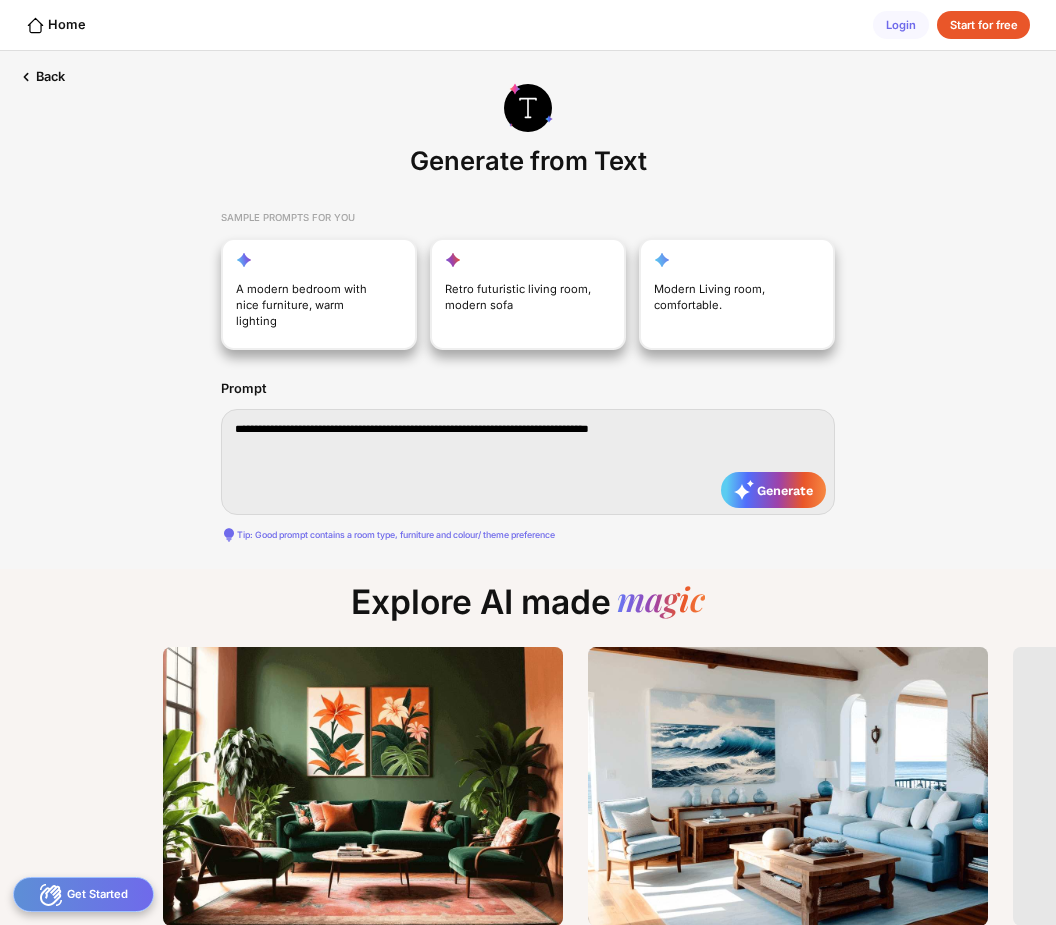 type 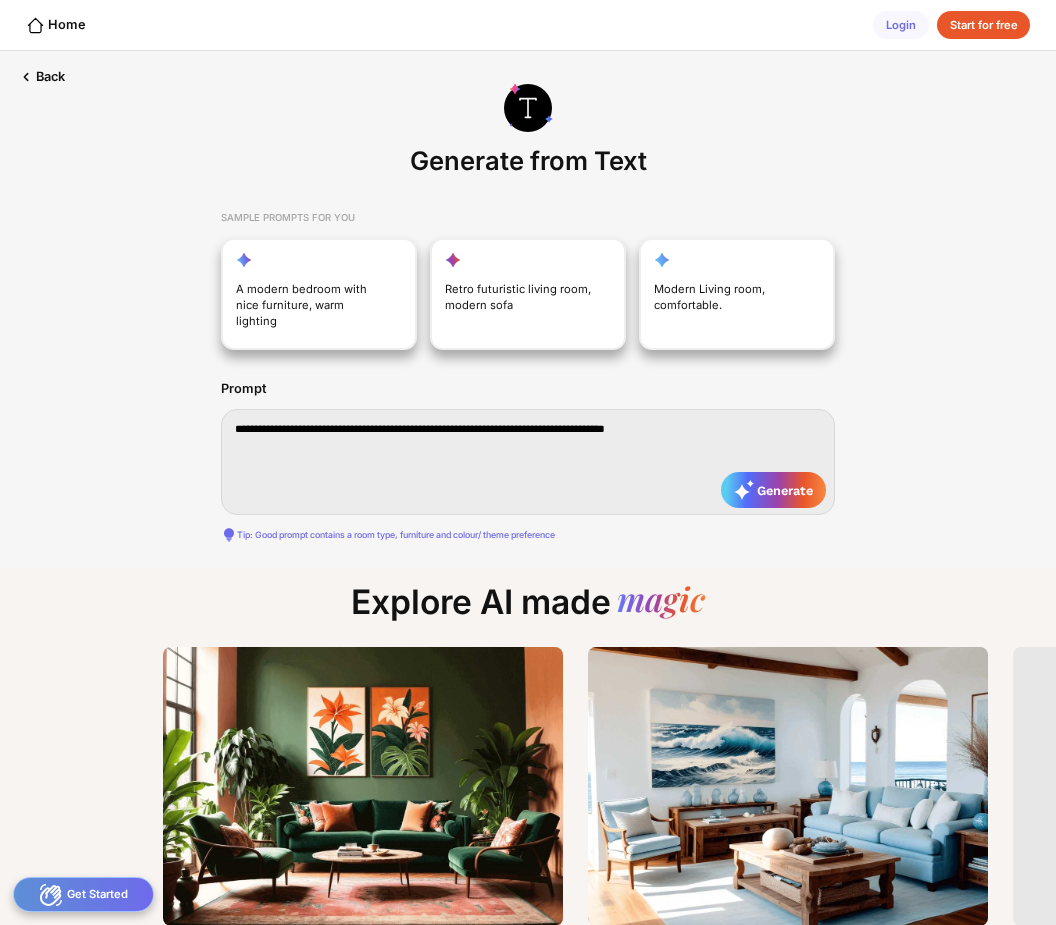 scroll, scrollTop: 13, scrollLeft: 0, axis: vertical 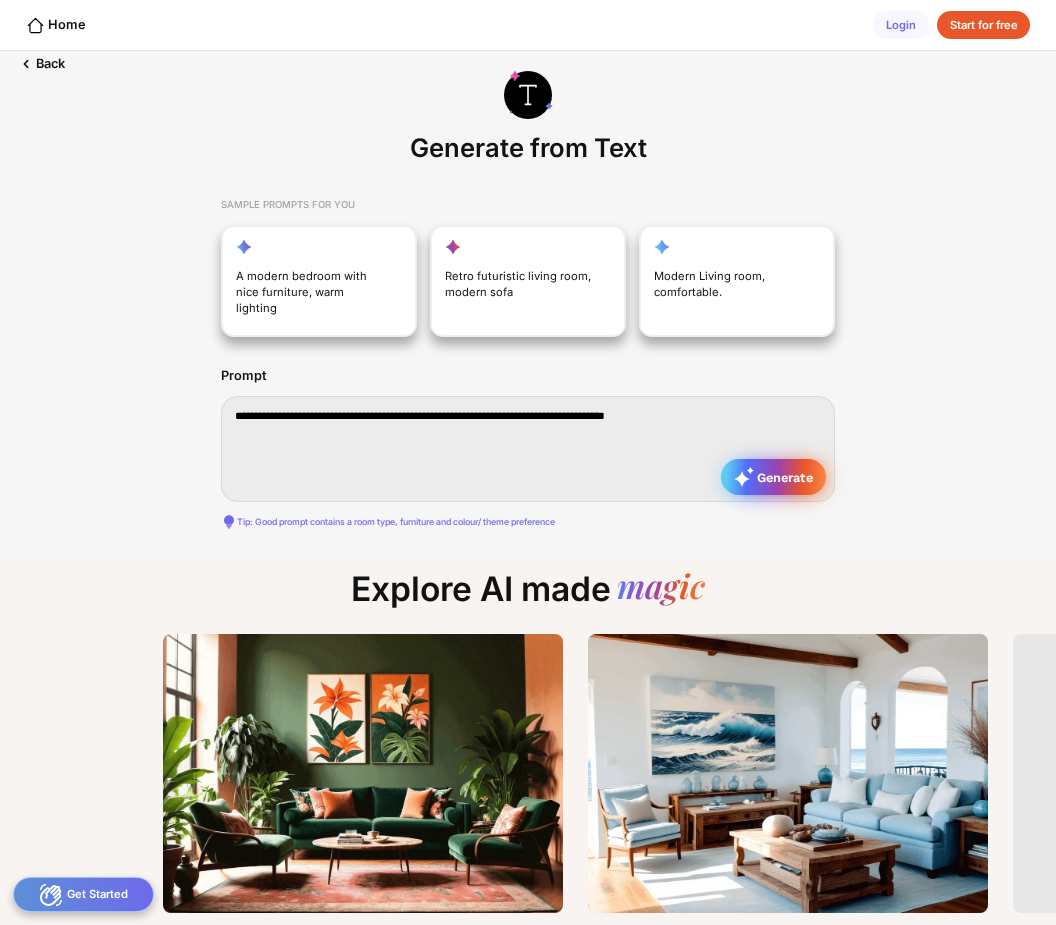 click on "Generate" at bounding box center (773, 477) 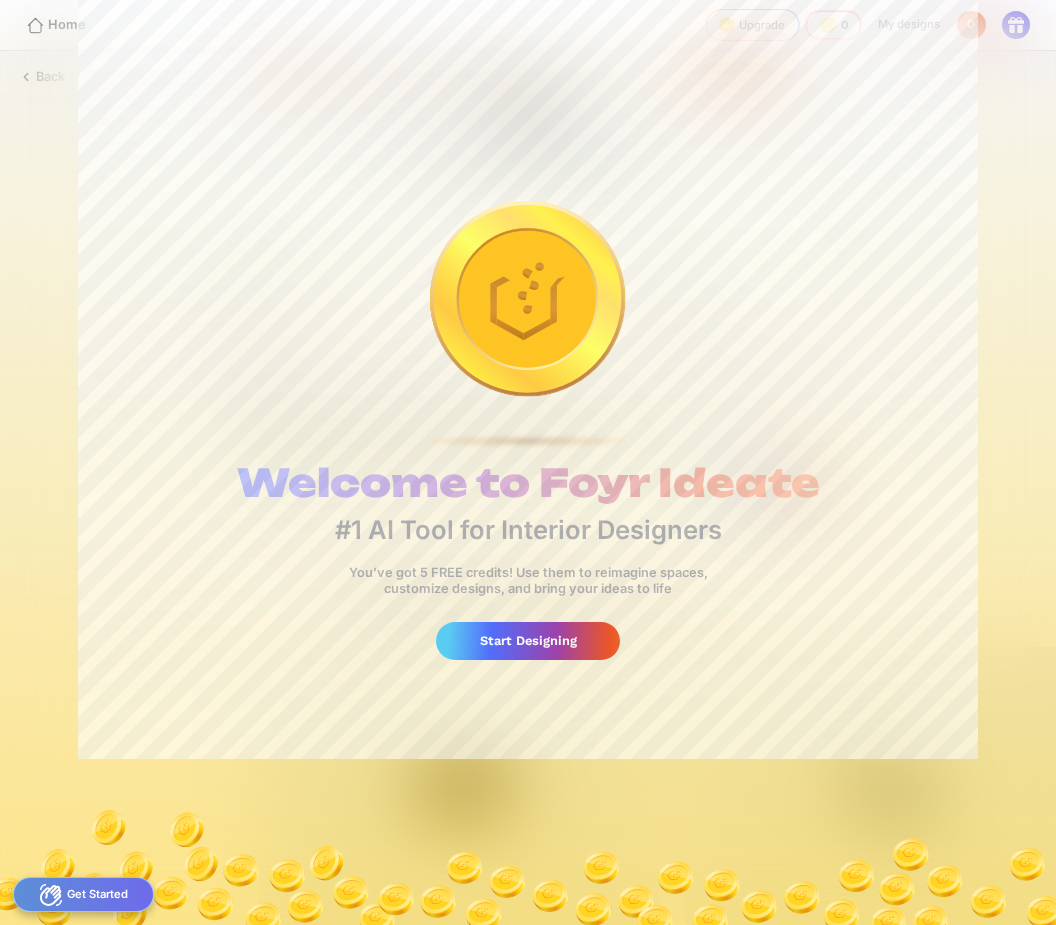 scroll, scrollTop: 0, scrollLeft: 0, axis: both 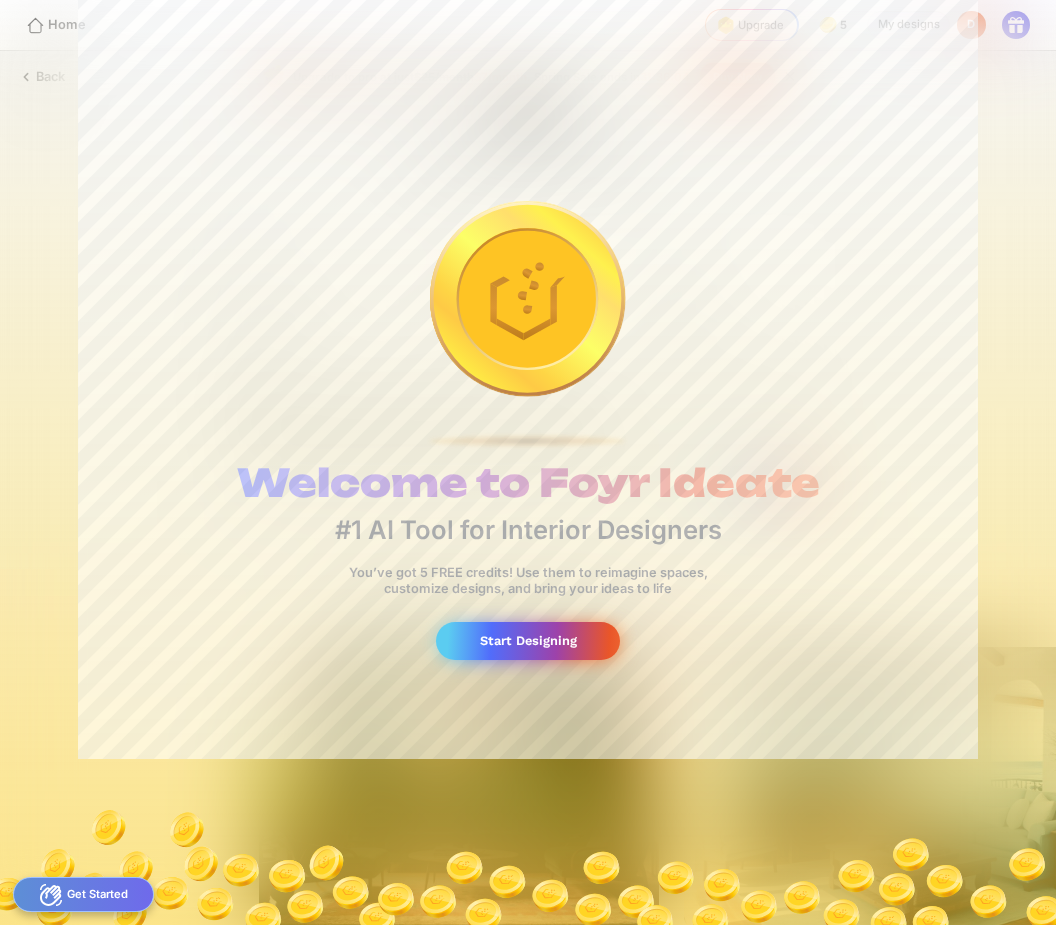click on "Start Designing" at bounding box center [527, 640] 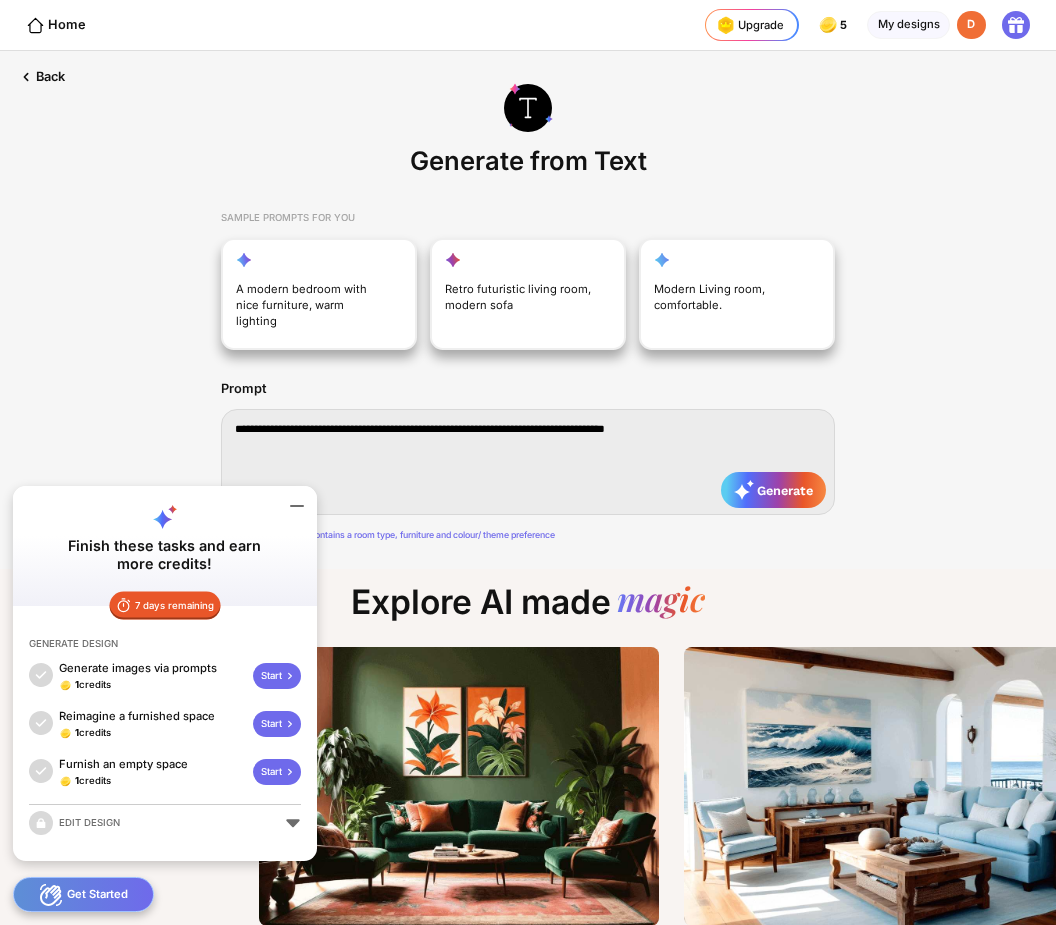 click on "**********" at bounding box center [528, 462] 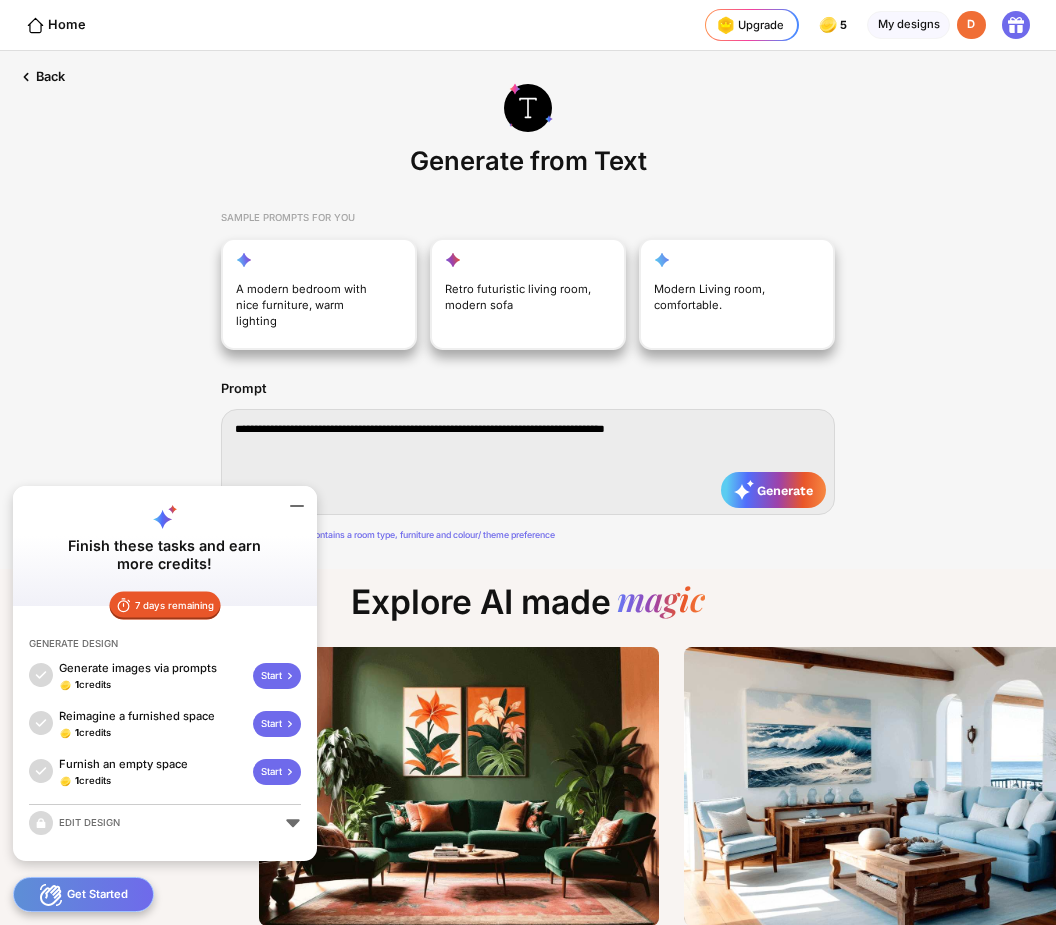 type on "**********" 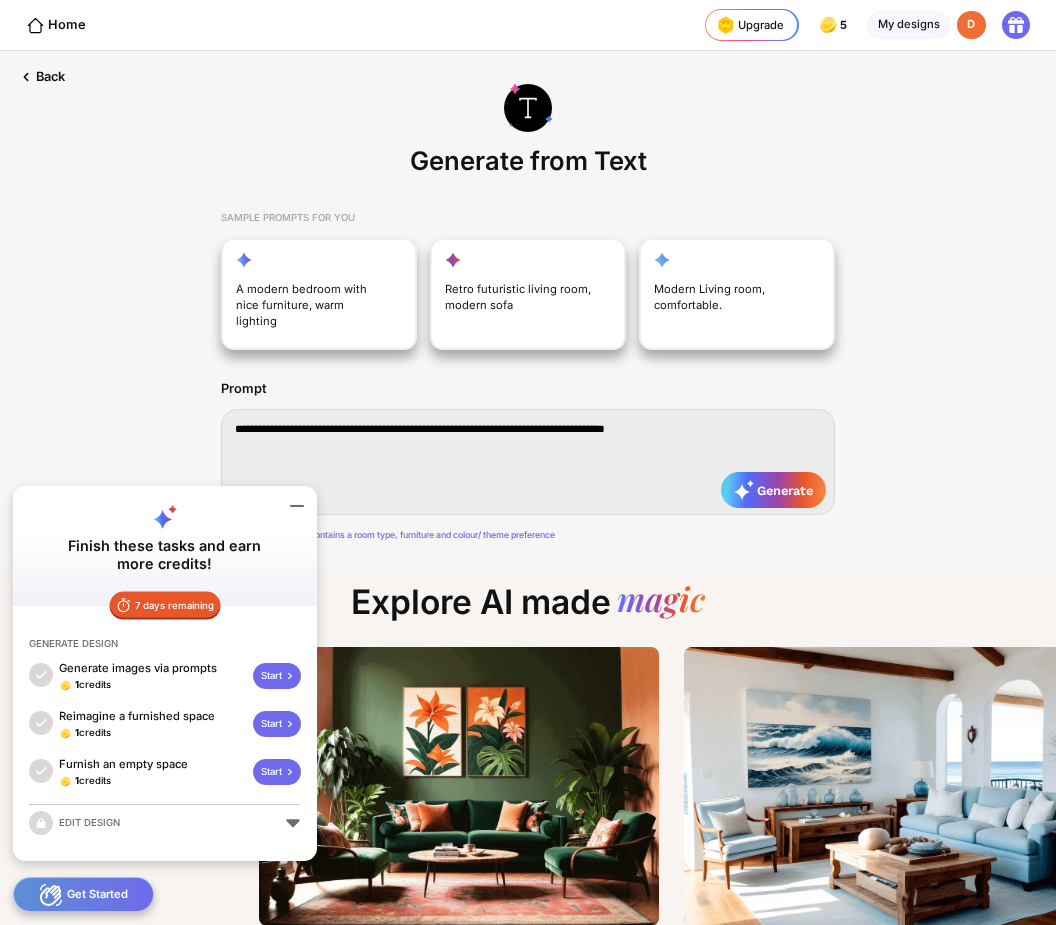 type on "**********" 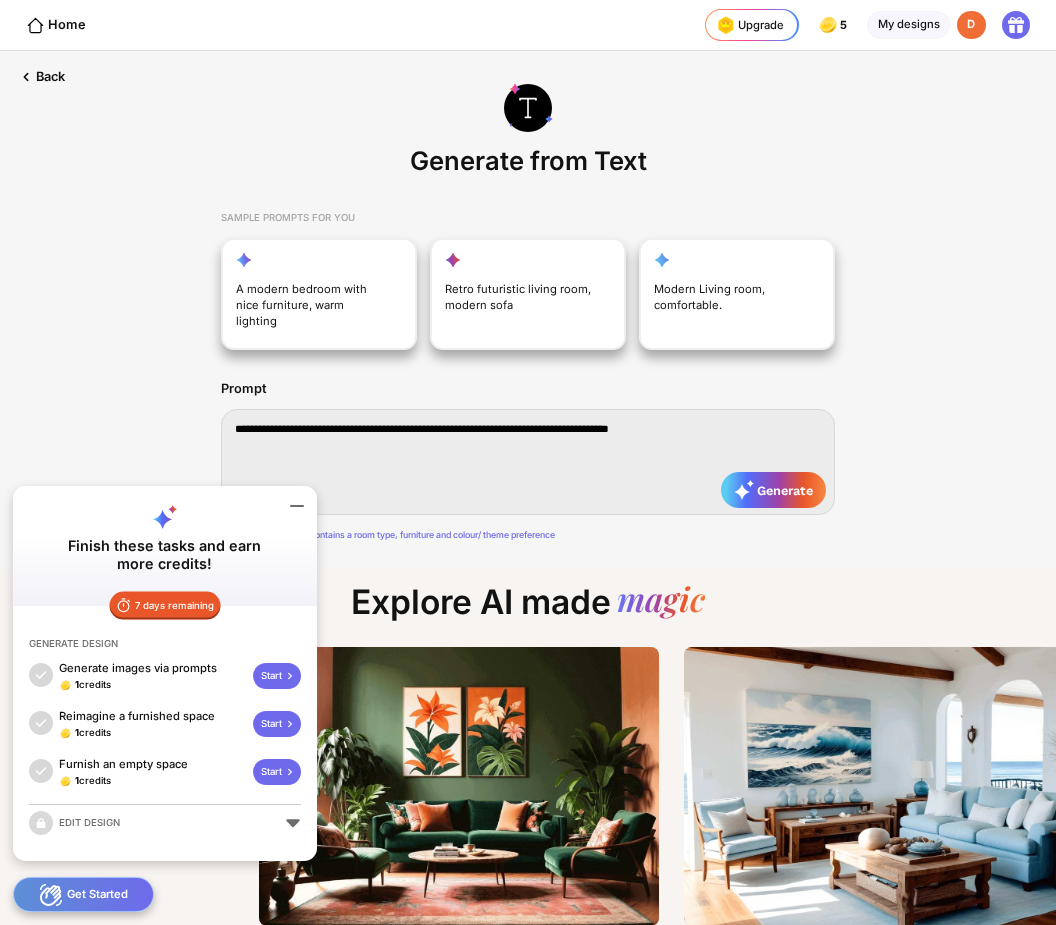 type on "**********" 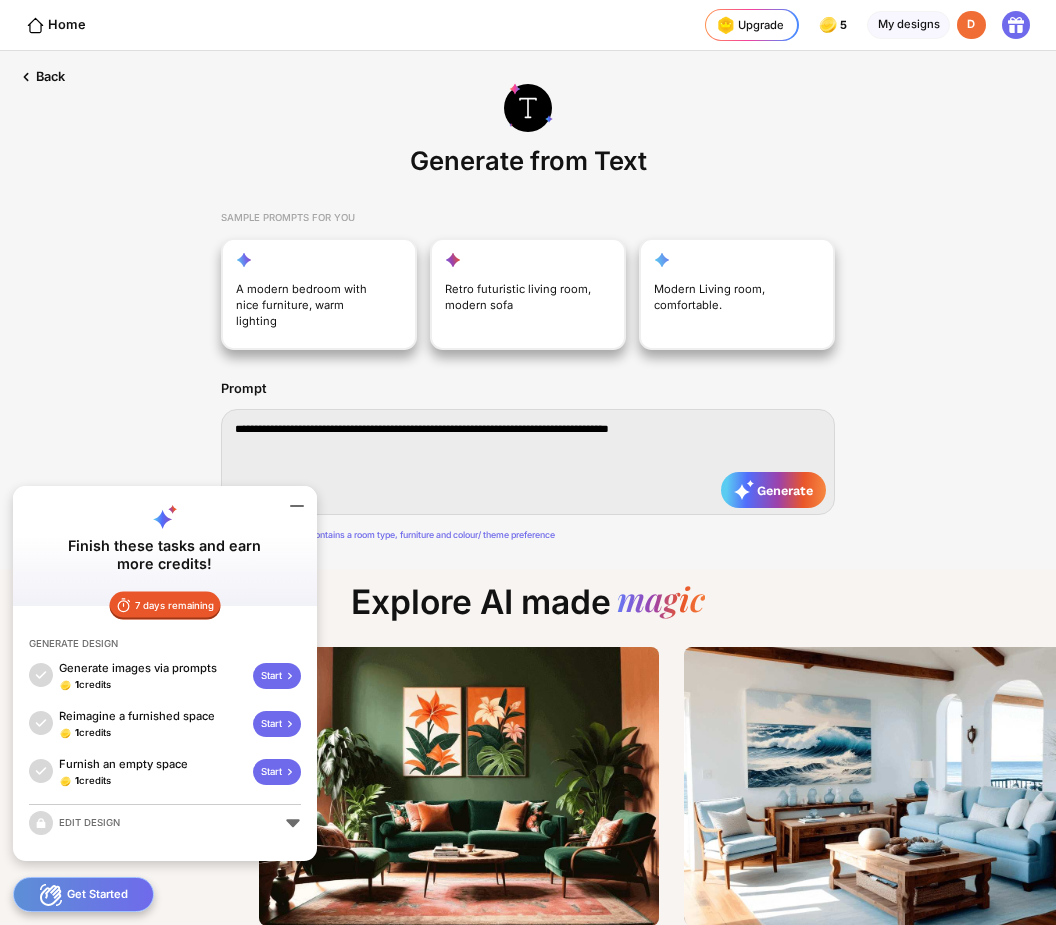 type on "**********" 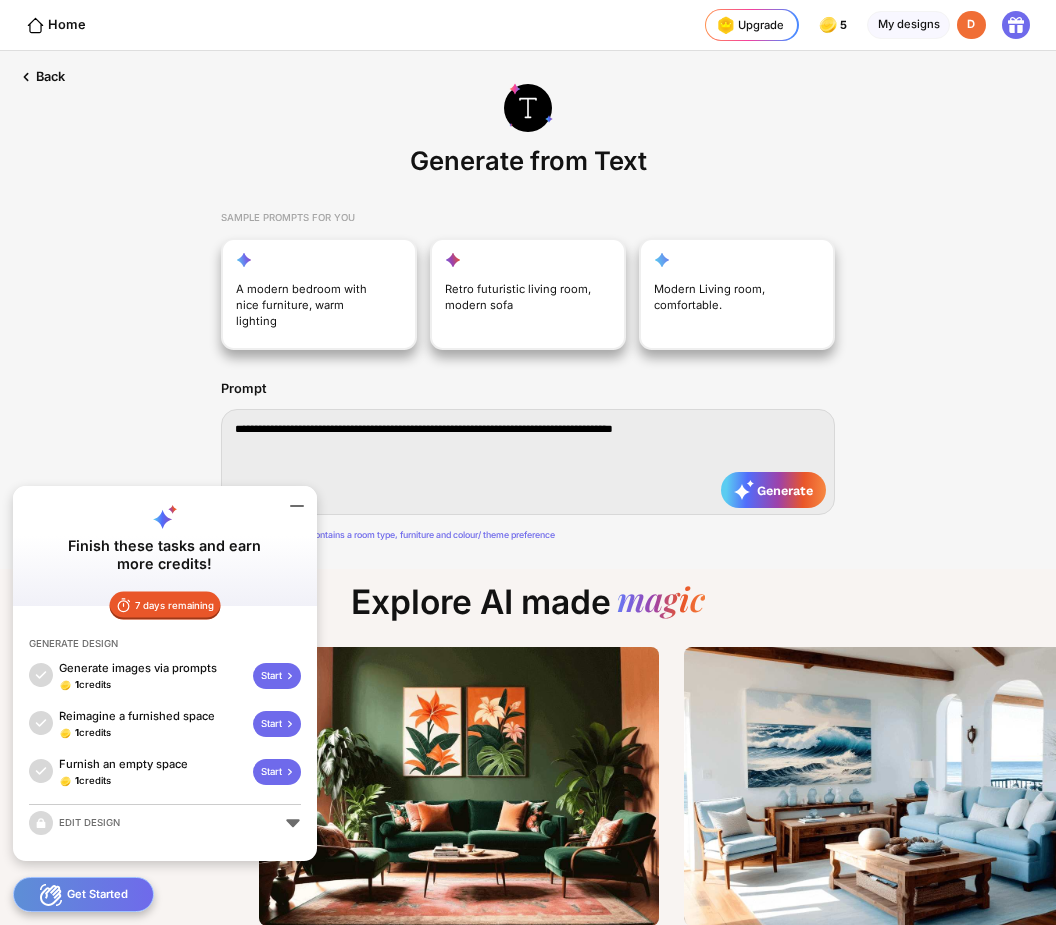 type on "**********" 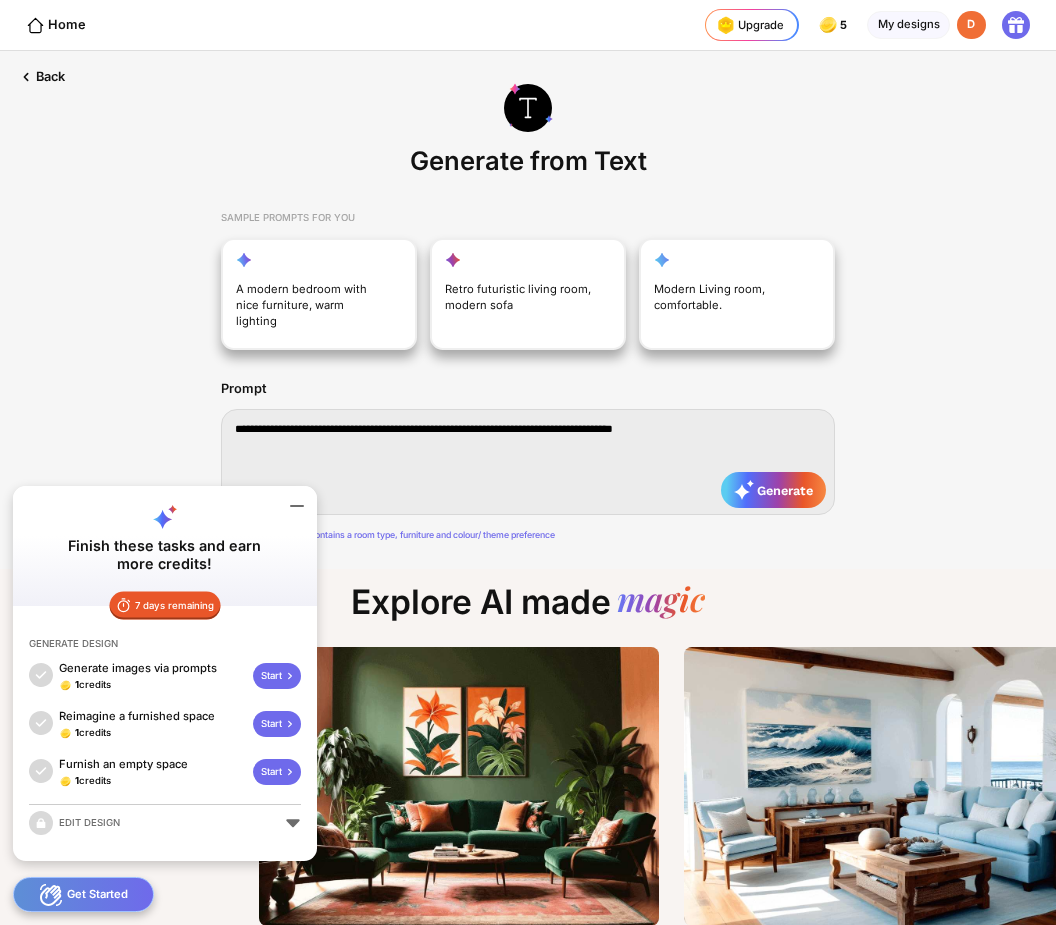 type on "**********" 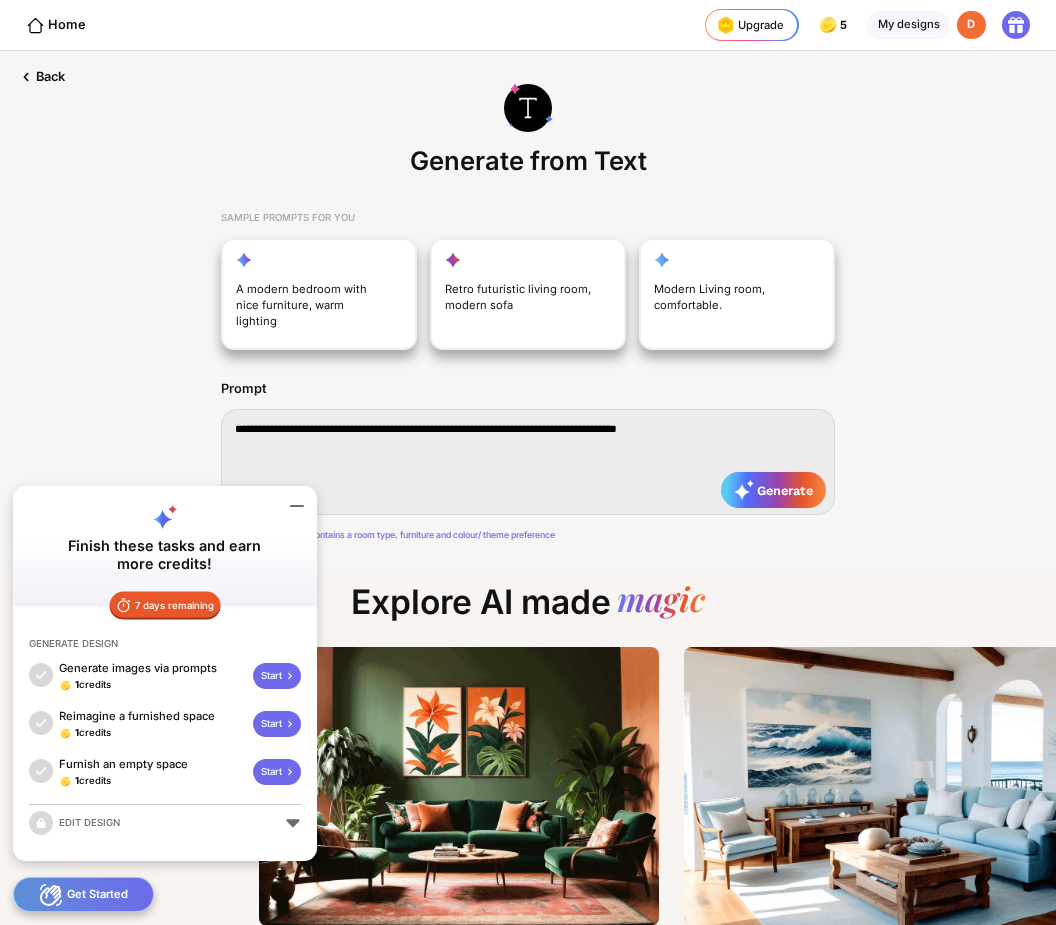 type on "**********" 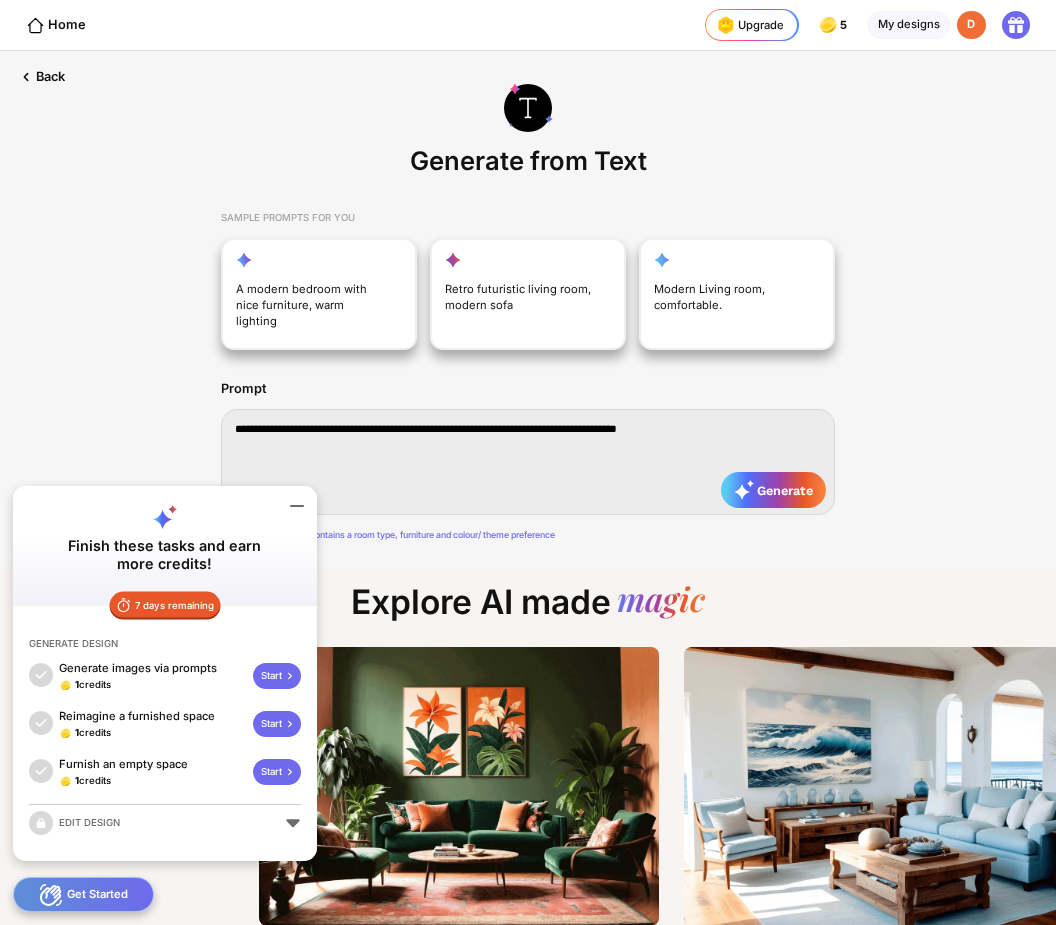 type on "**********" 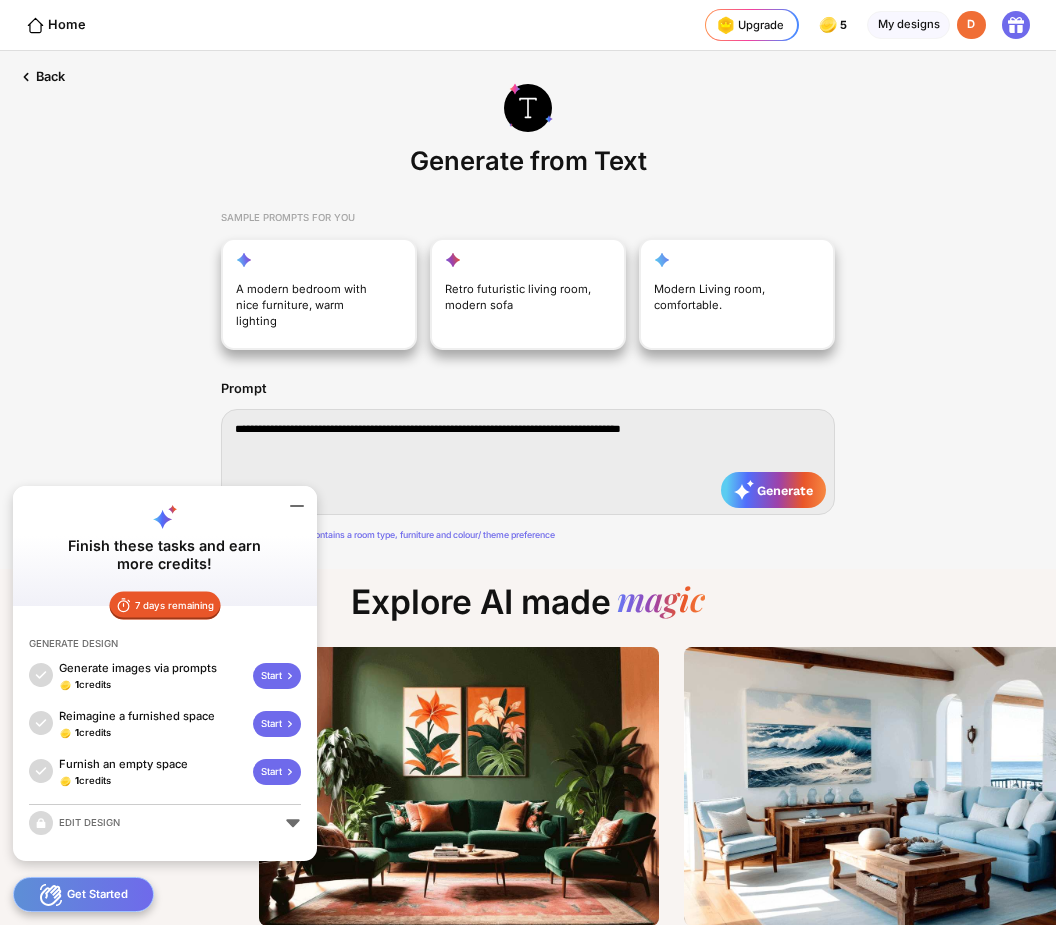 type on "**********" 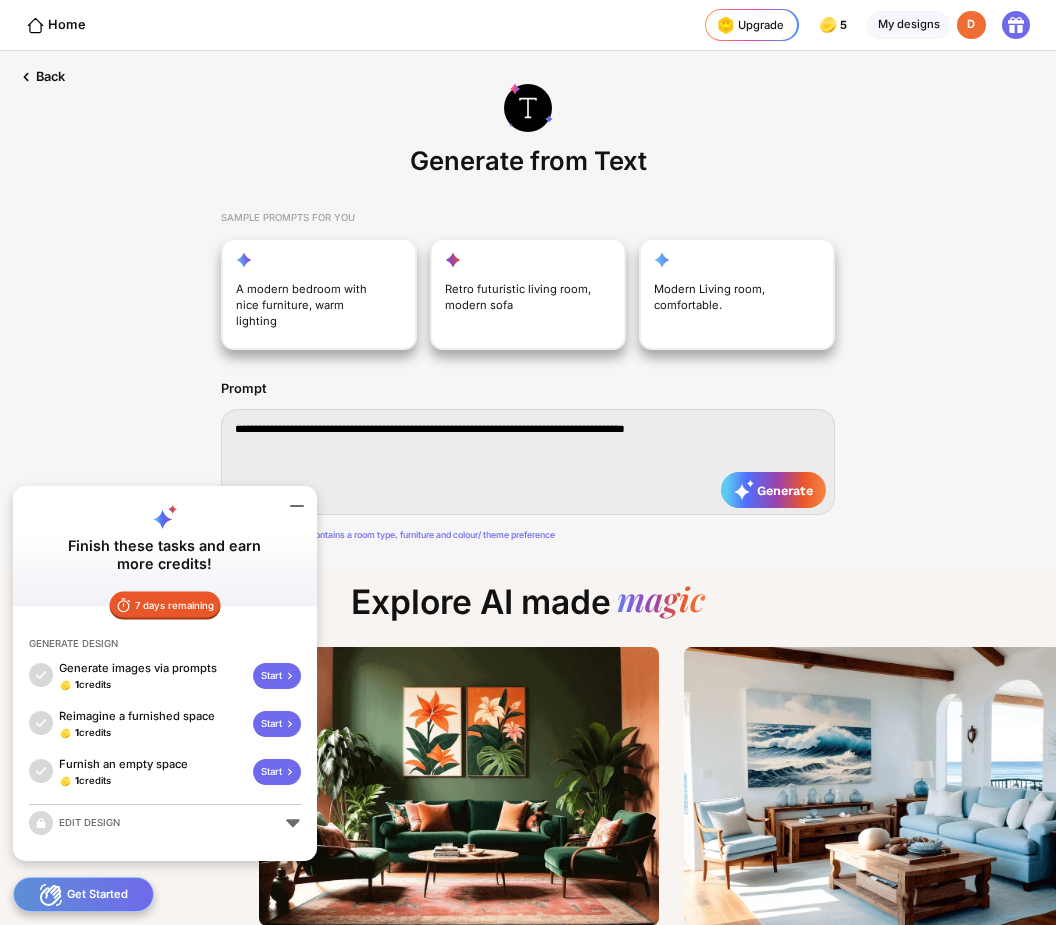 type on "**********" 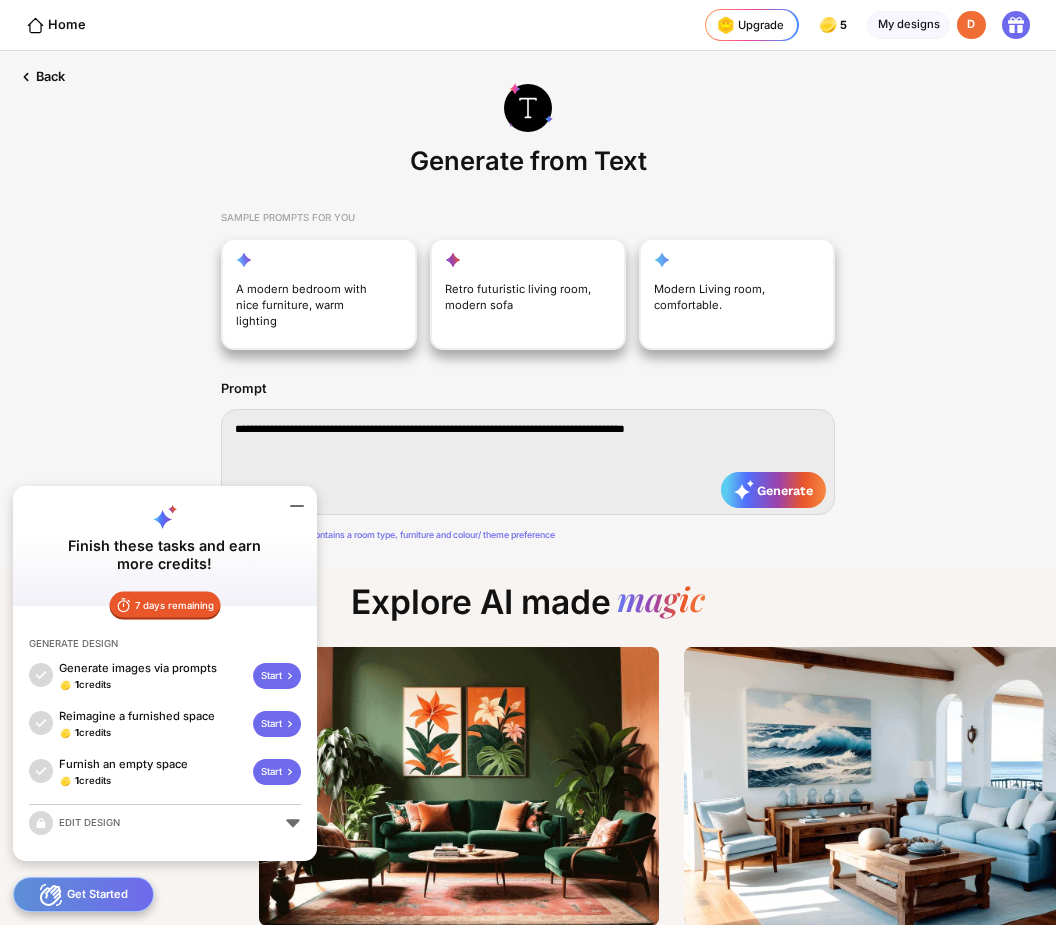 type on "**********" 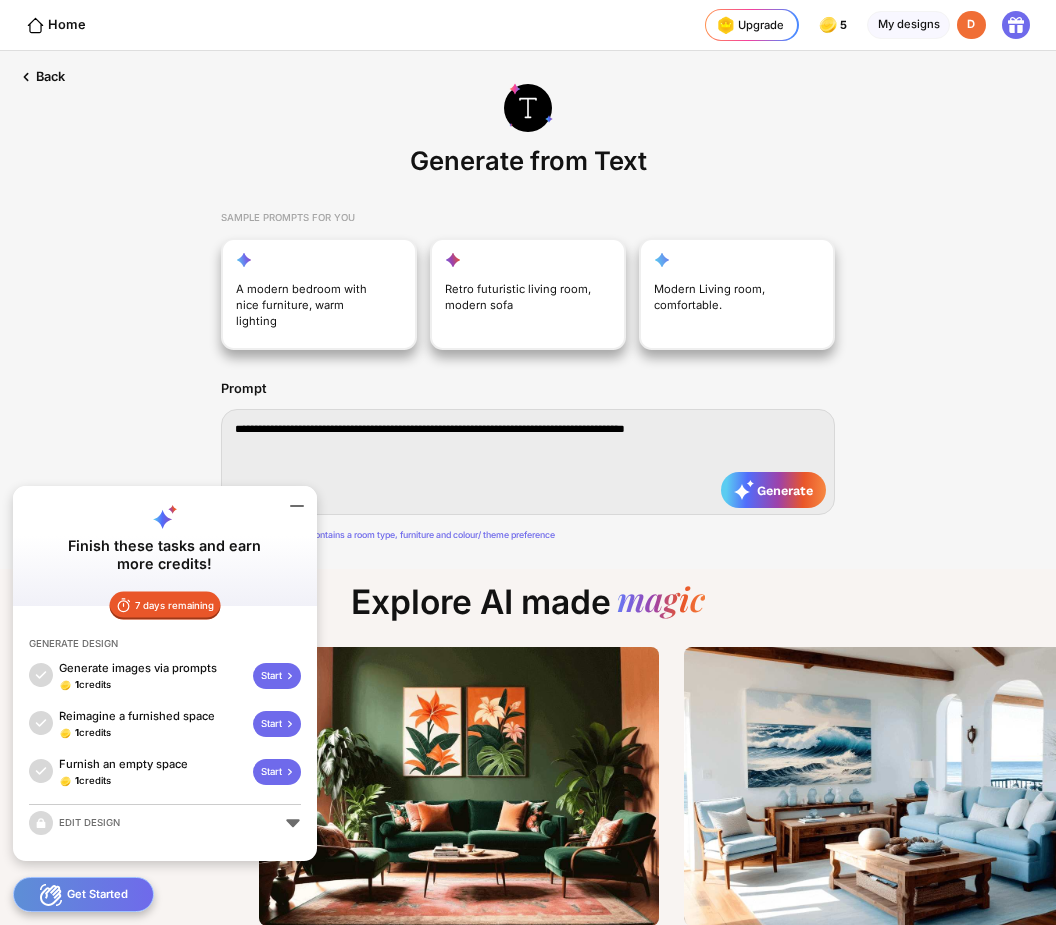 type on "**********" 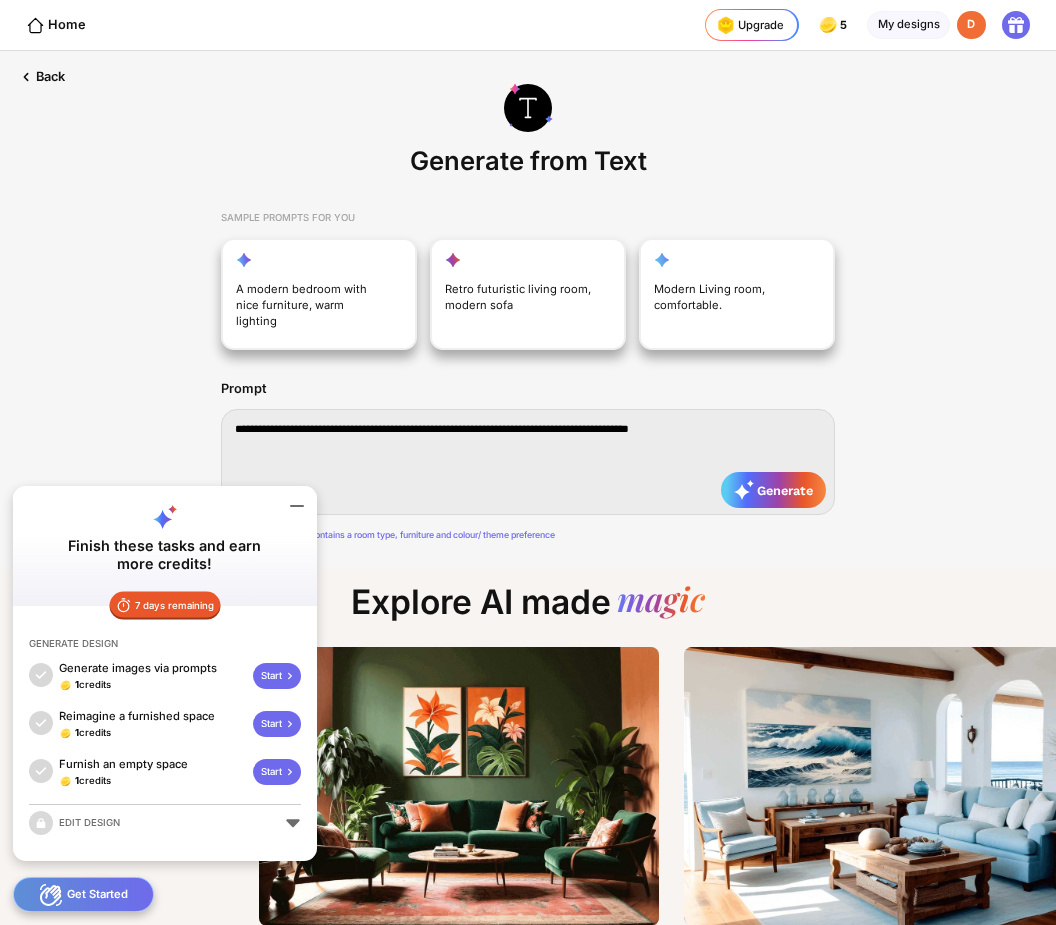 type on "**********" 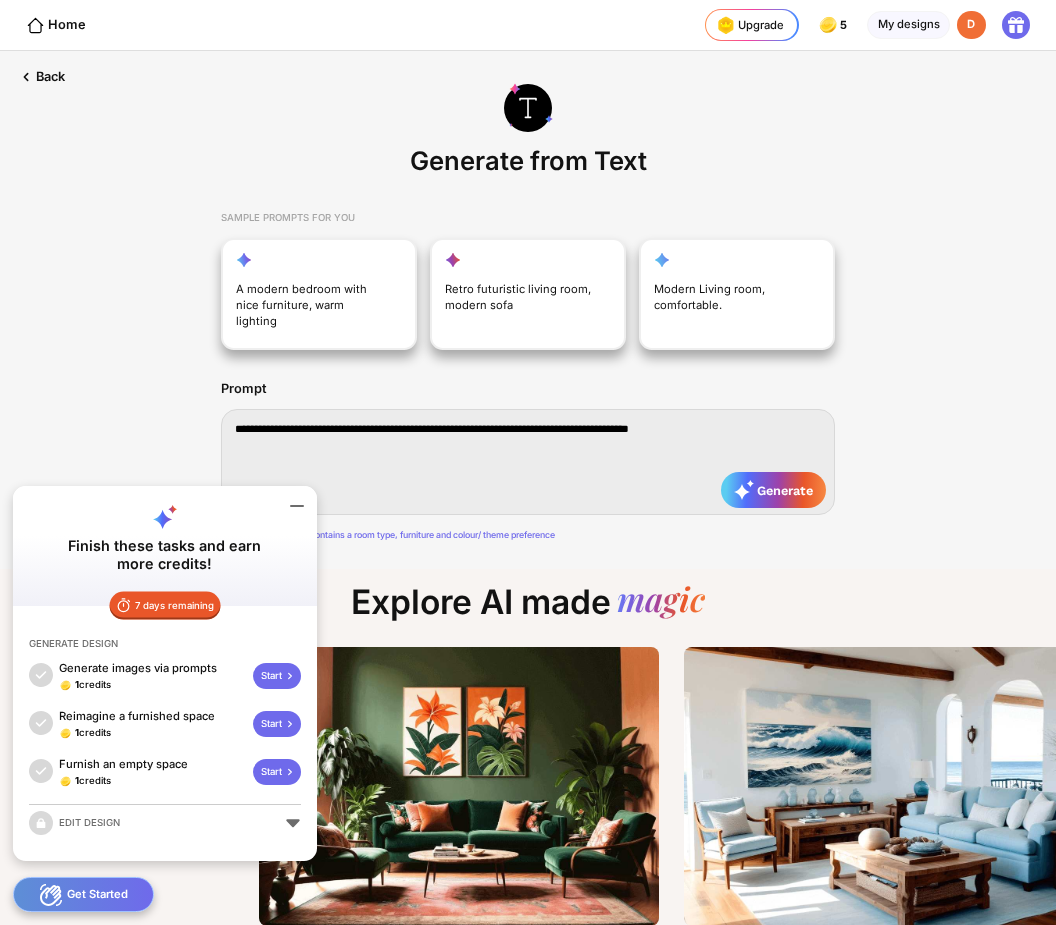 type on "**********" 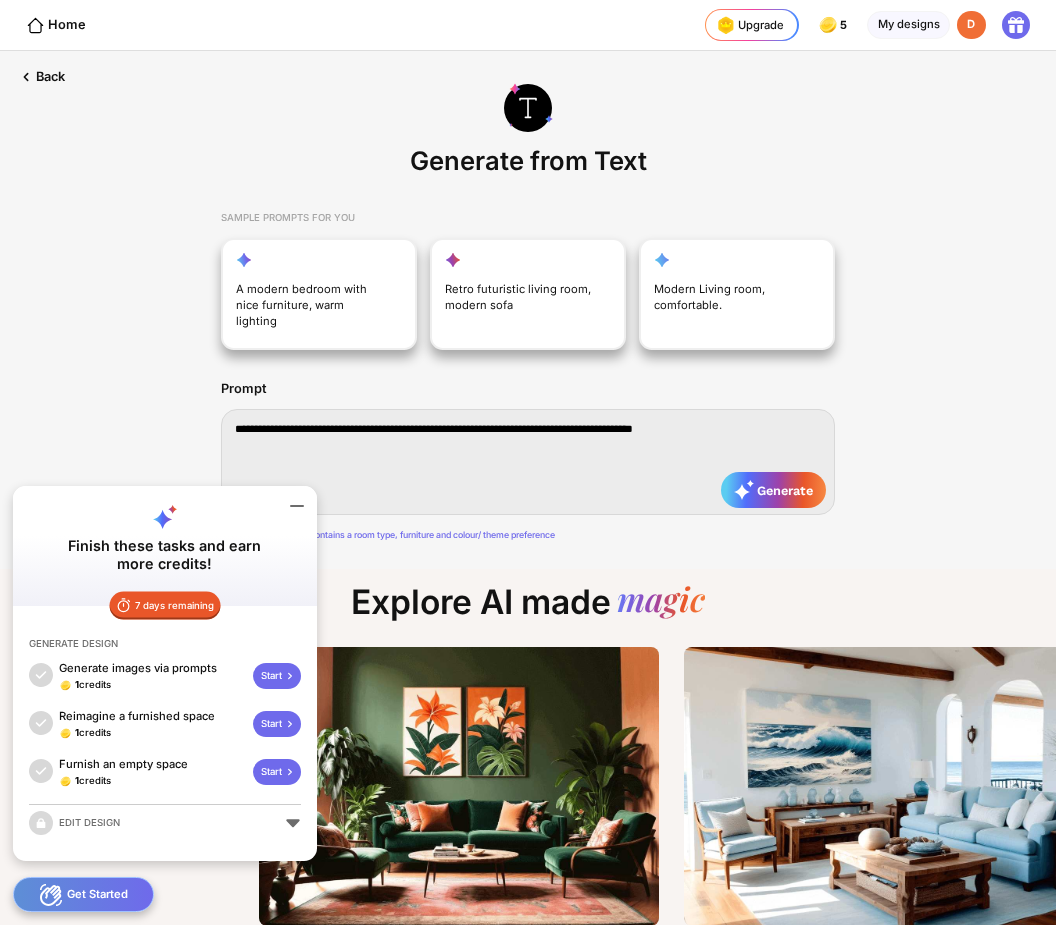 type on "**********" 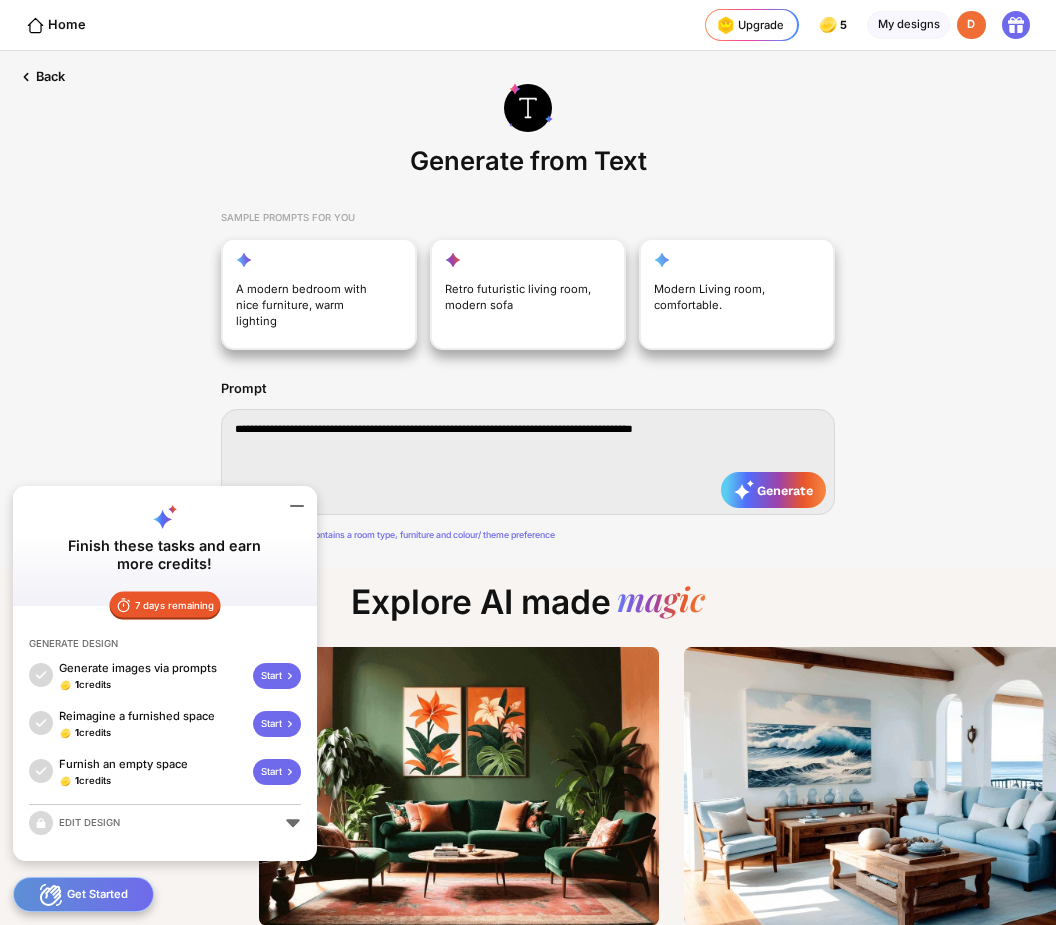 type on "**********" 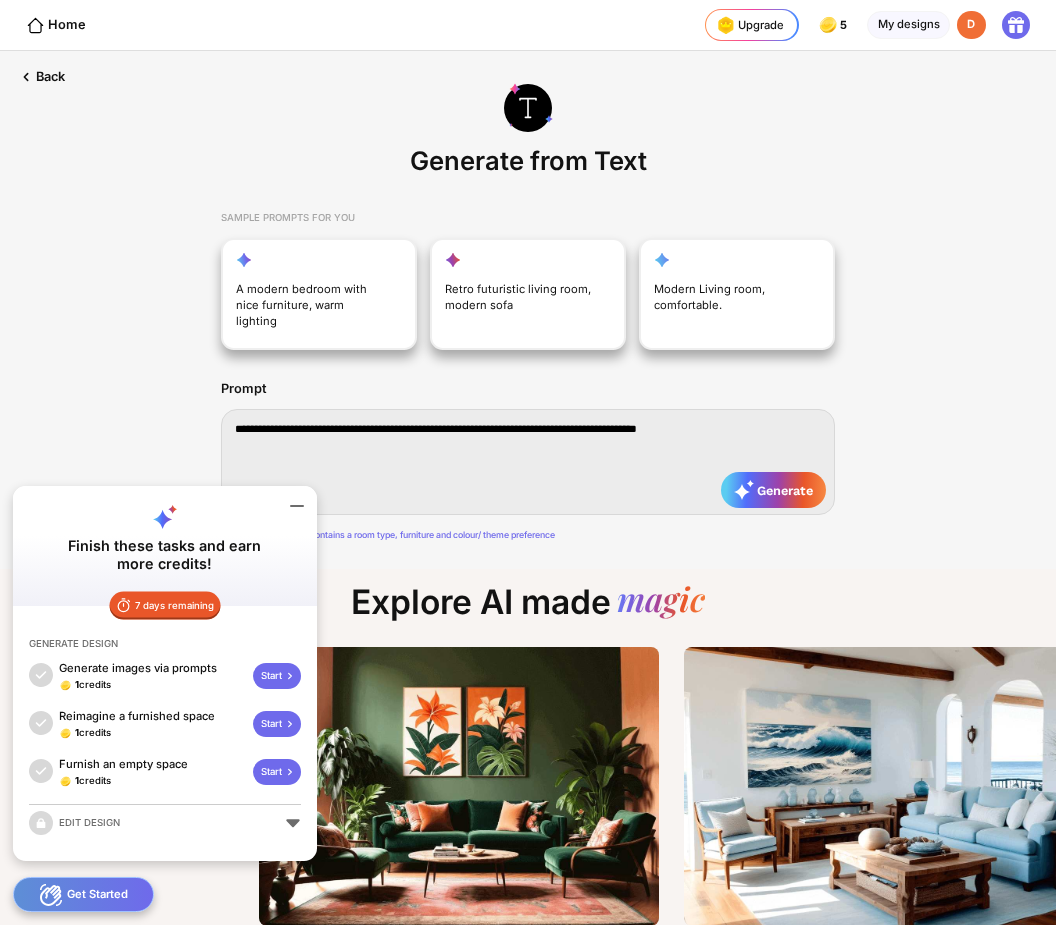 type on "**********" 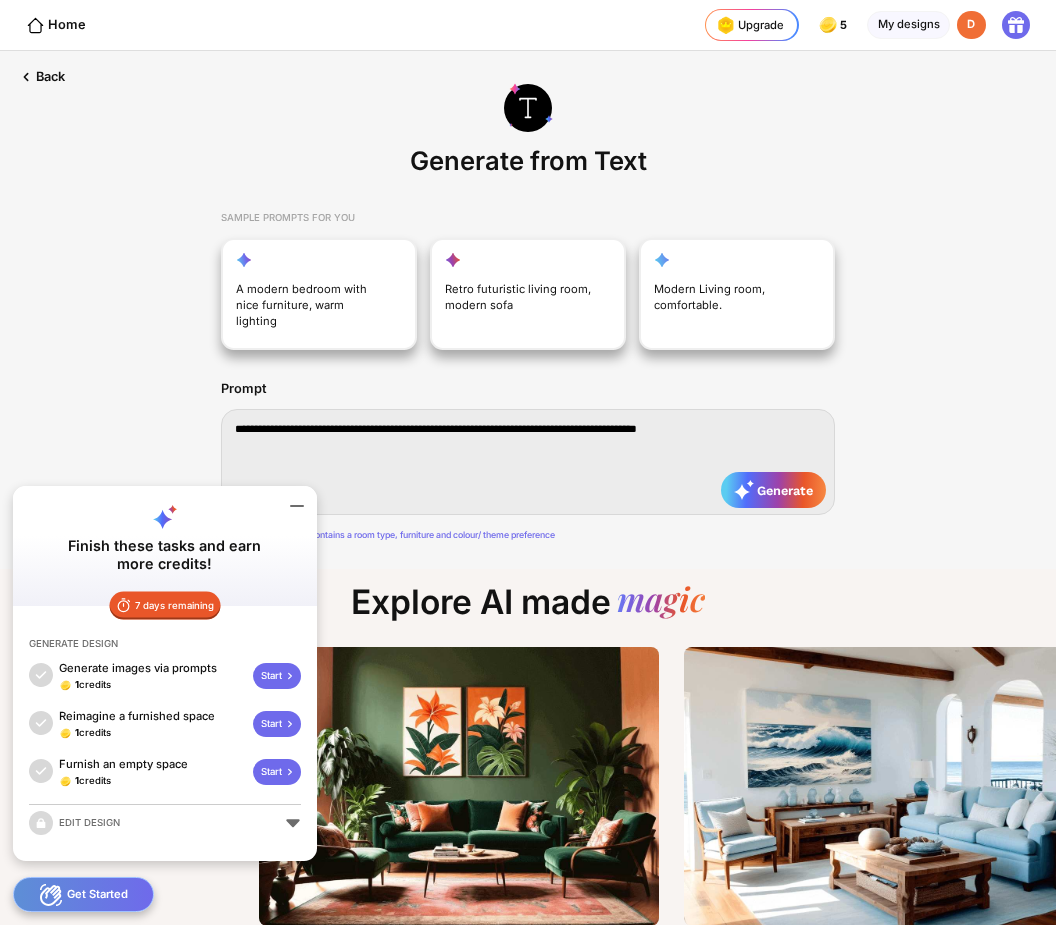 type on "**********" 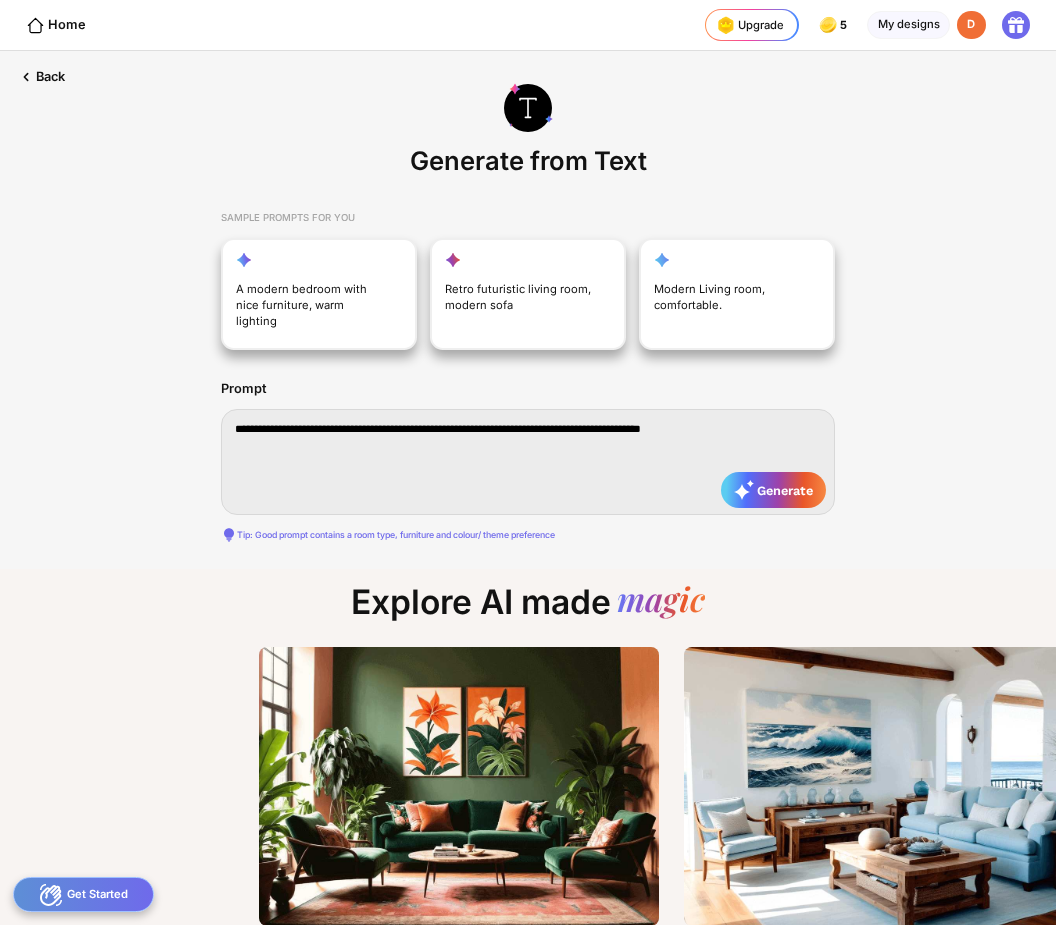 type on "**********" 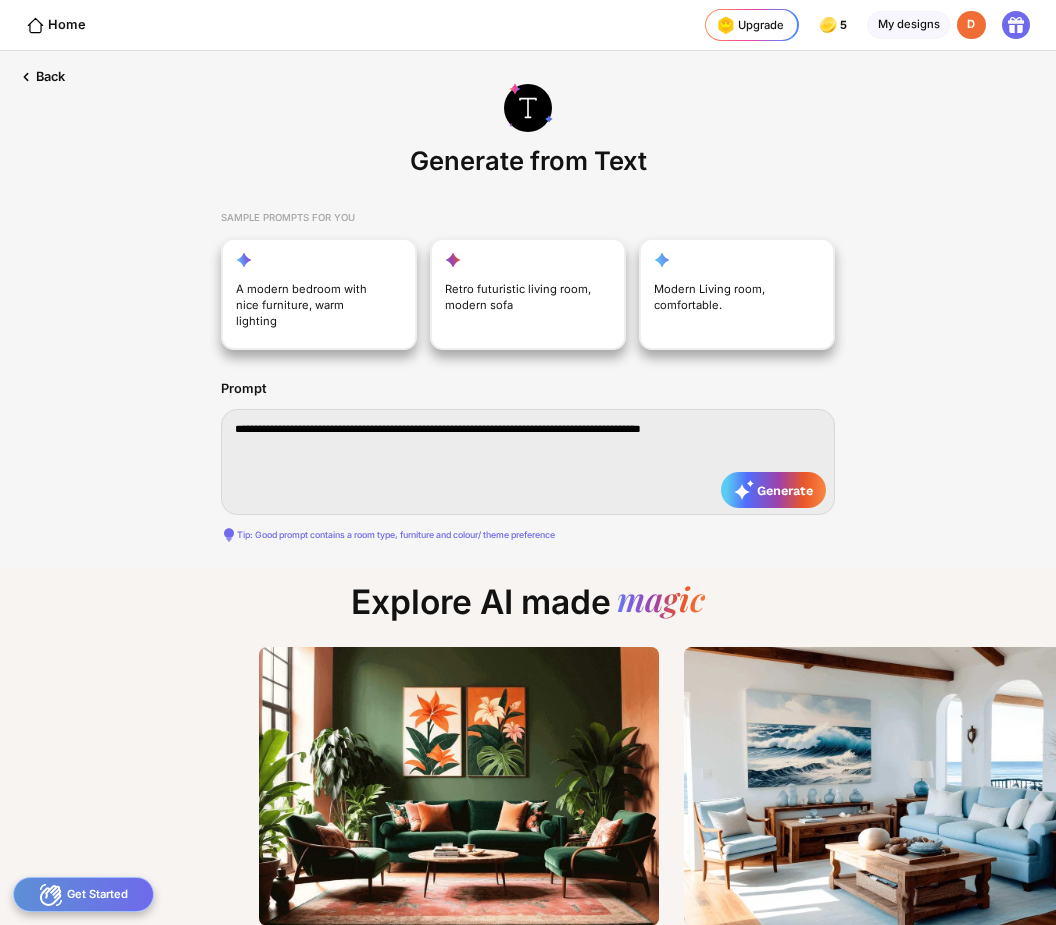 type on "**********" 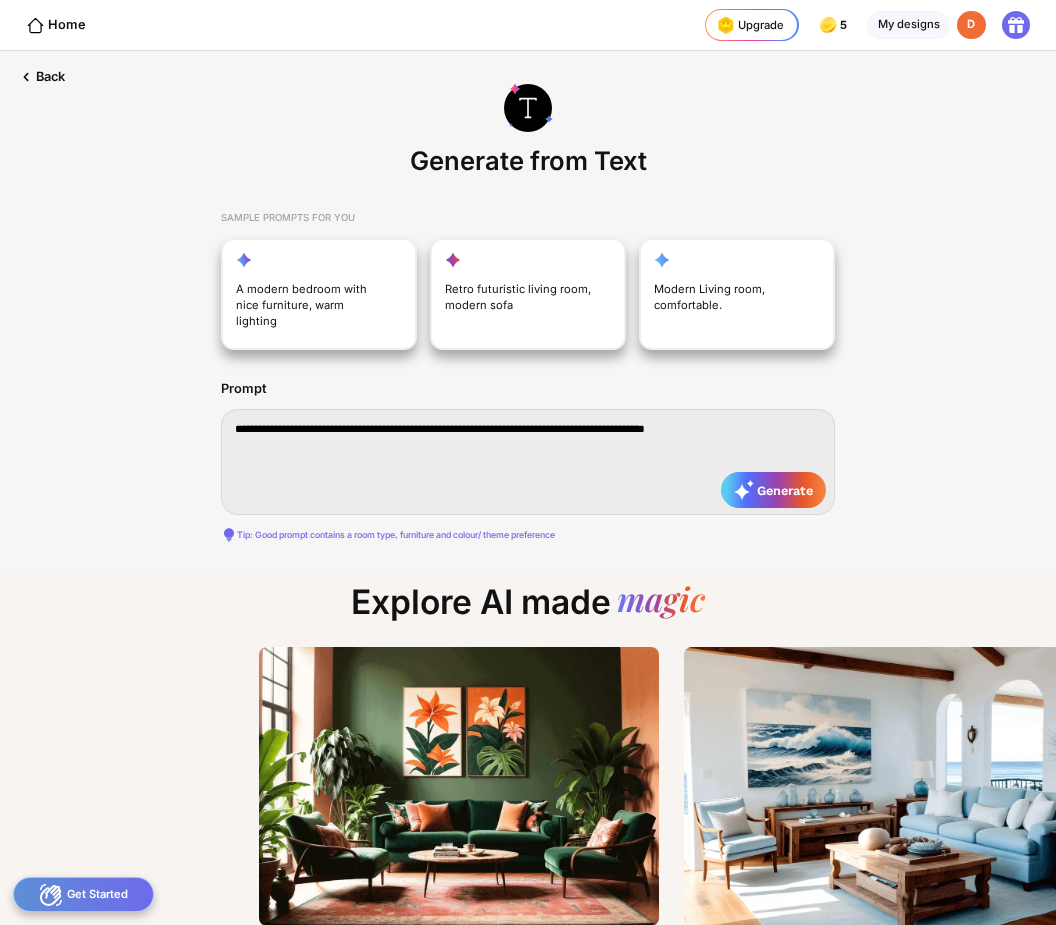 type on "**********" 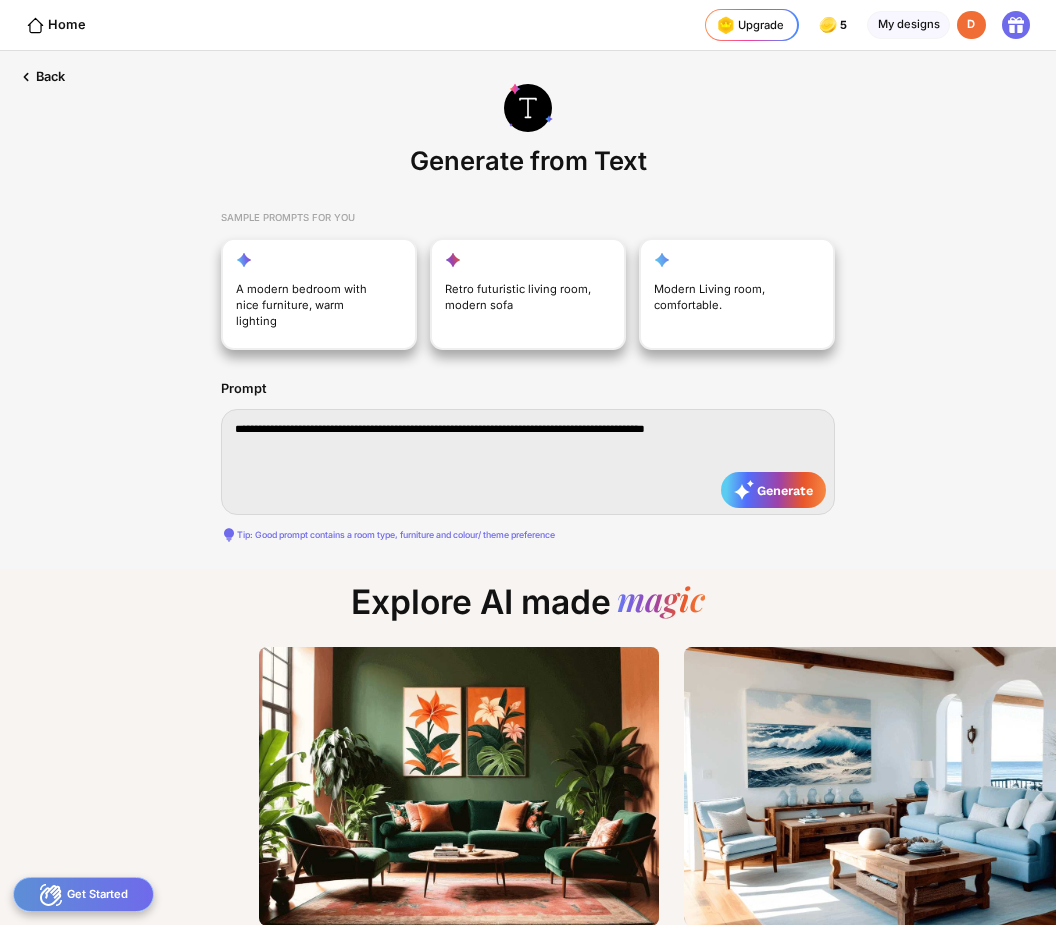 type on "**********" 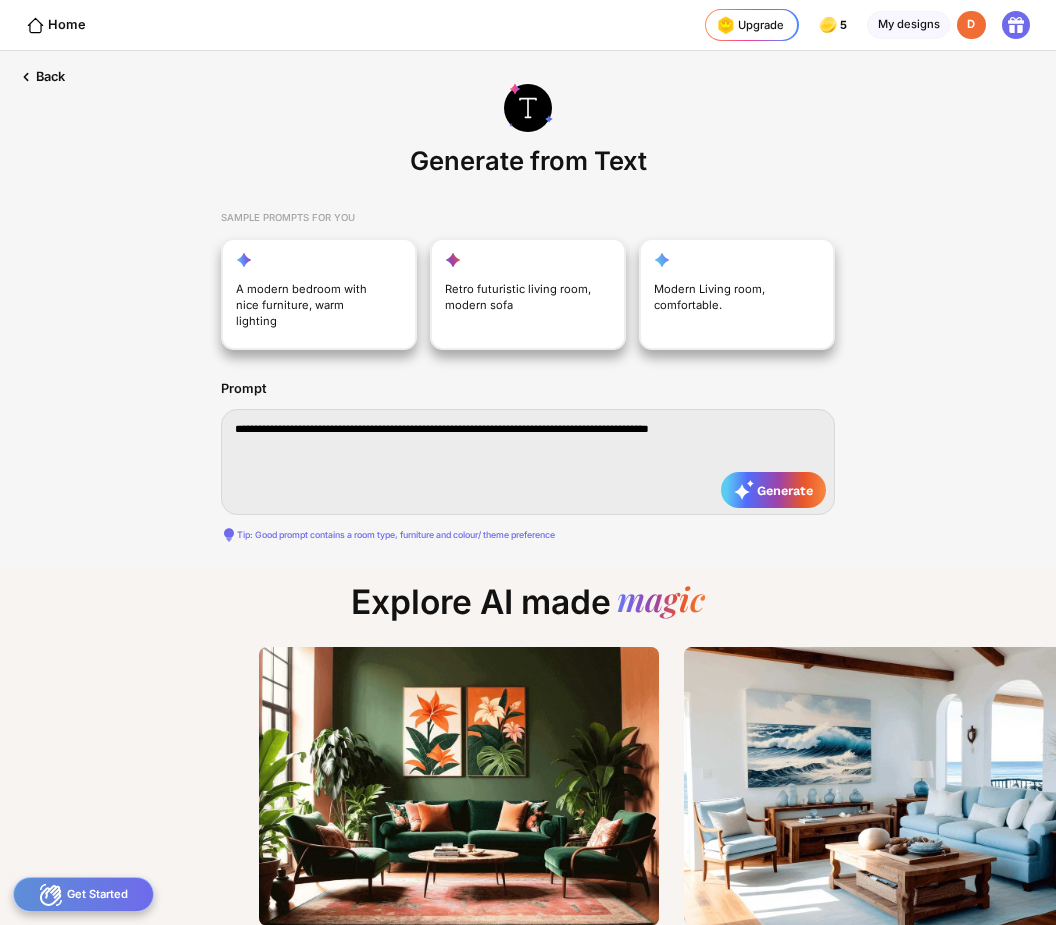 type on "**********" 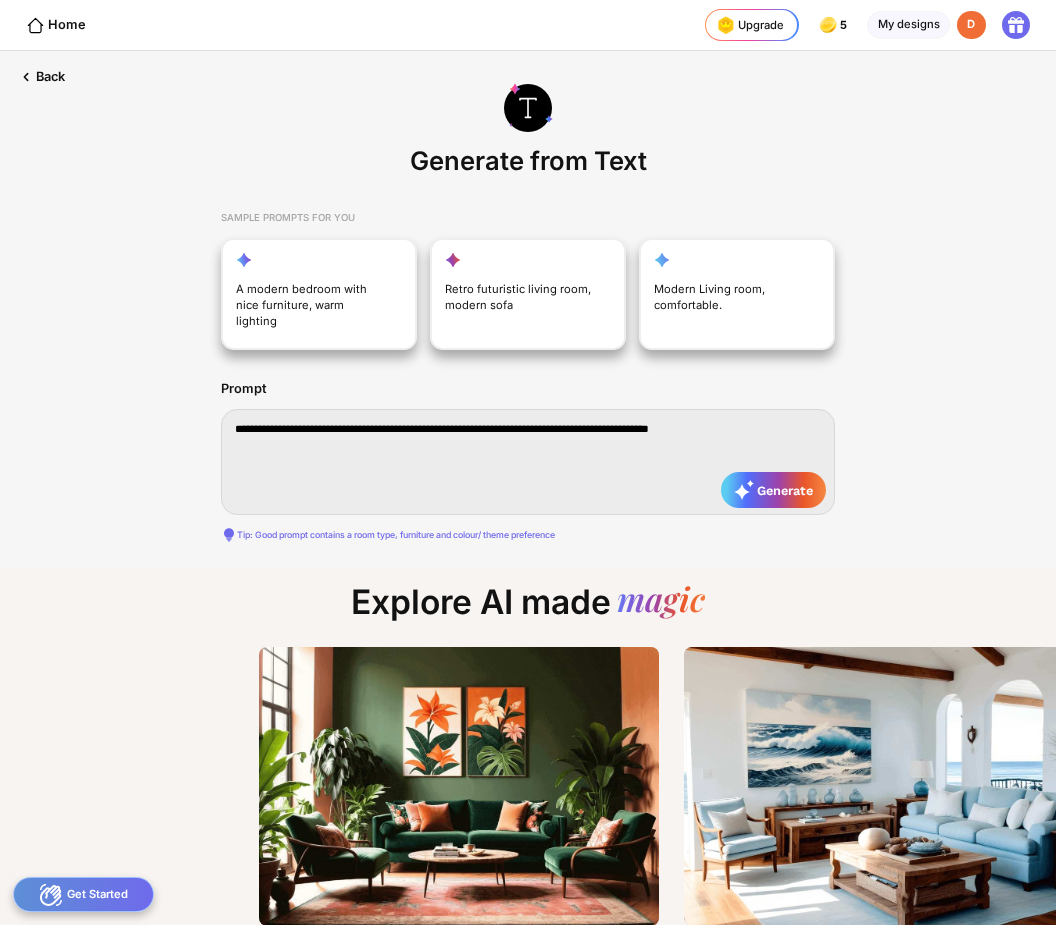 type on "**********" 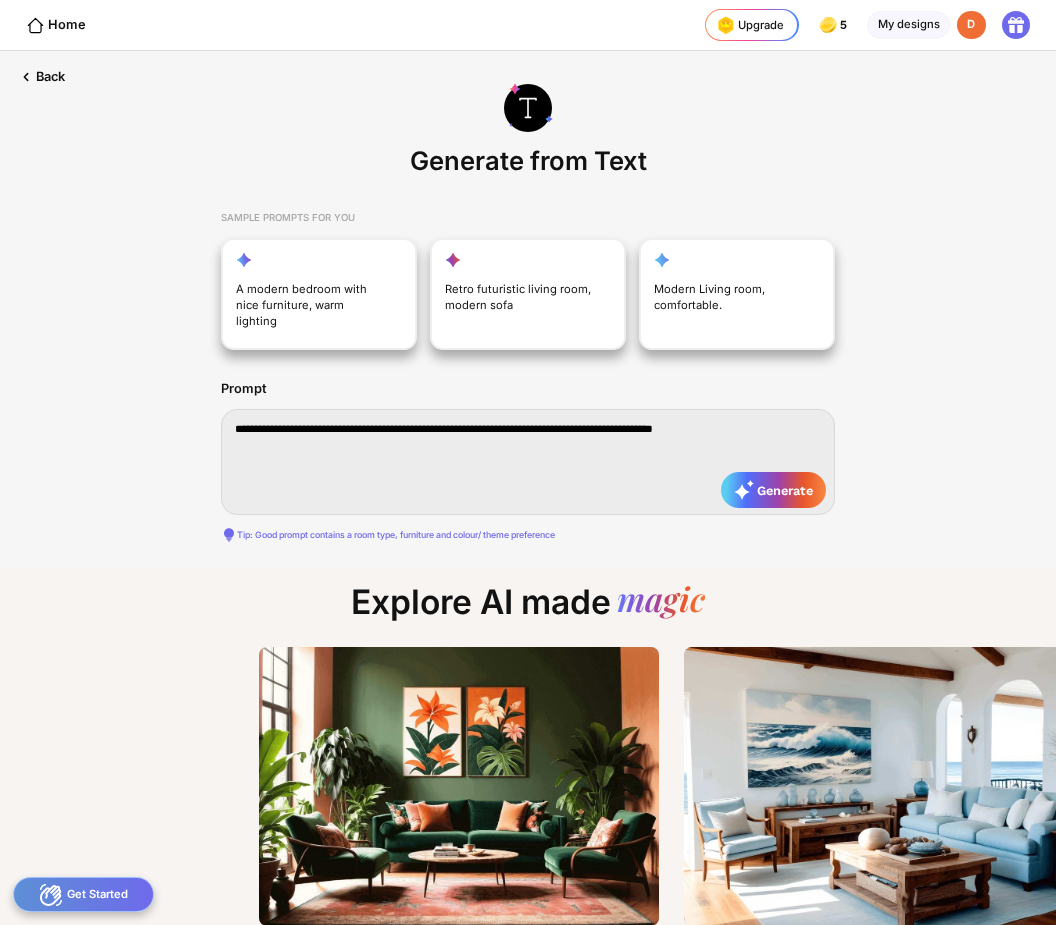 type on "**********" 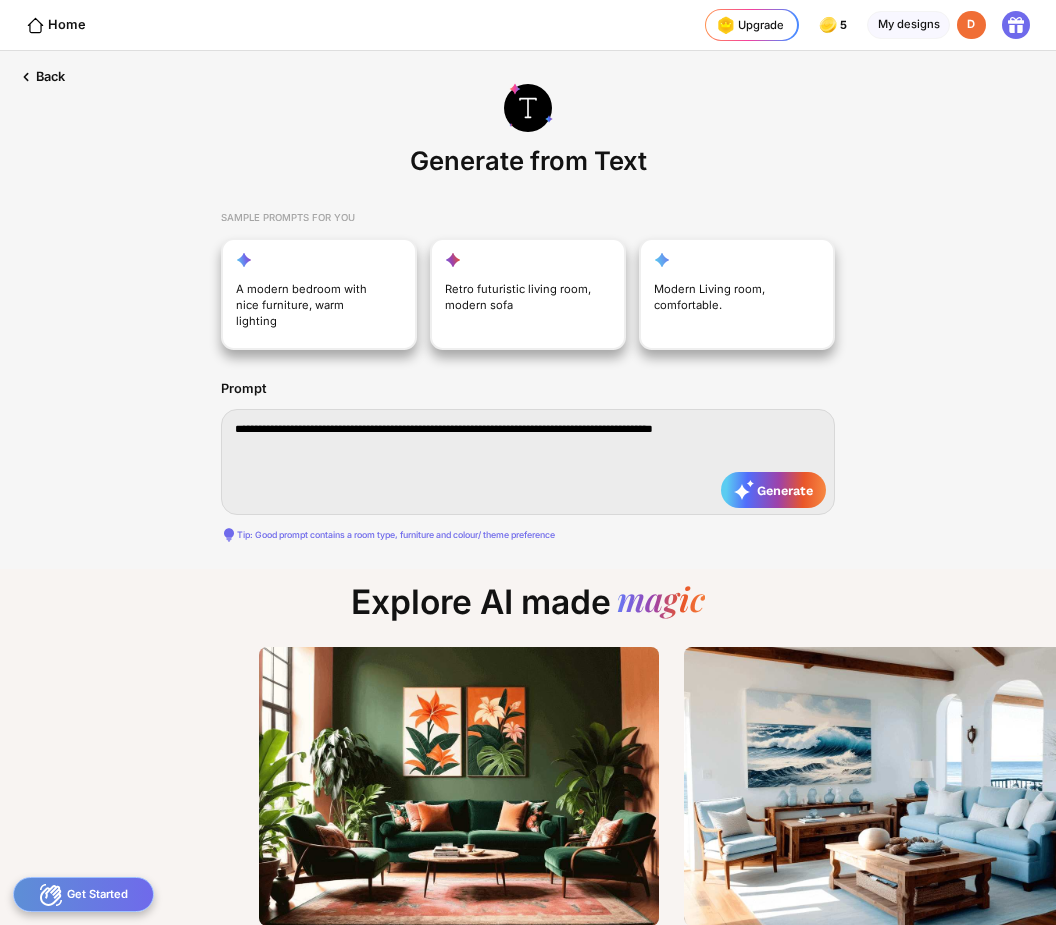 type on "**********" 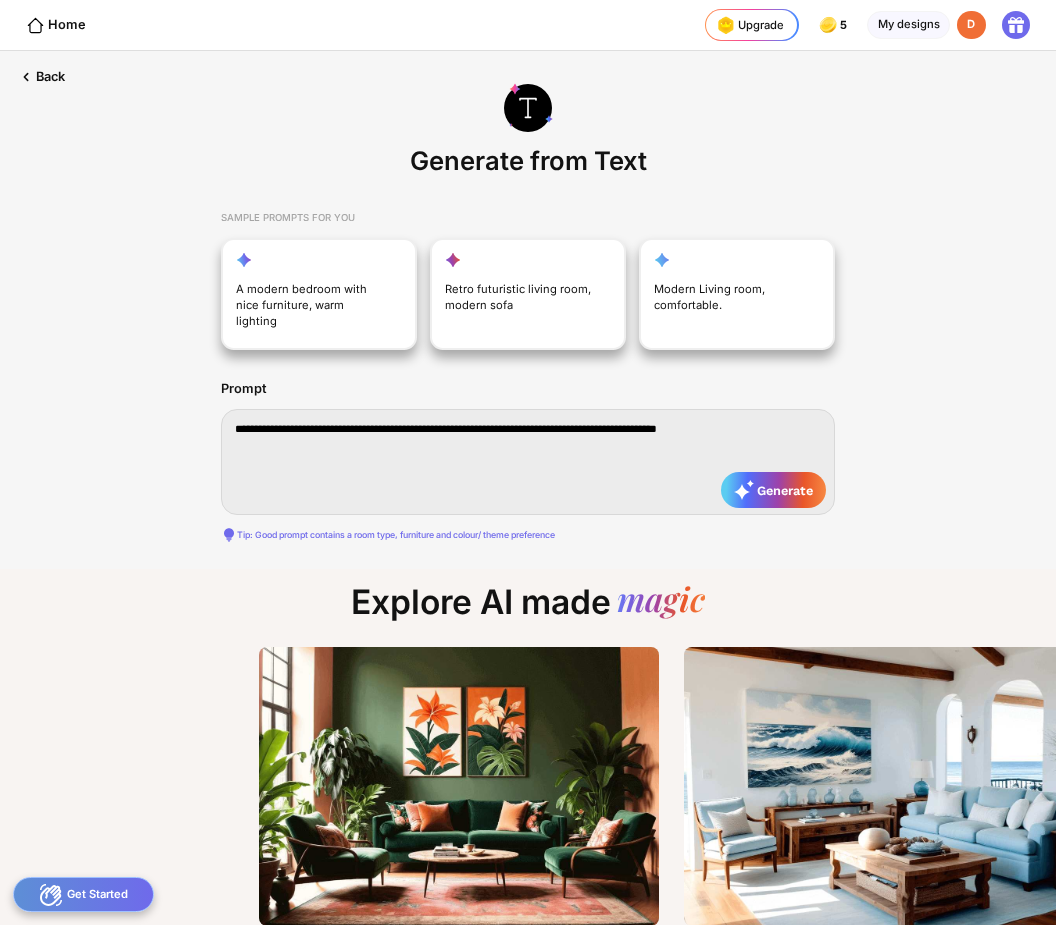 type on "**********" 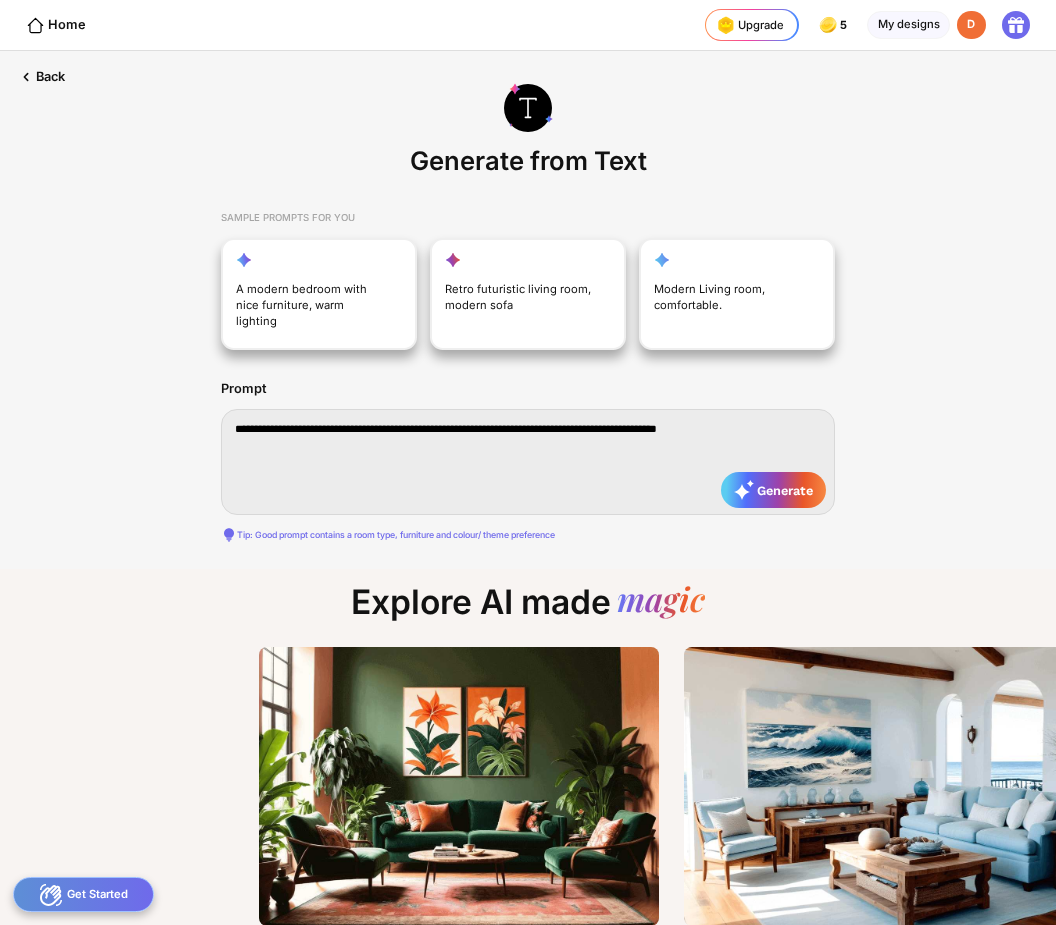 type on "**********" 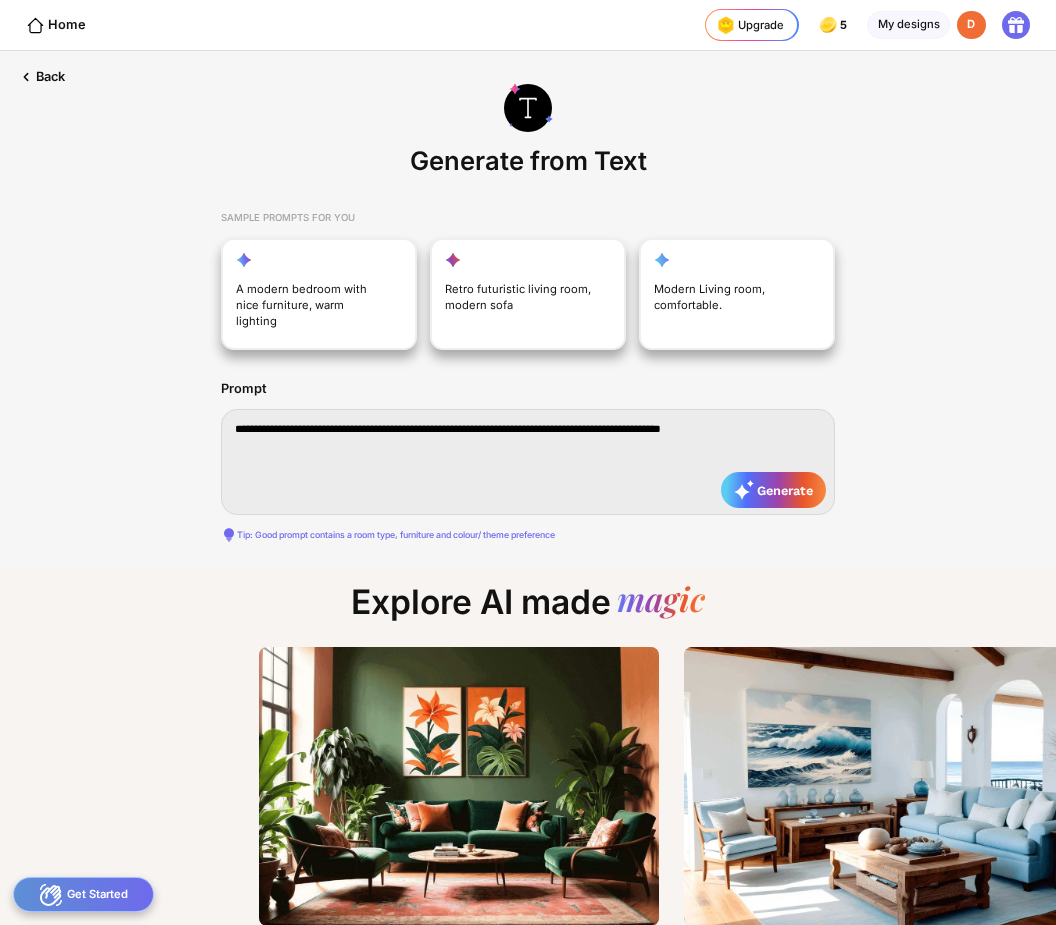 type on "**********" 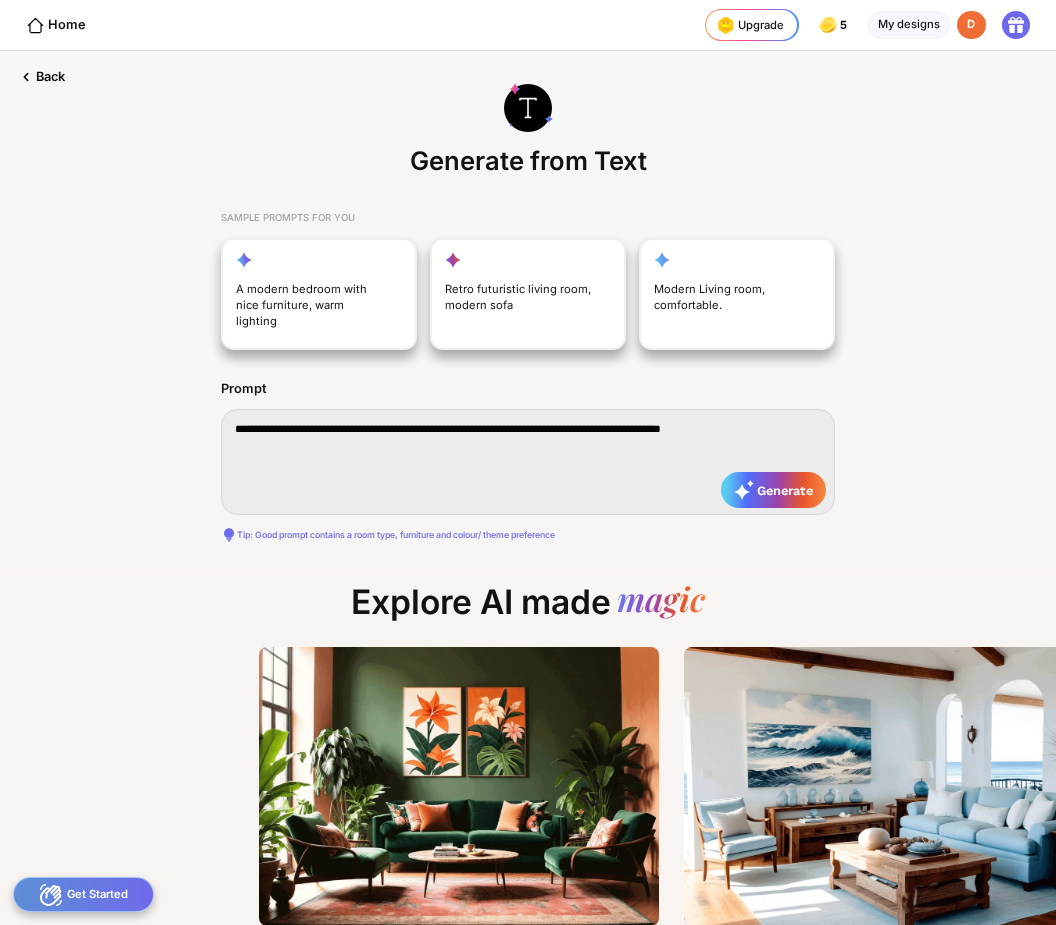 type on "**********" 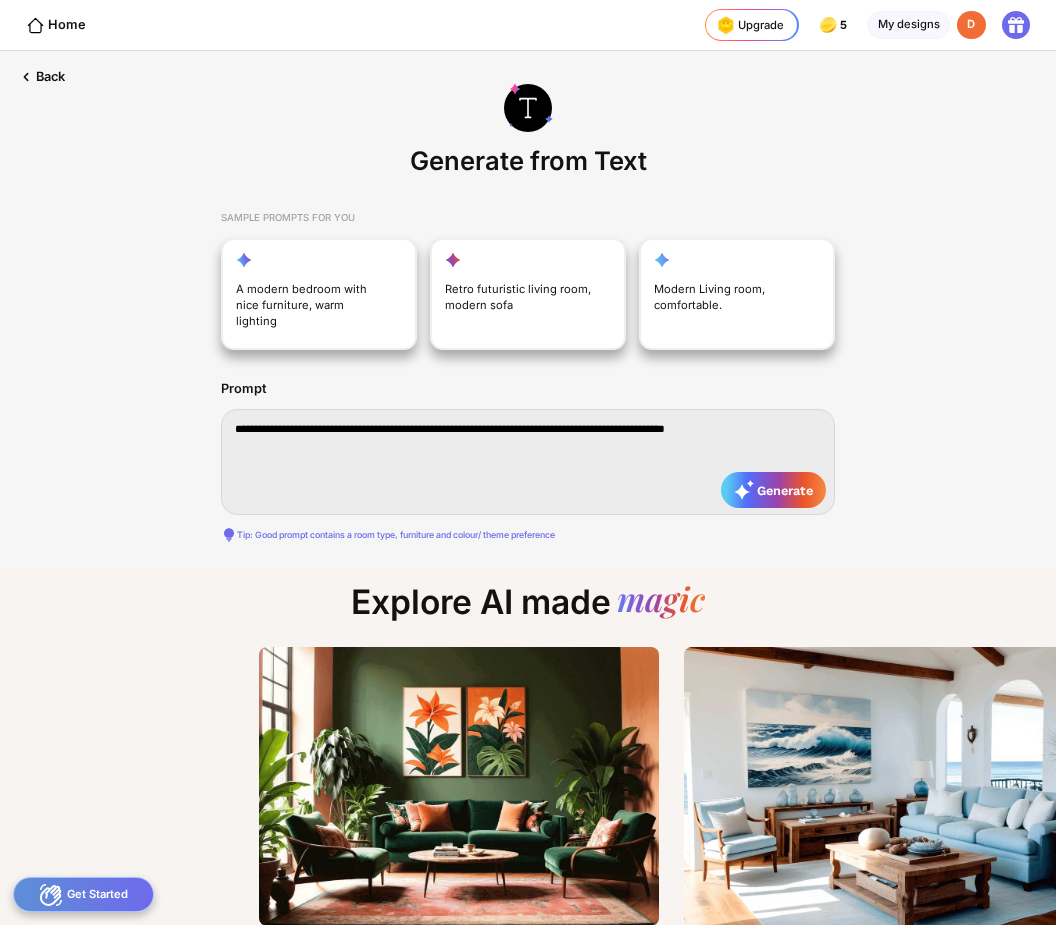 type on "**********" 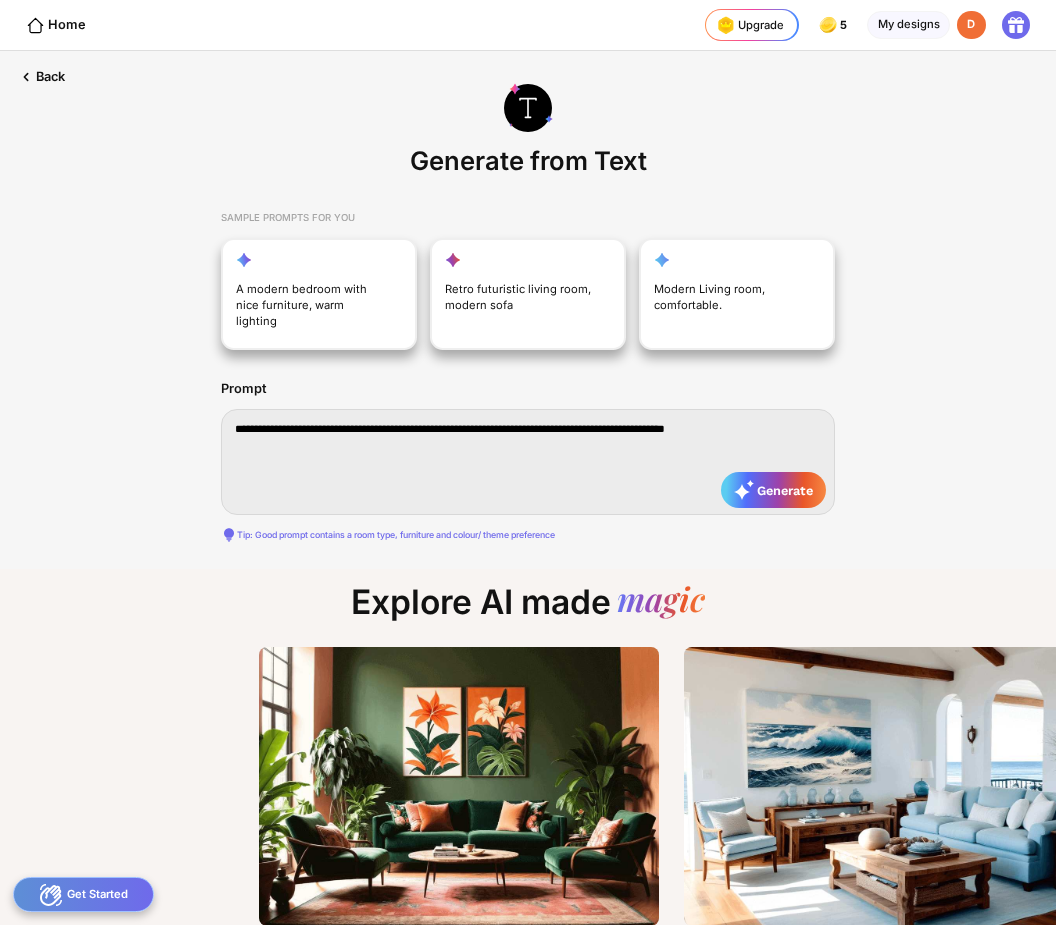 type on "**********" 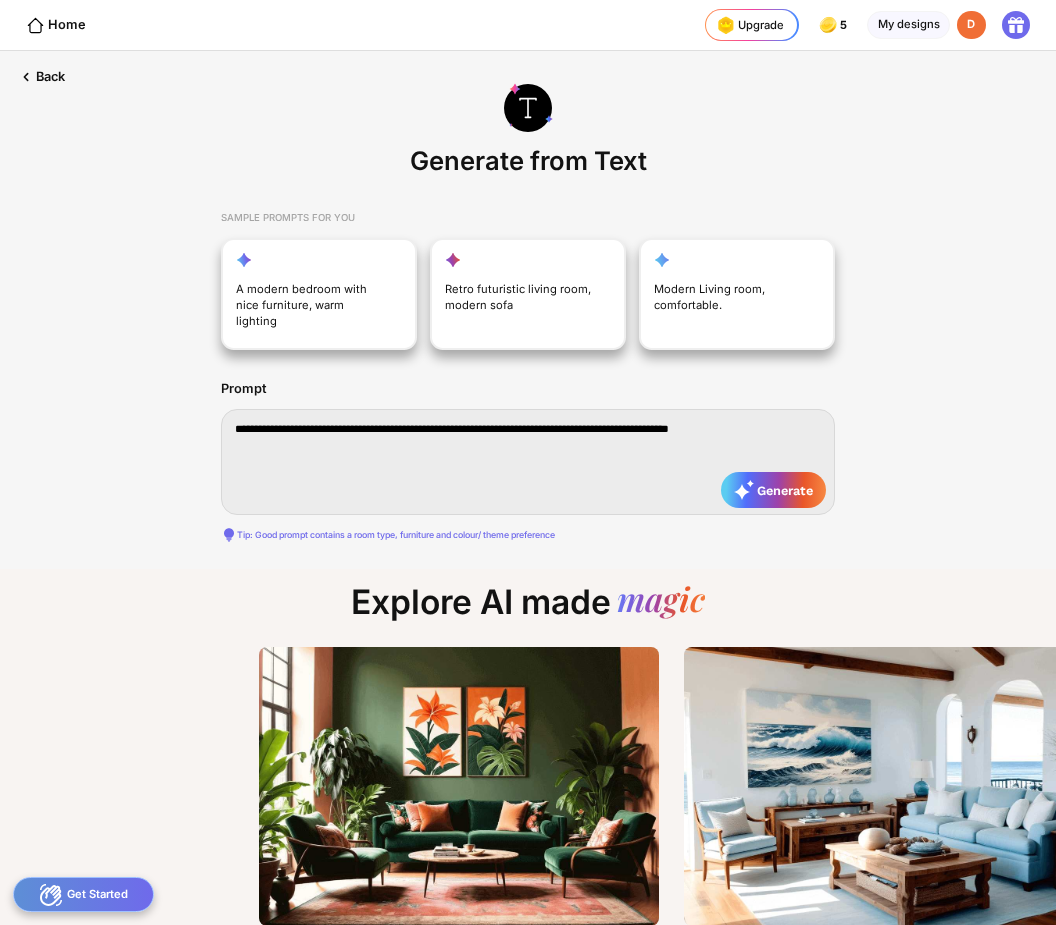 type on "**********" 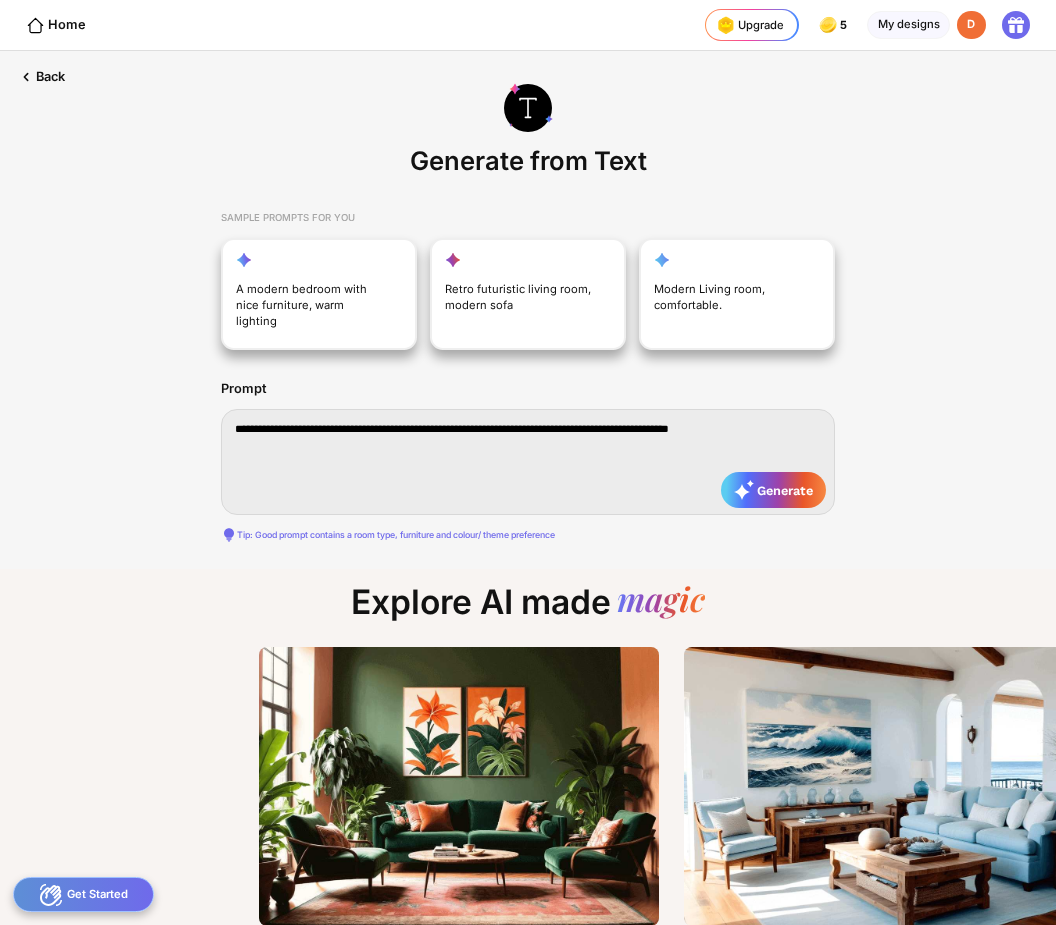 type on "**********" 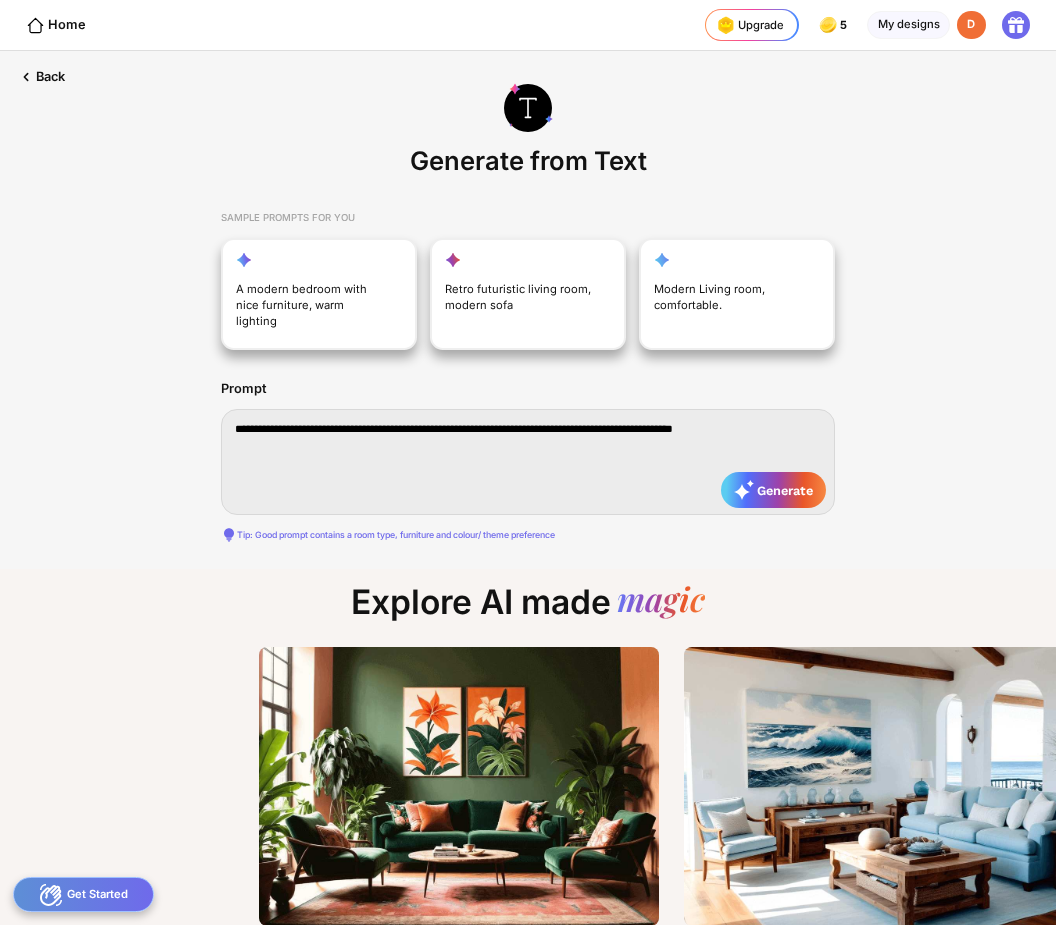 type on "**********" 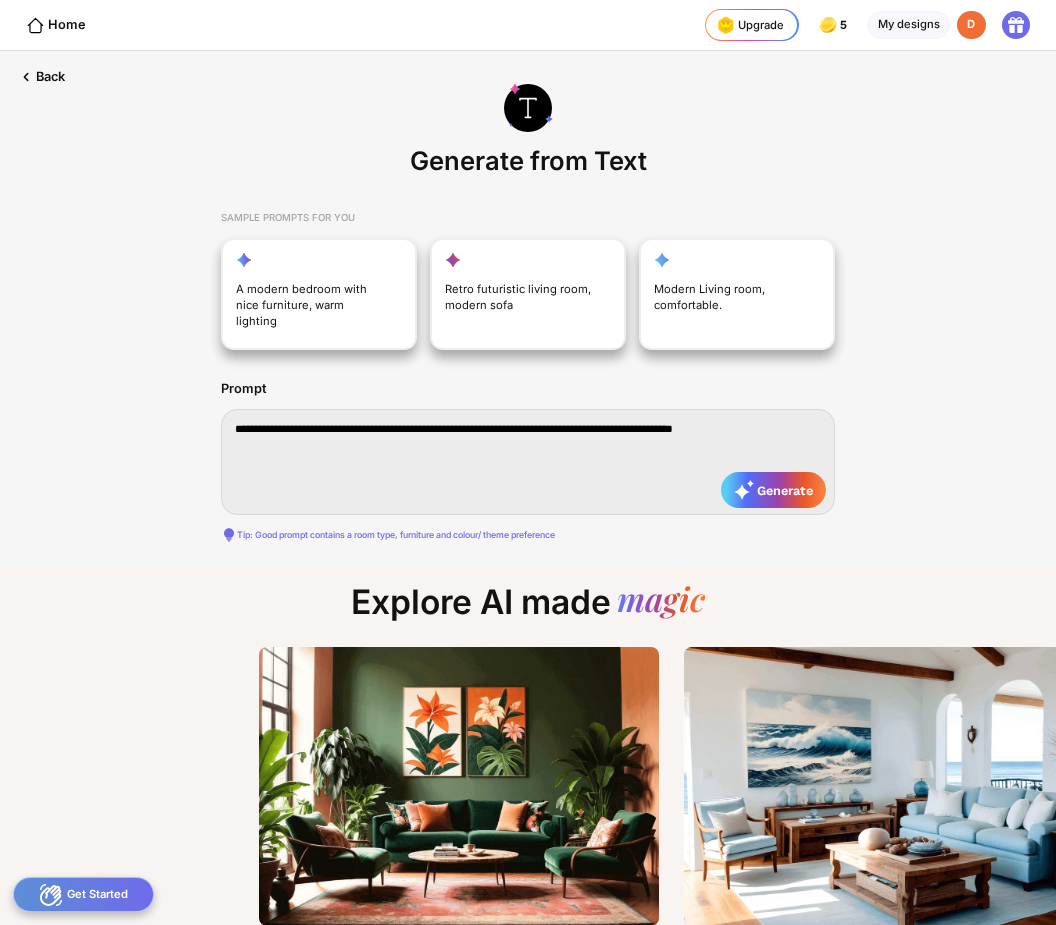 type on "**********" 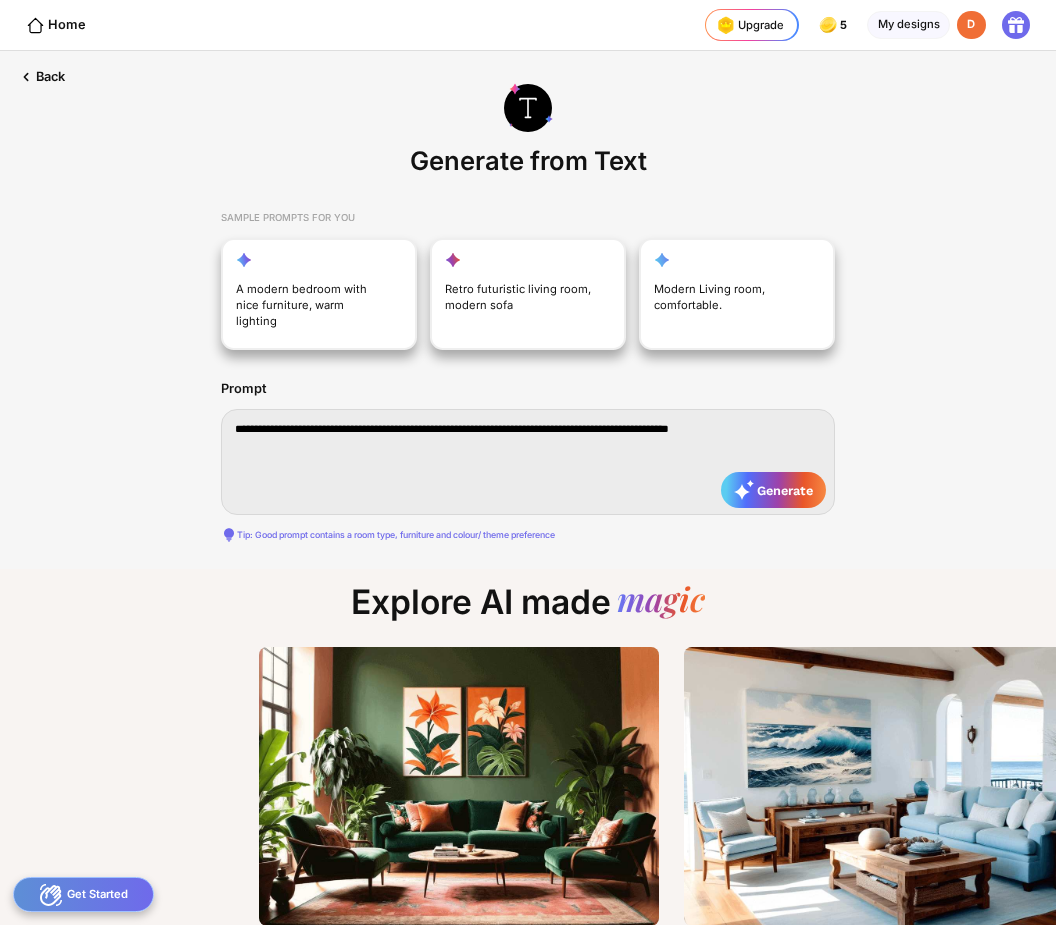 type on "**********" 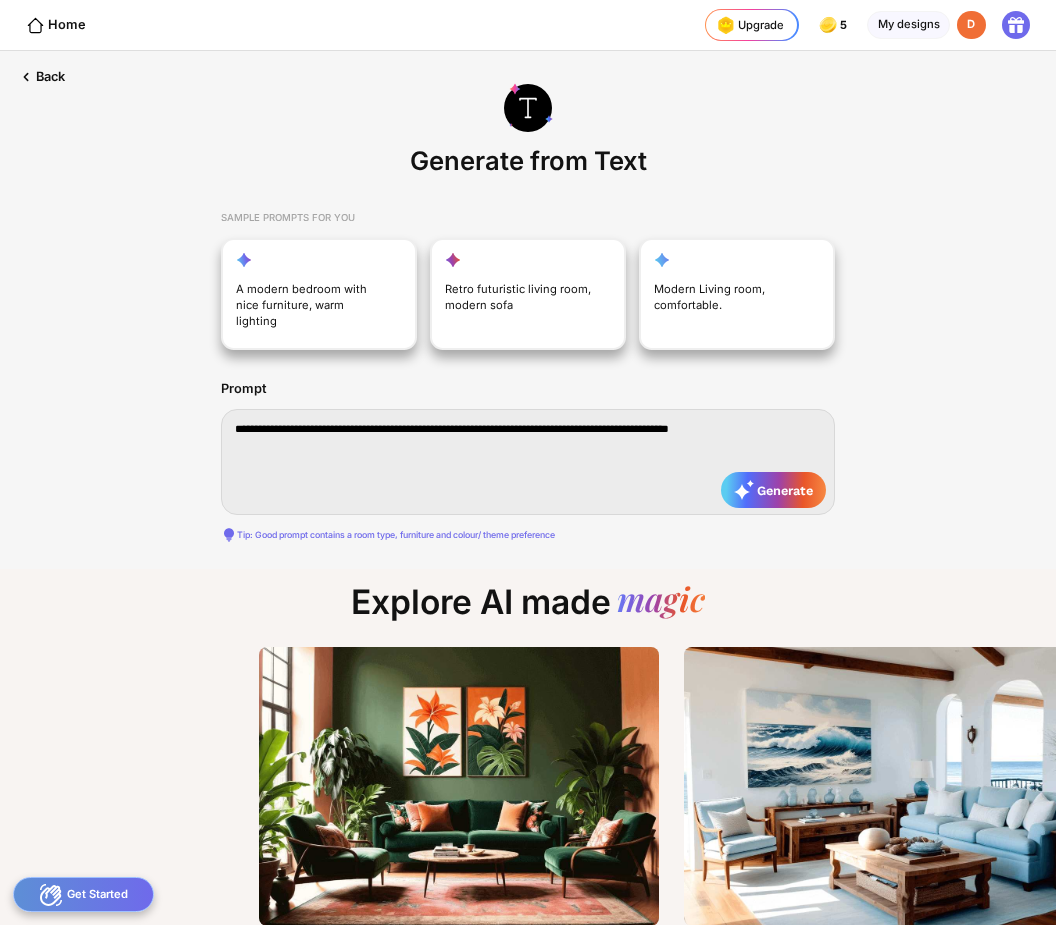 type on "**********" 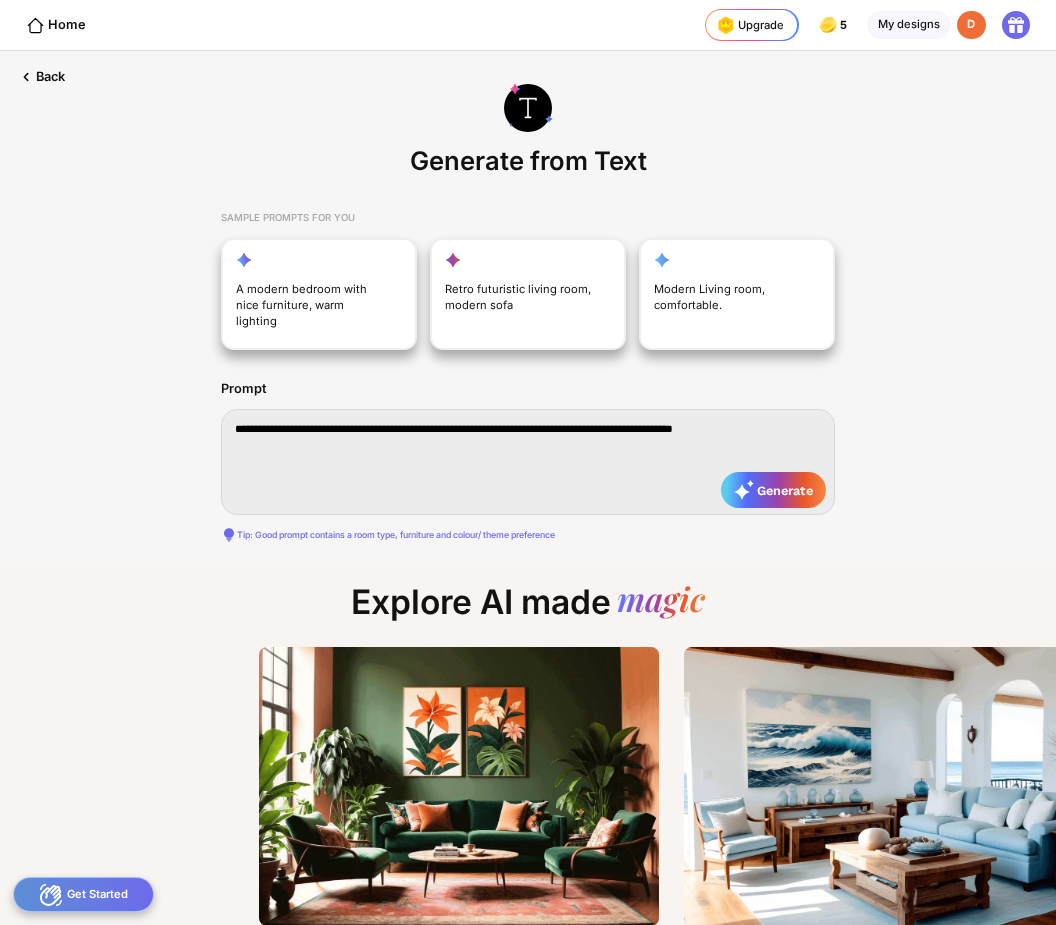 type on "**********" 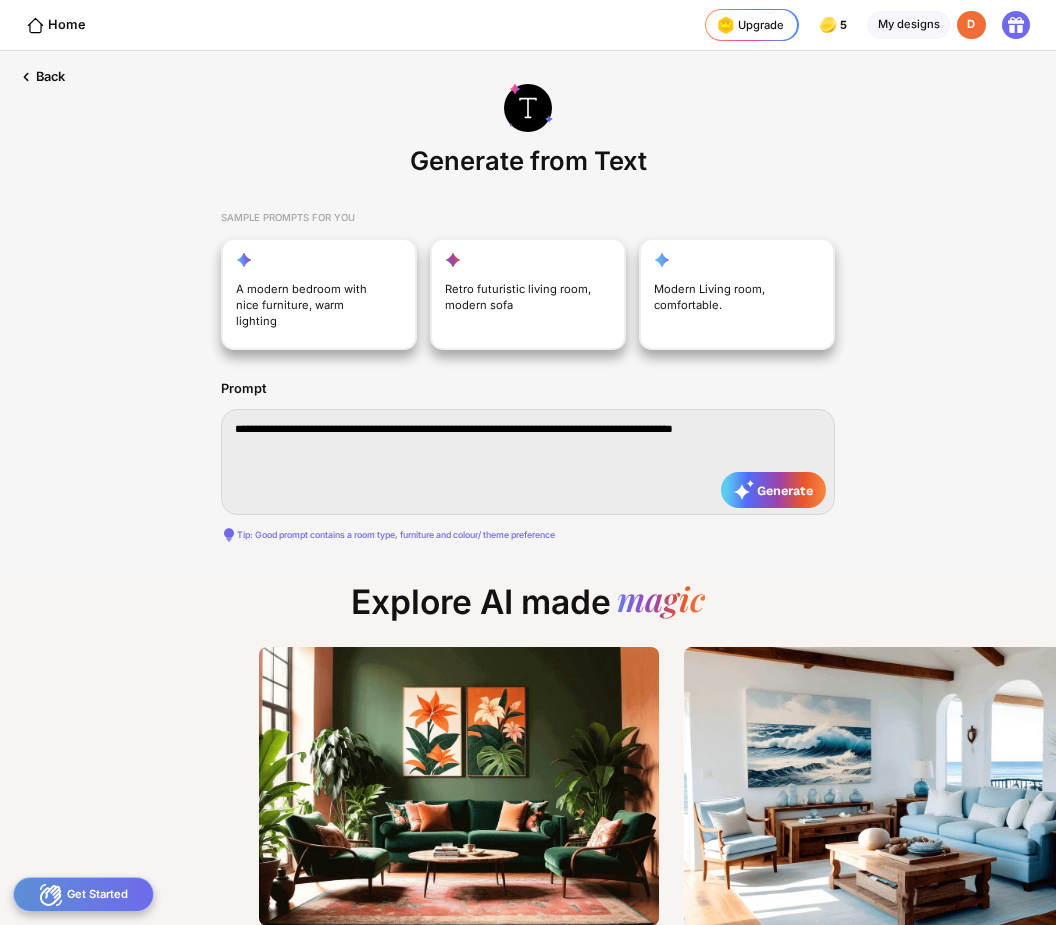 type on "**********" 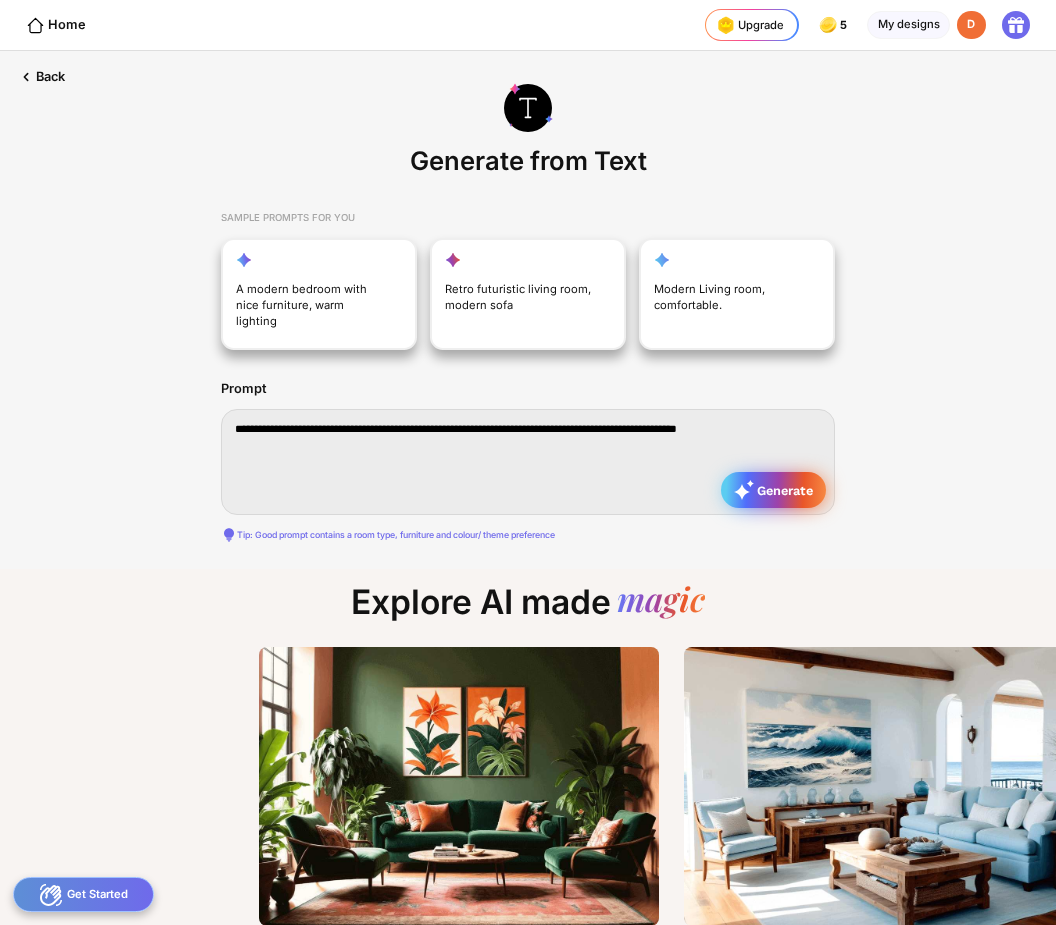 type on "**********" 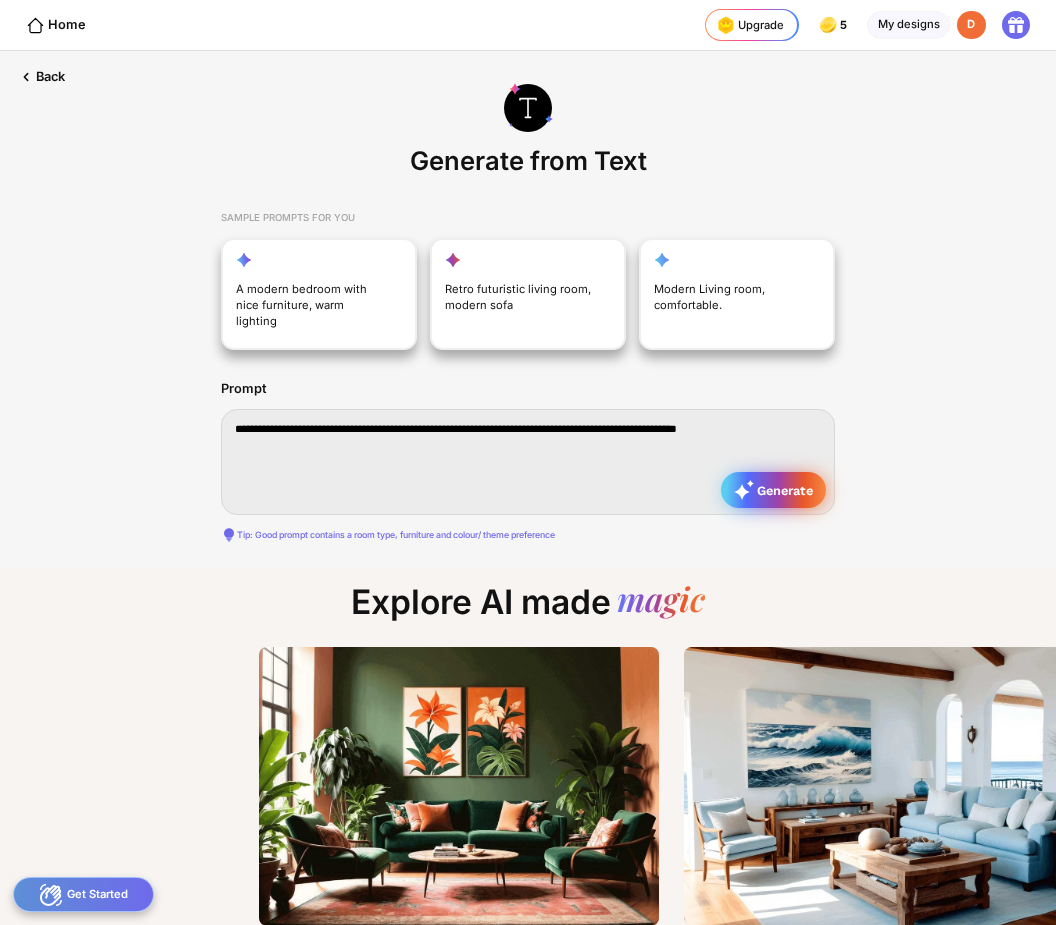 click on "Generate" at bounding box center [773, 490] 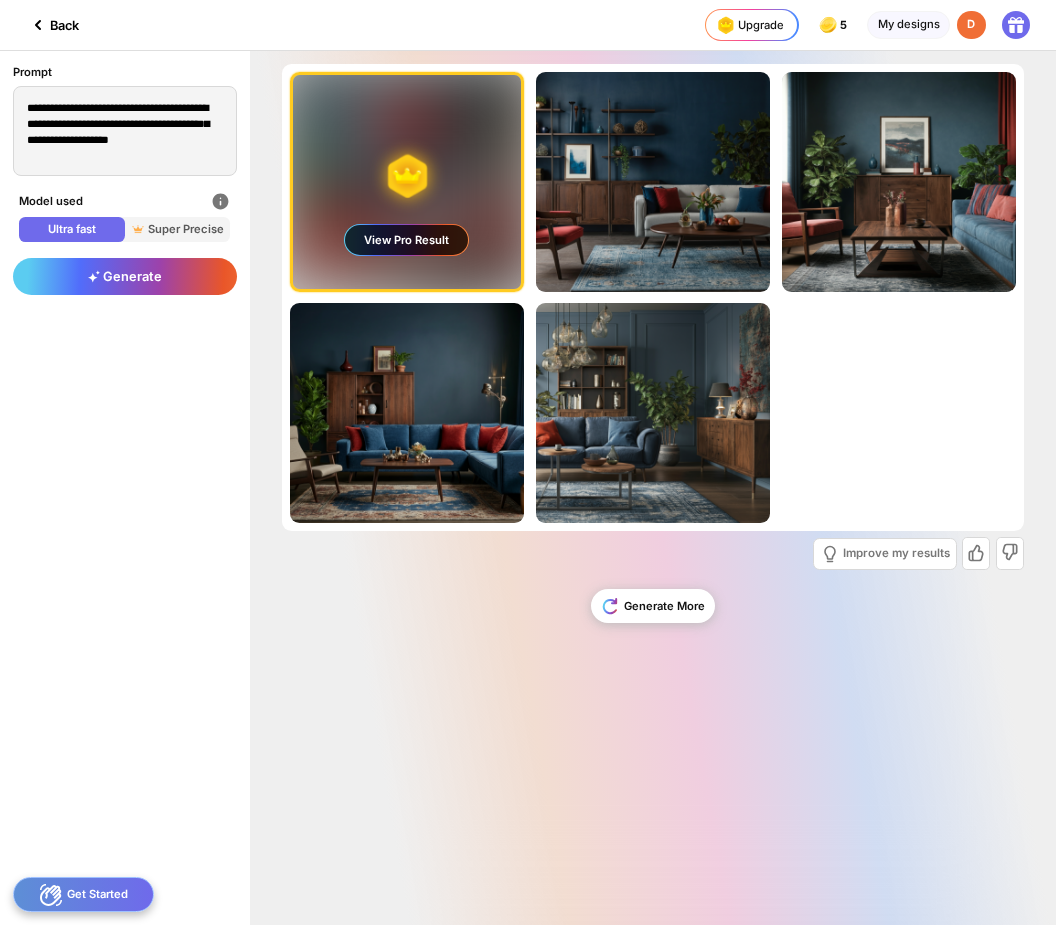 click on "View Pro Result" at bounding box center [406, 240] 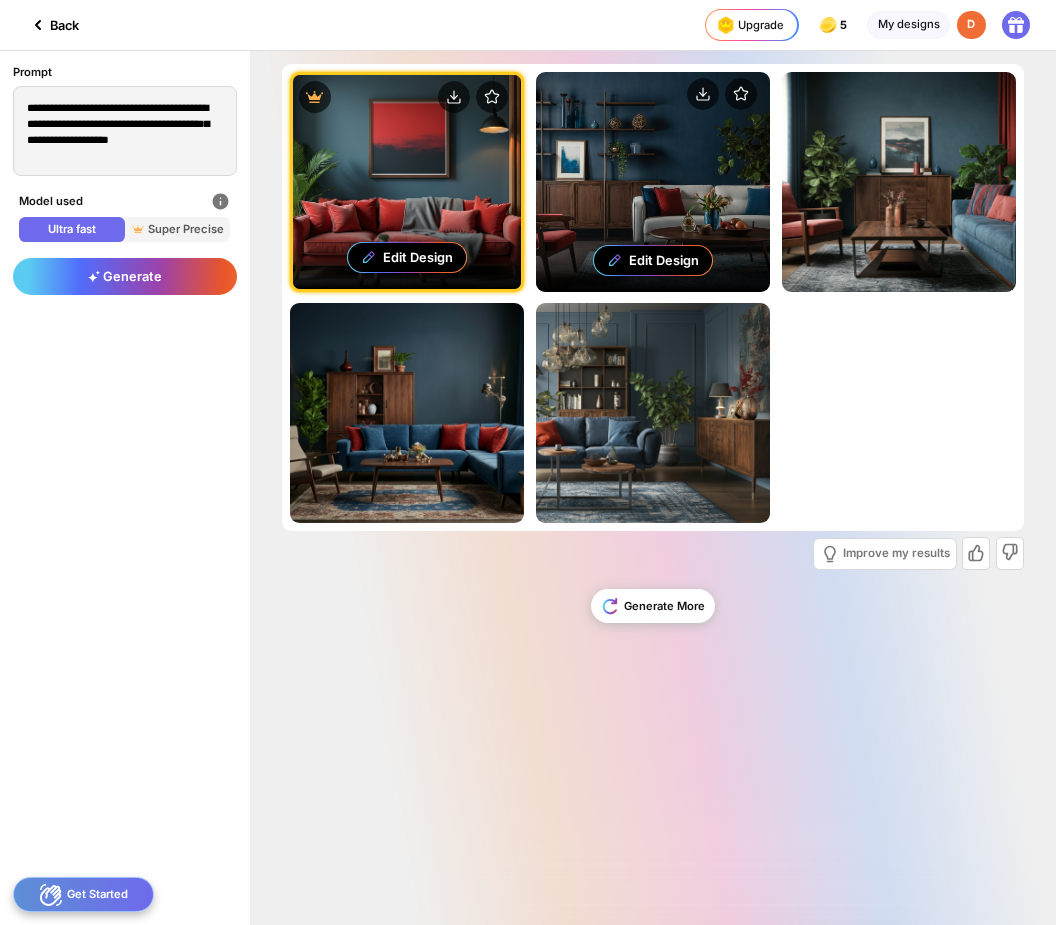 click on "Edit Design" at bounding box center [653, 182] 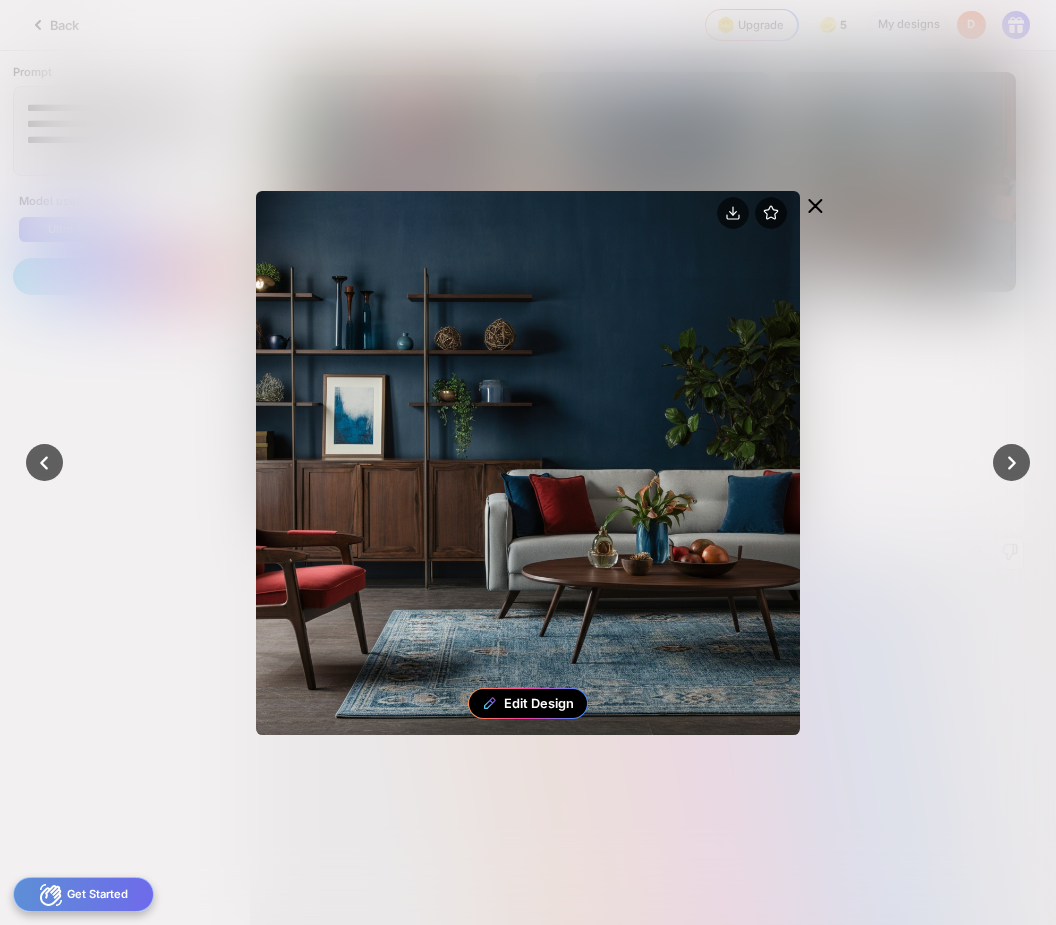 click 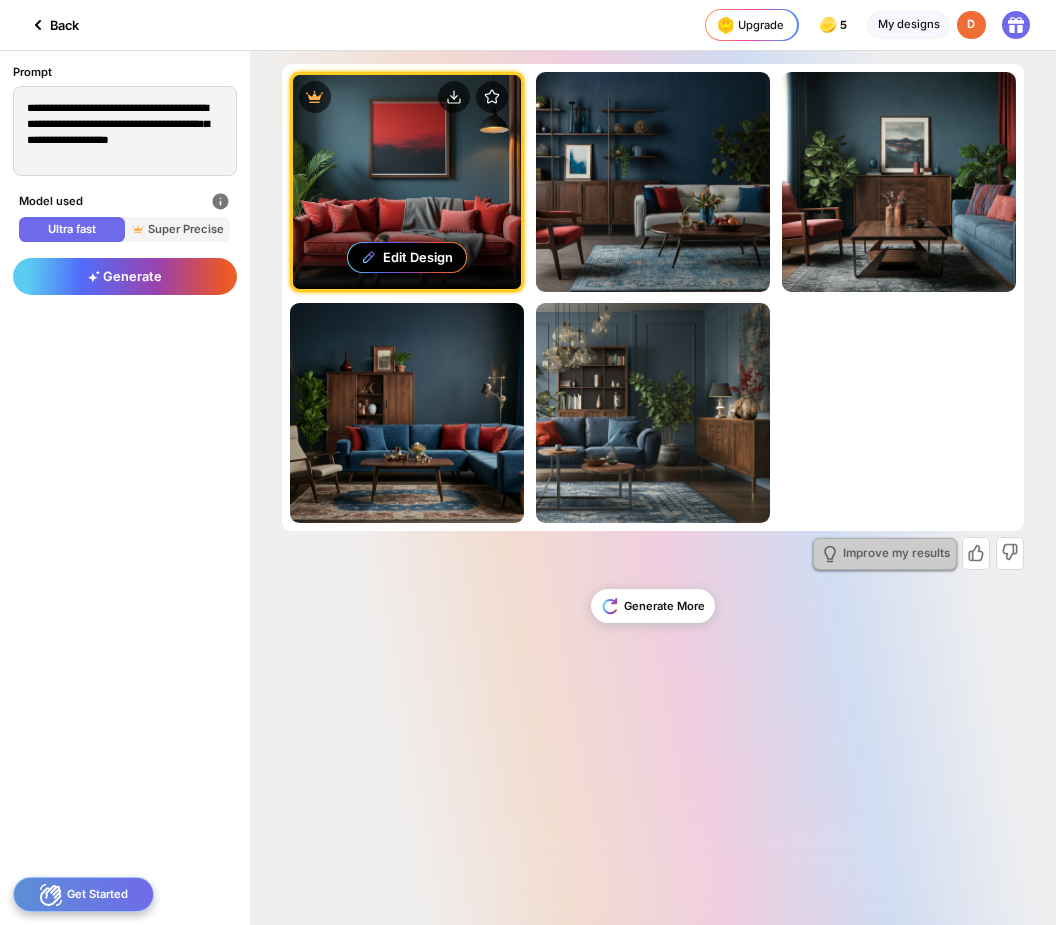 click on "Improve my results" at bounding box center [896, 554] 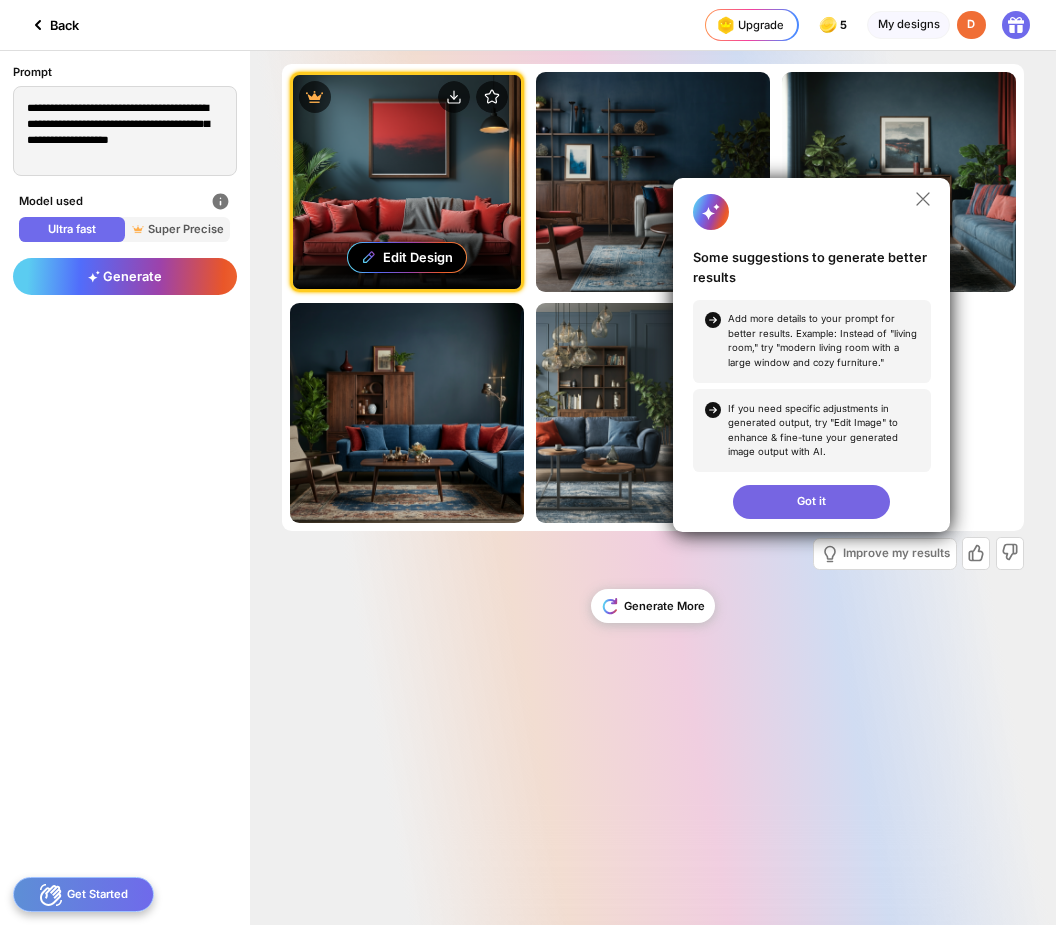 click on "Back" 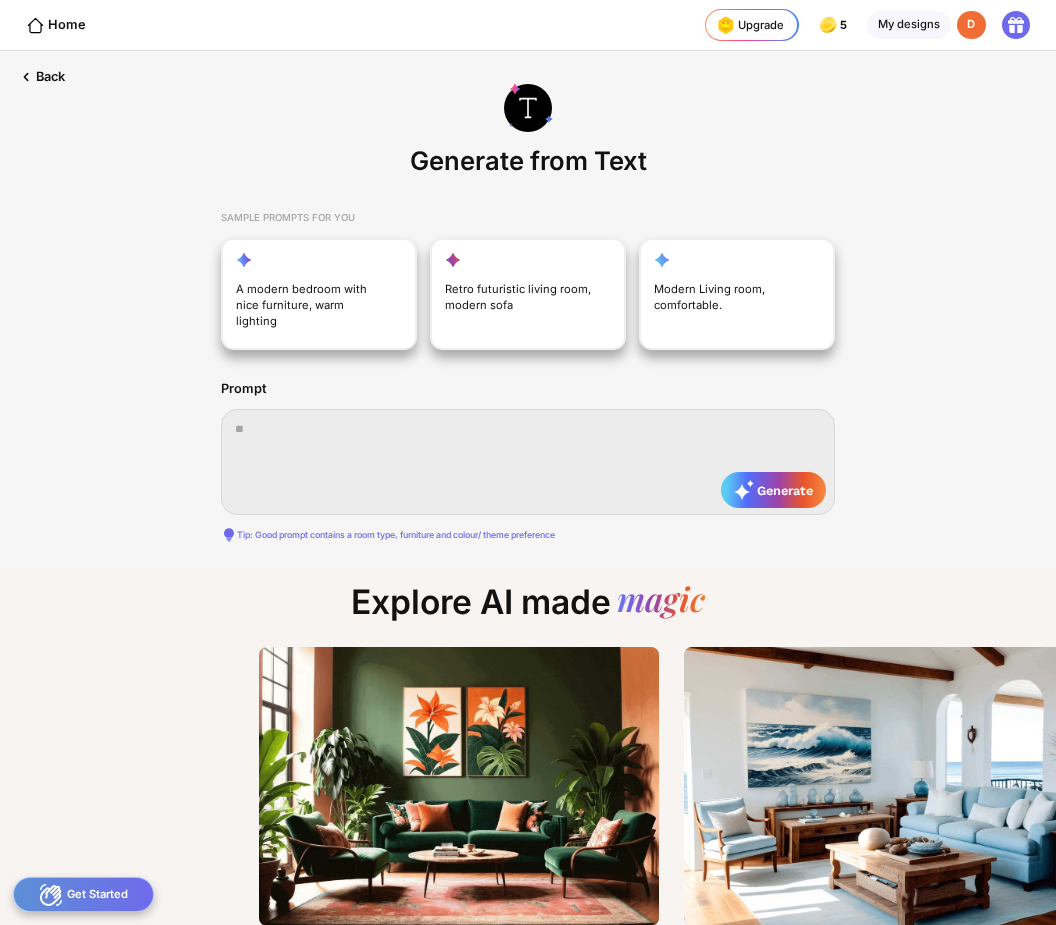 scroll, scrollTop: 0, scrollLeft: 73, axis: horizontal 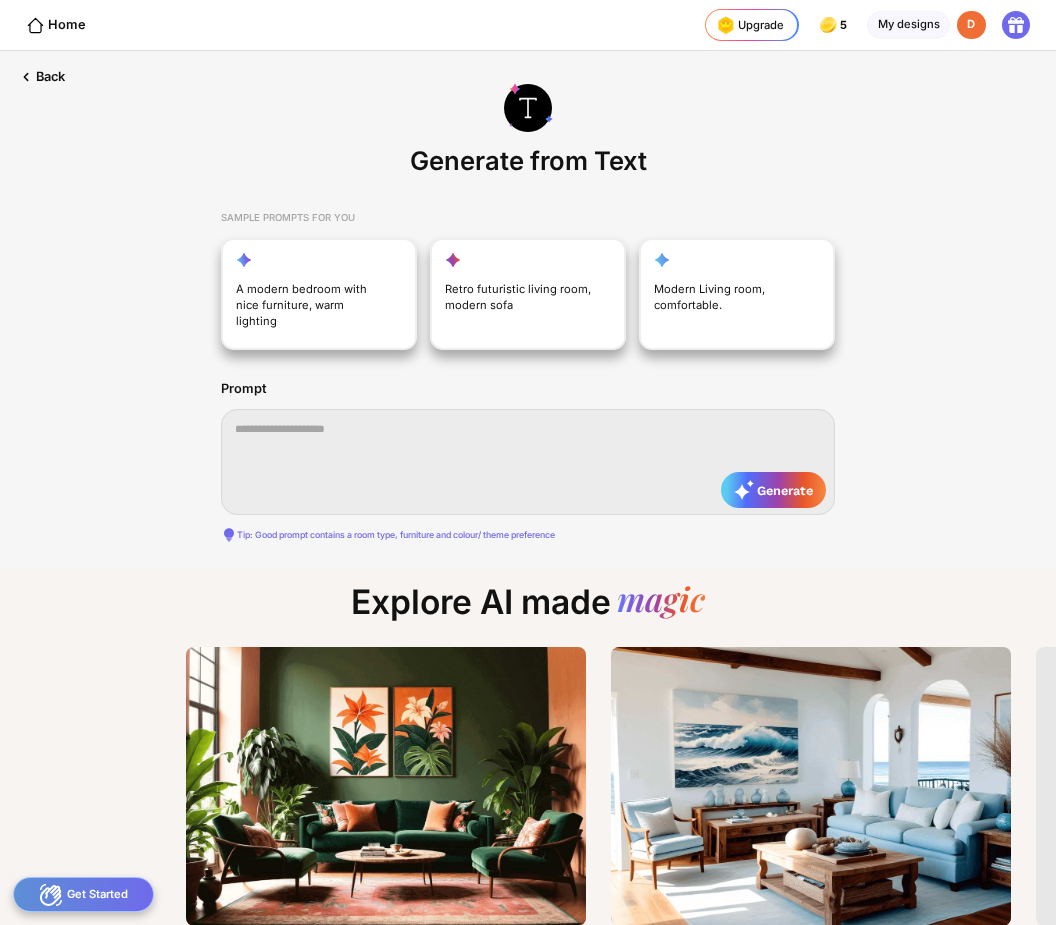 click at bounding box center [528, 462] 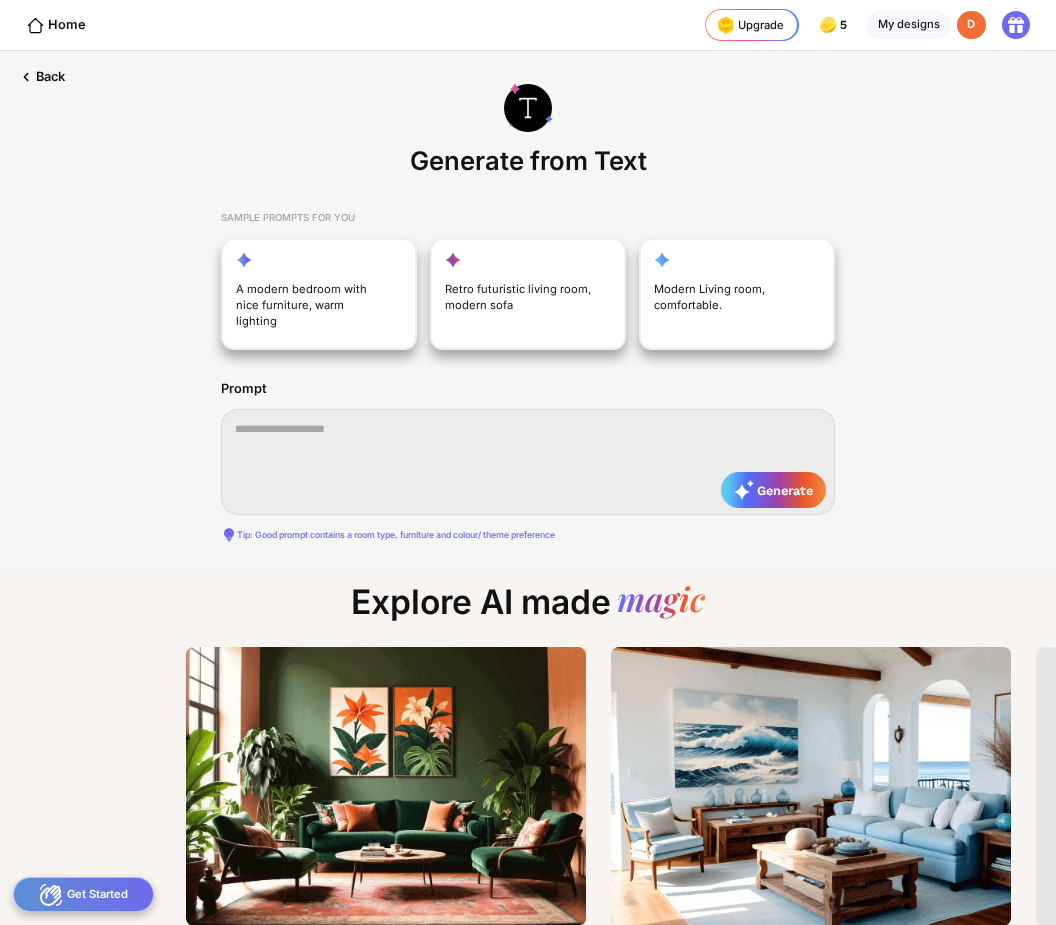 scroll, scrollTop: 0, scrollLeft: 73, axis: horizontal 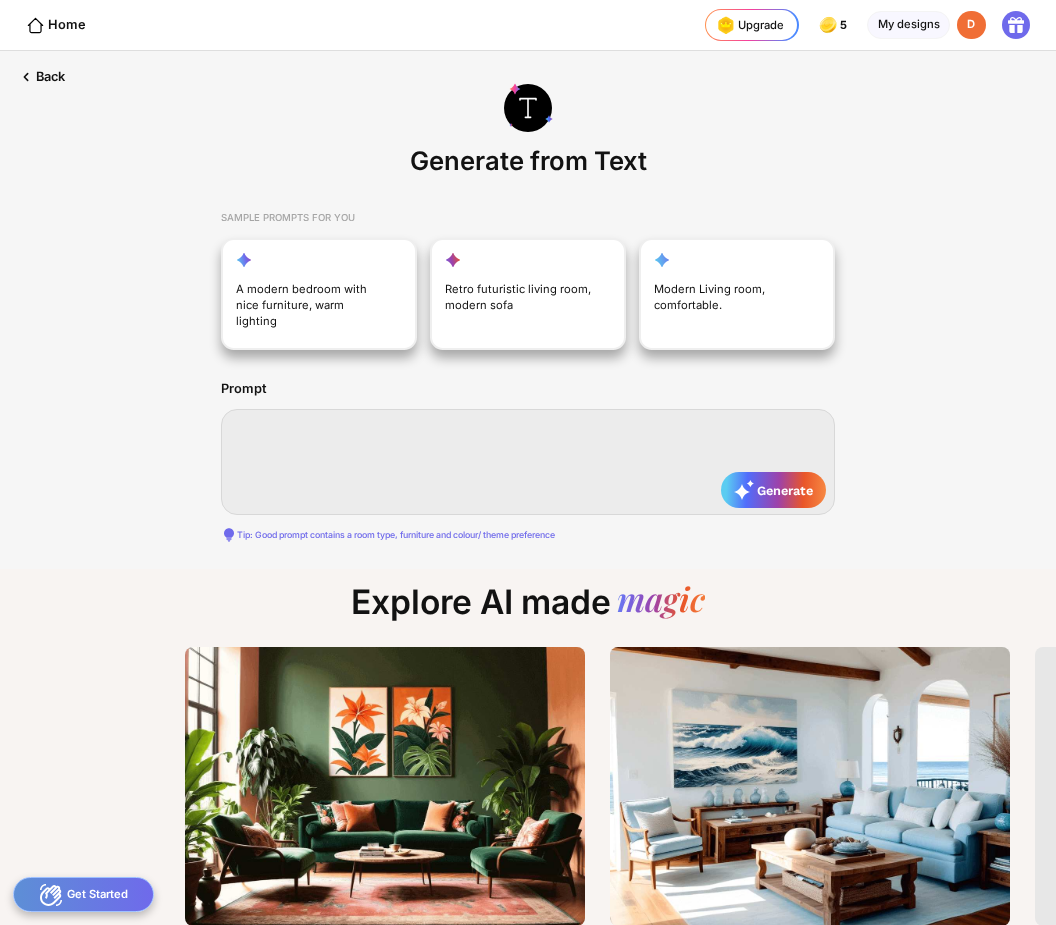 click at bounding box center (528, 462) 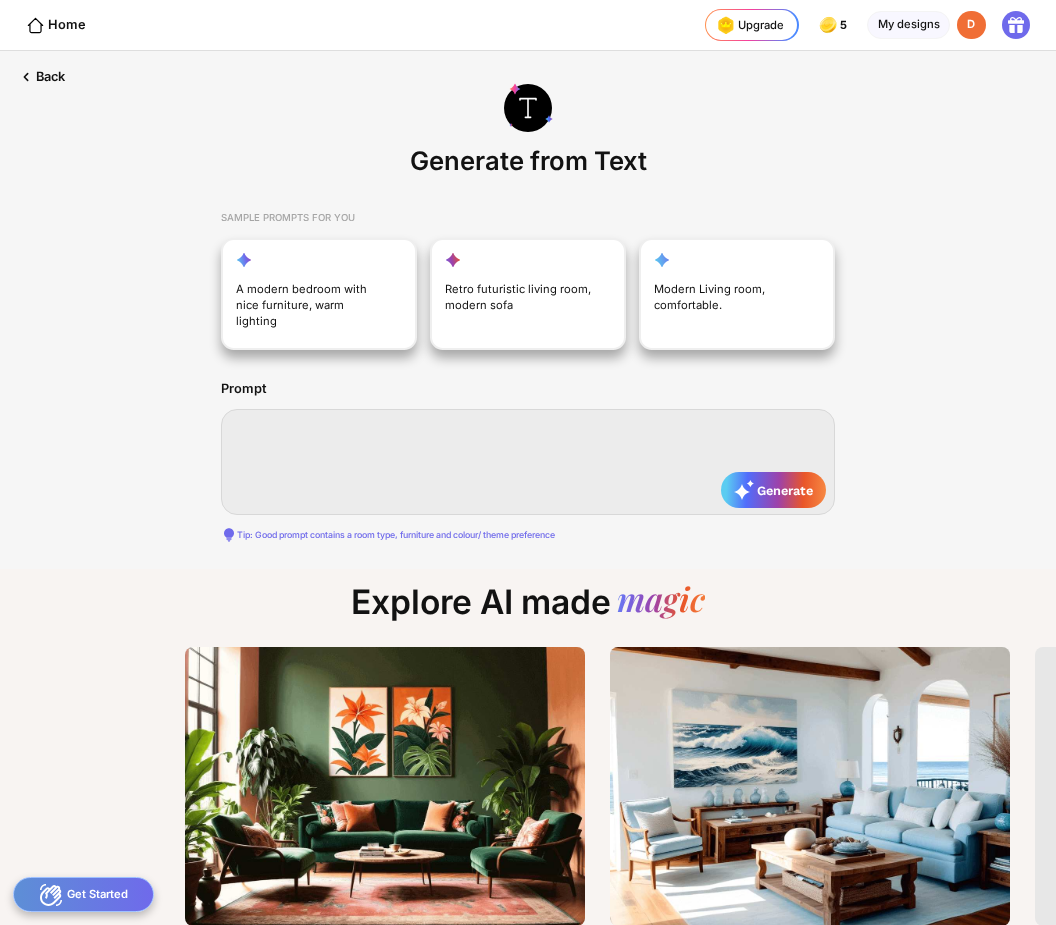 paste on "**********" 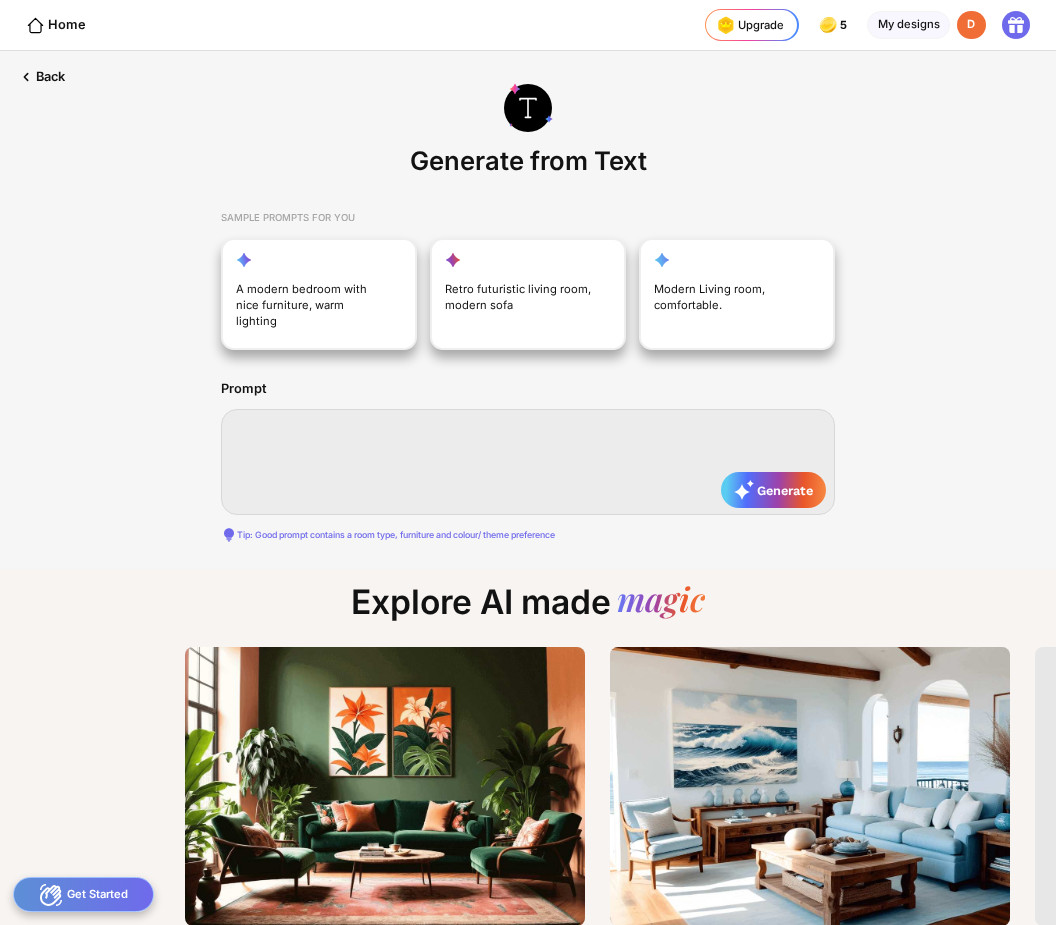 type on "**********" 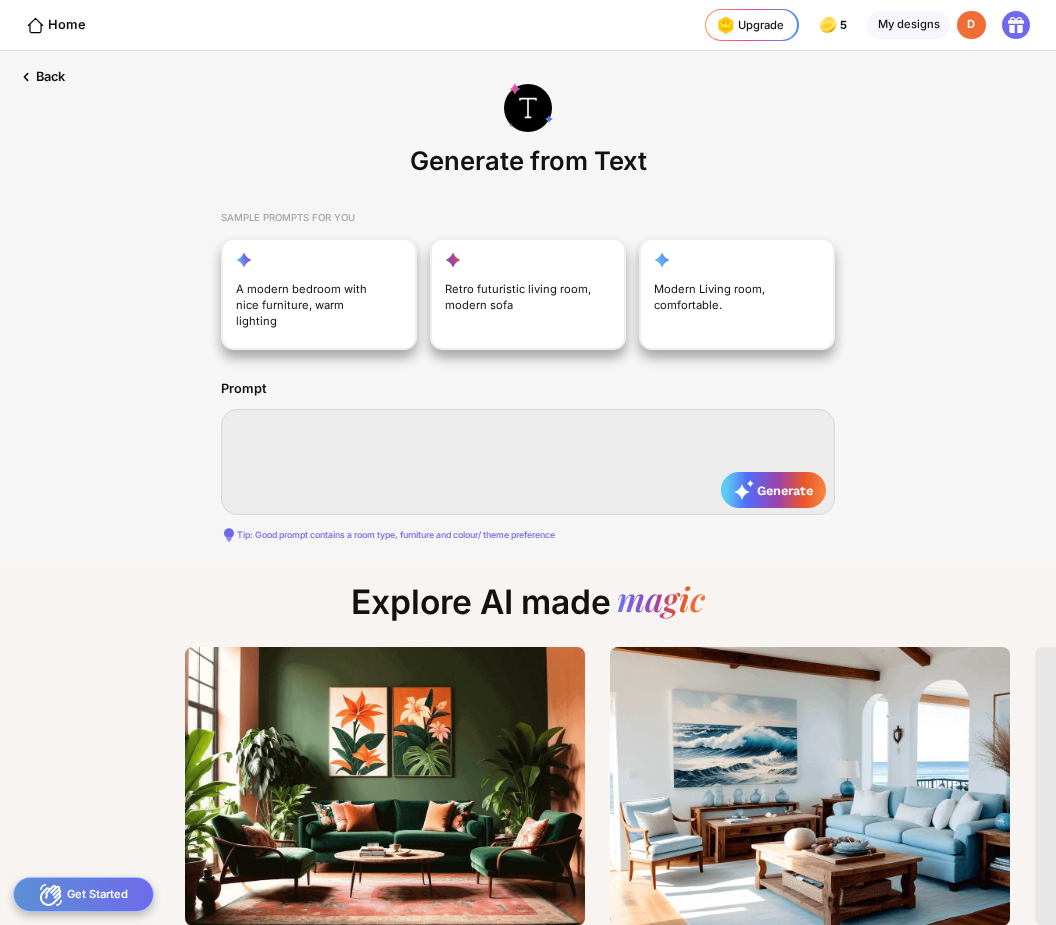 type on "**********" 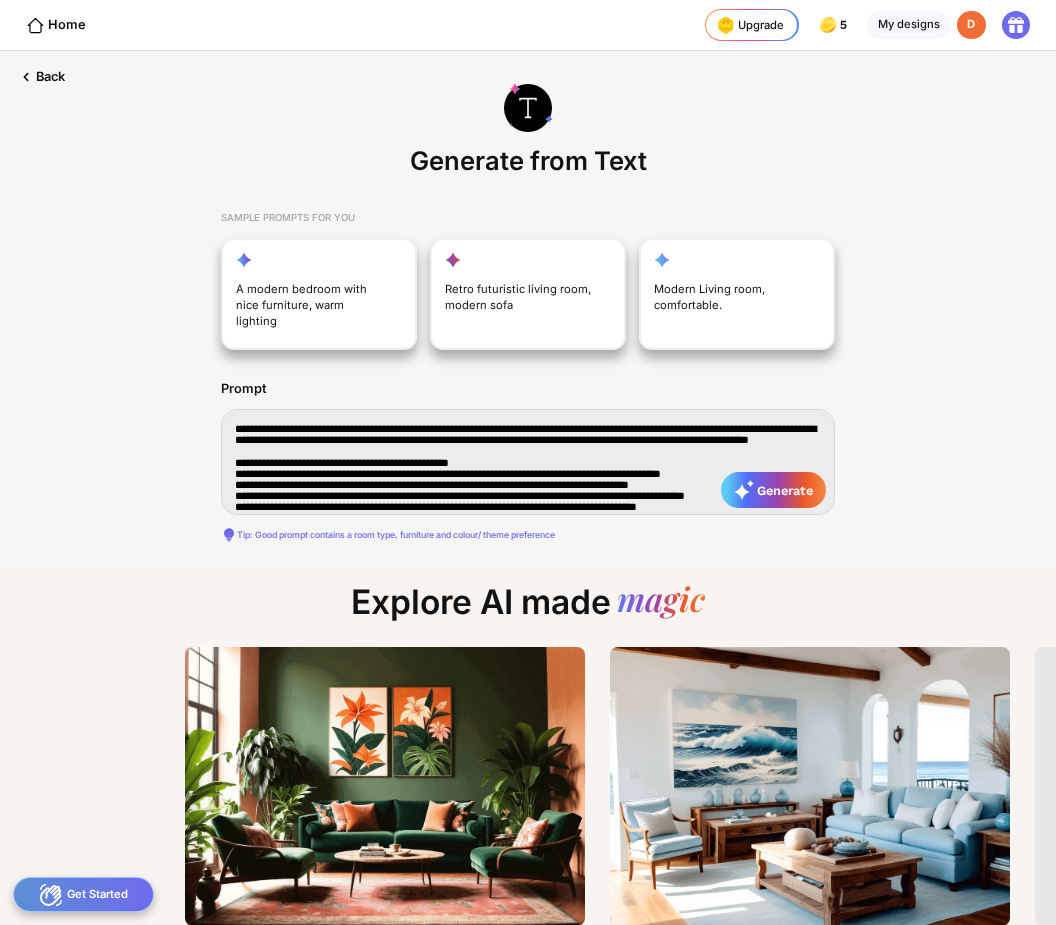 scroll, scrollTop: 87, scrollLeft: 0, axis: vertical 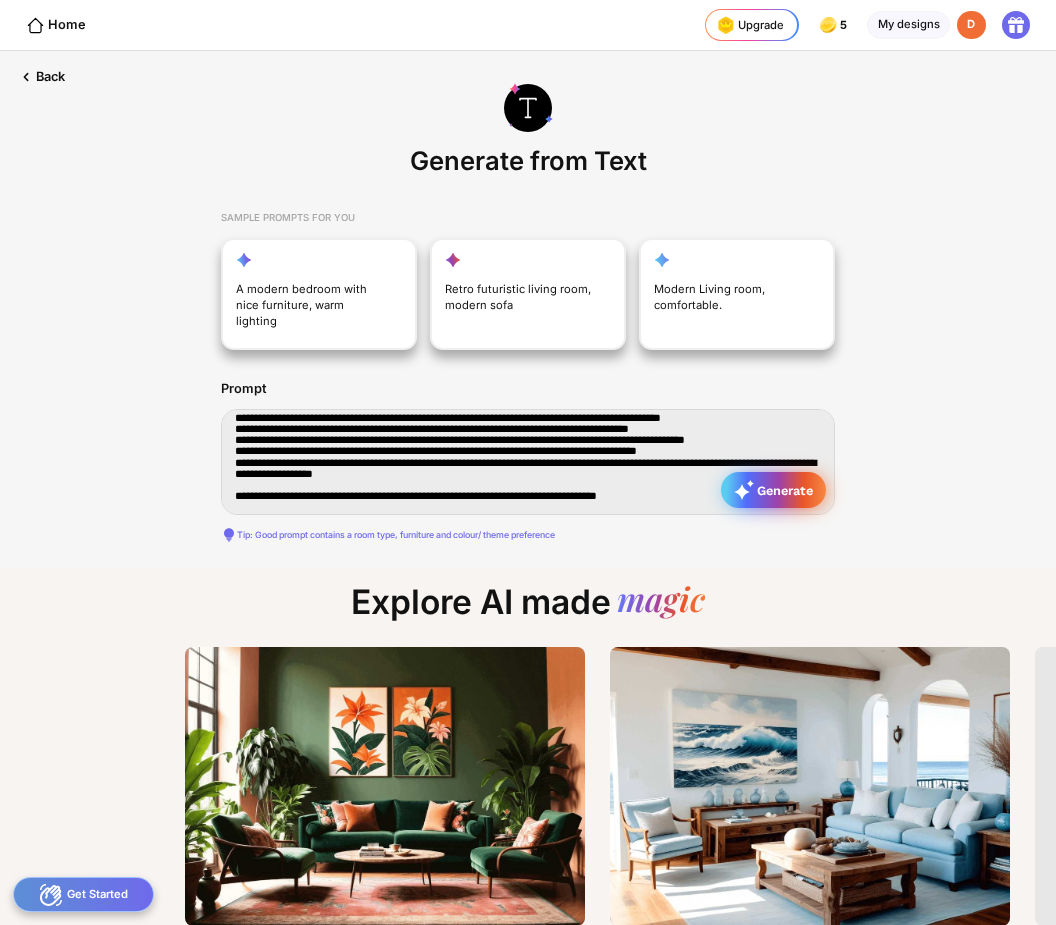 type on "**********" 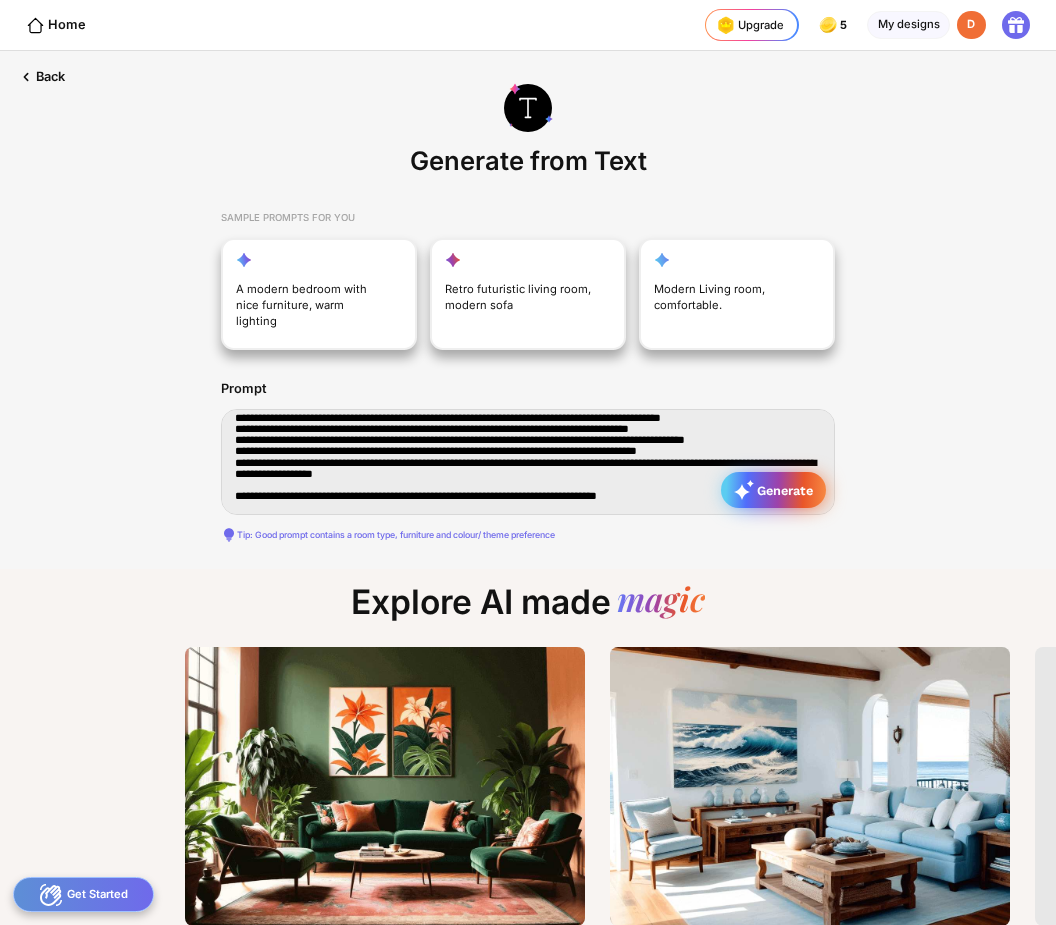 click on "Generate" at bounding box center [773, 490] 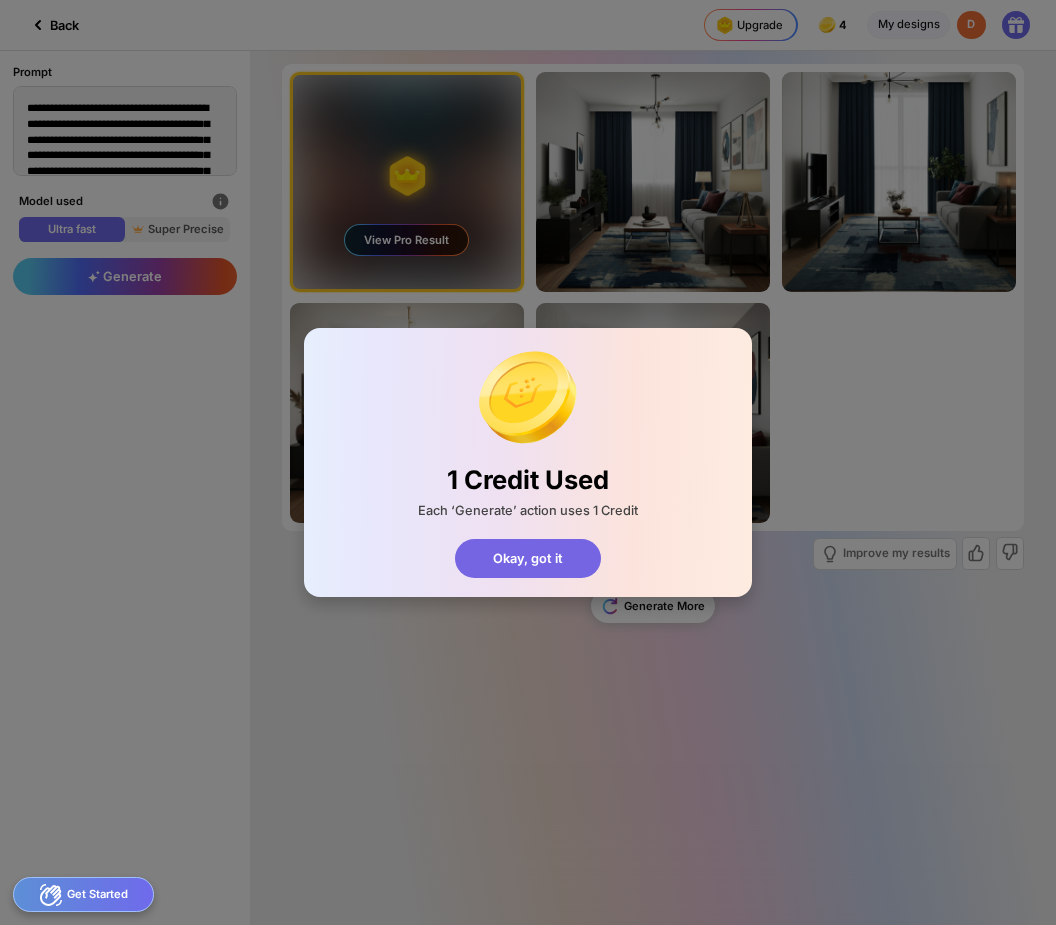 click on "Okay, got it" at bounding box center [528, 558] 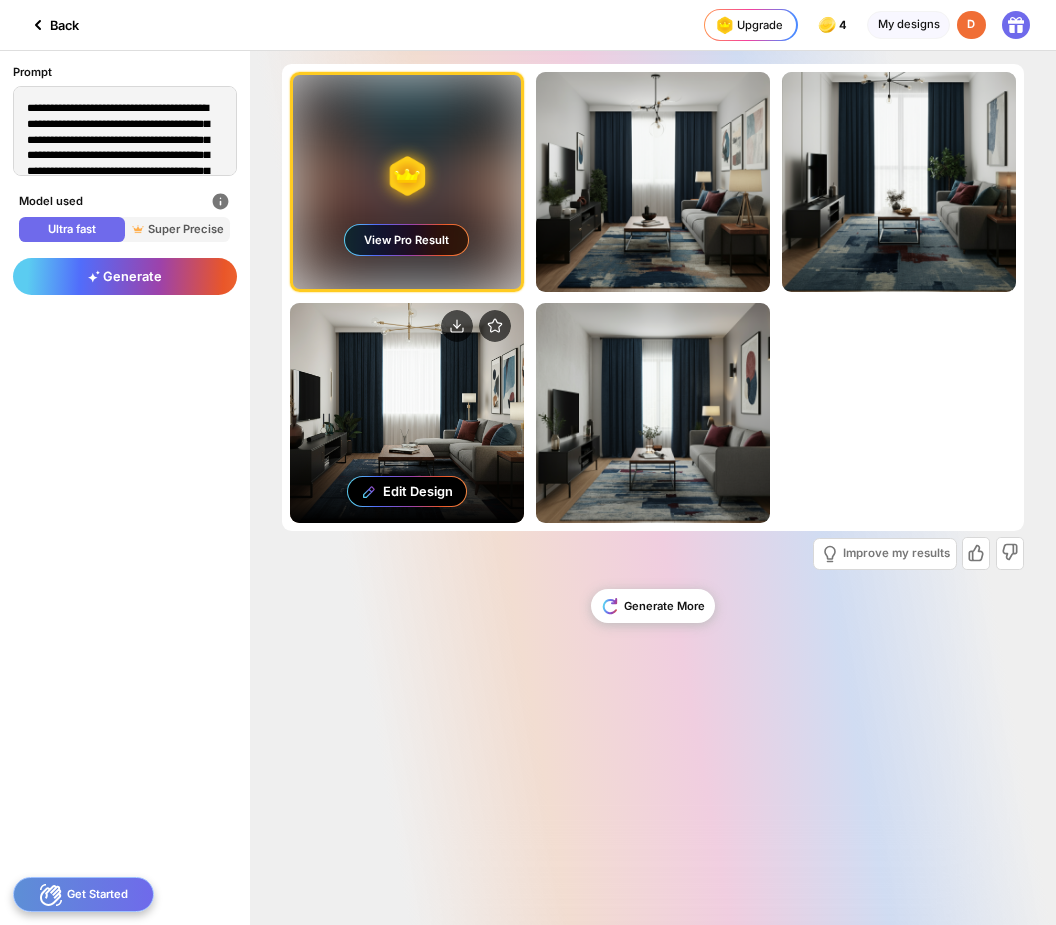 click on "Edit Design" at bounding box center [407, 413] 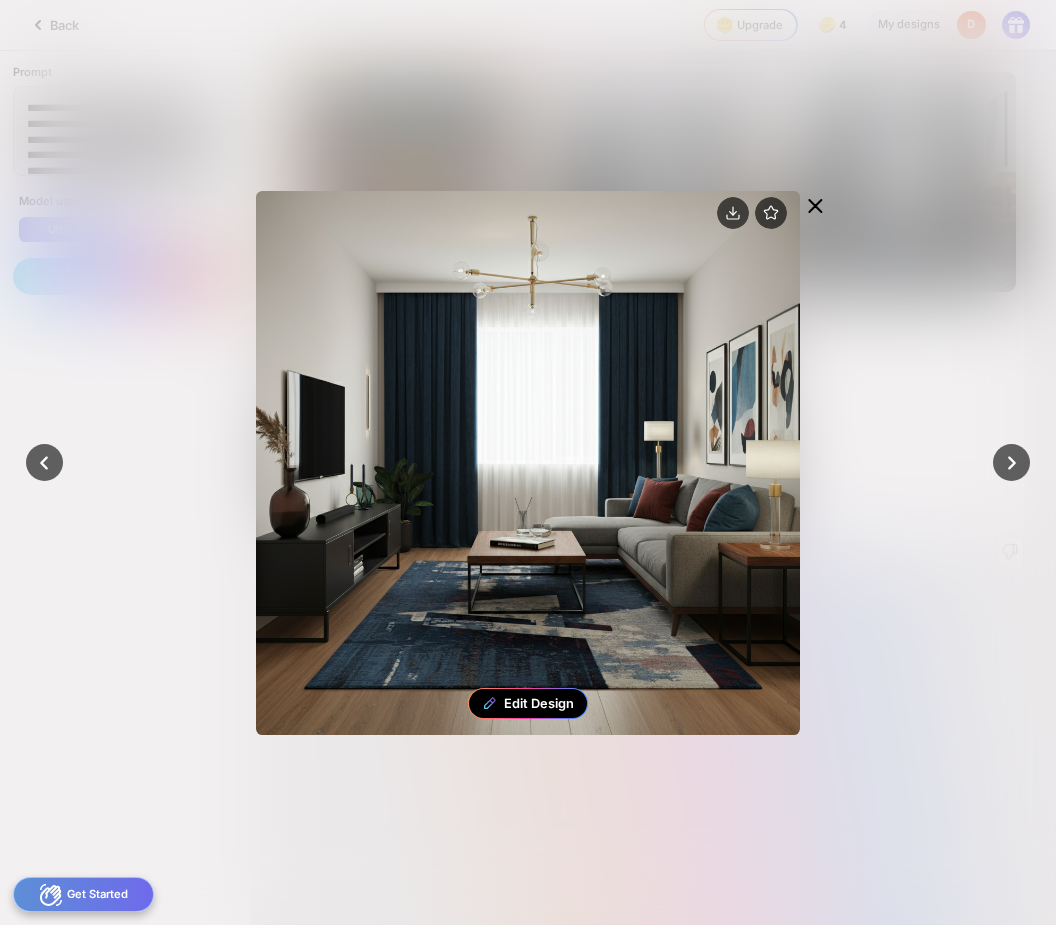 click at bounding box center [815, 207] 